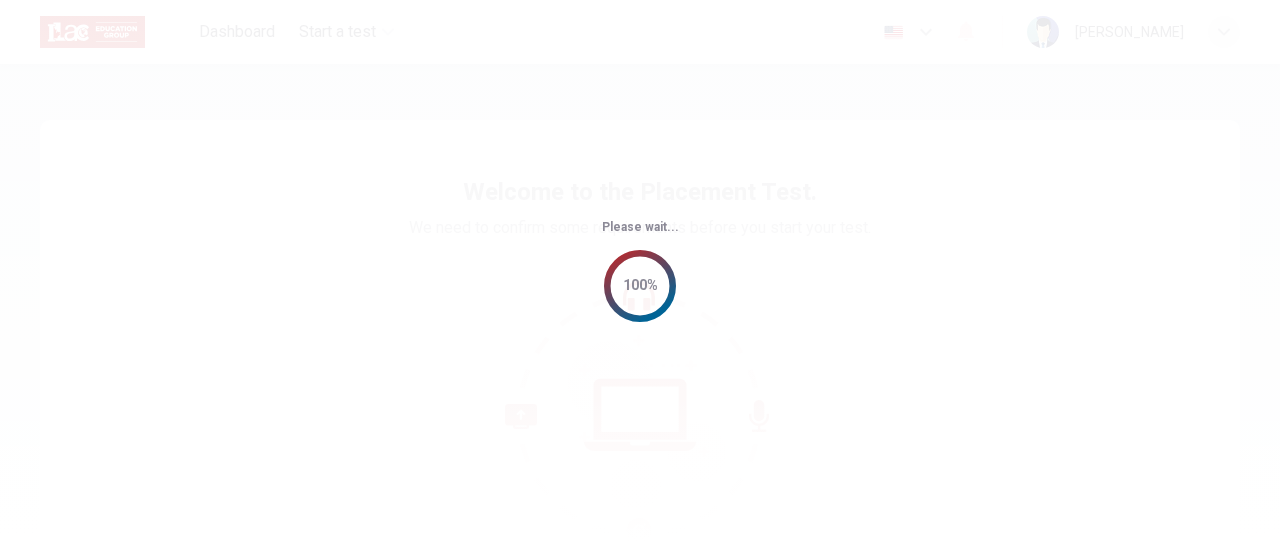 scroll, scrollTop: 0, scrollLeft: 0, axis: both 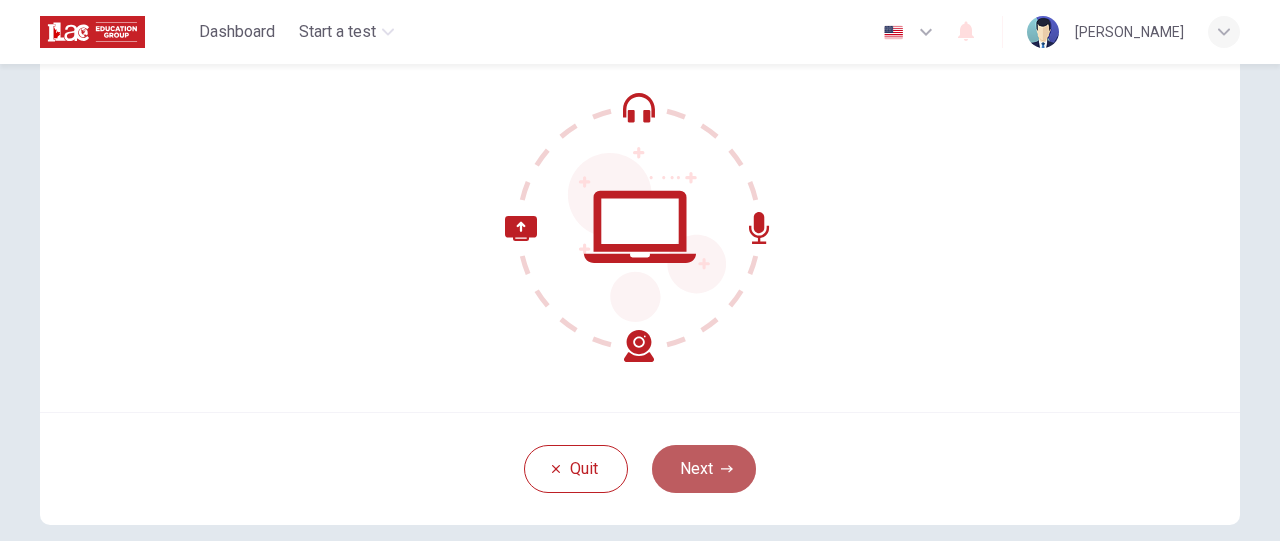 click on "Next" at bounding box center (704, 469) 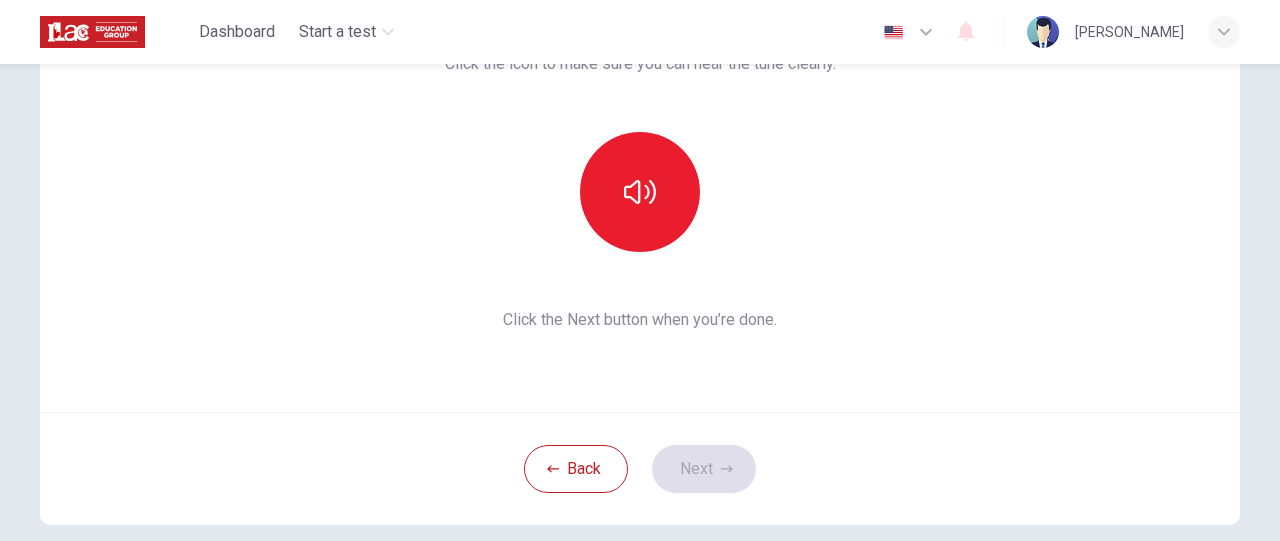 scroll, scrollTop: 89, scrollLeft: 0, axis: vertical 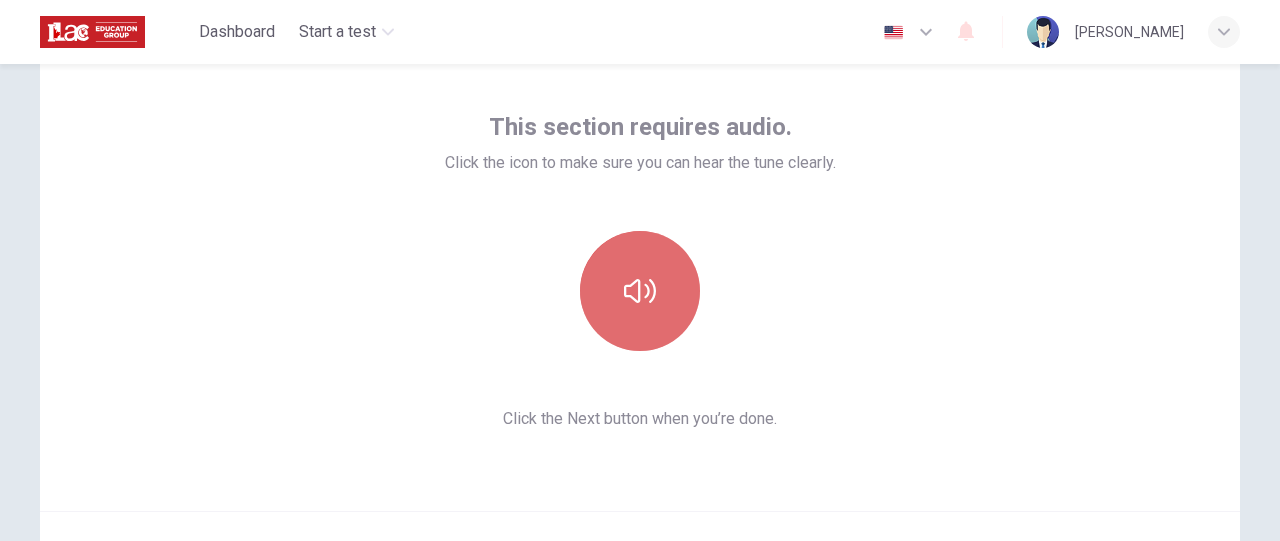 click 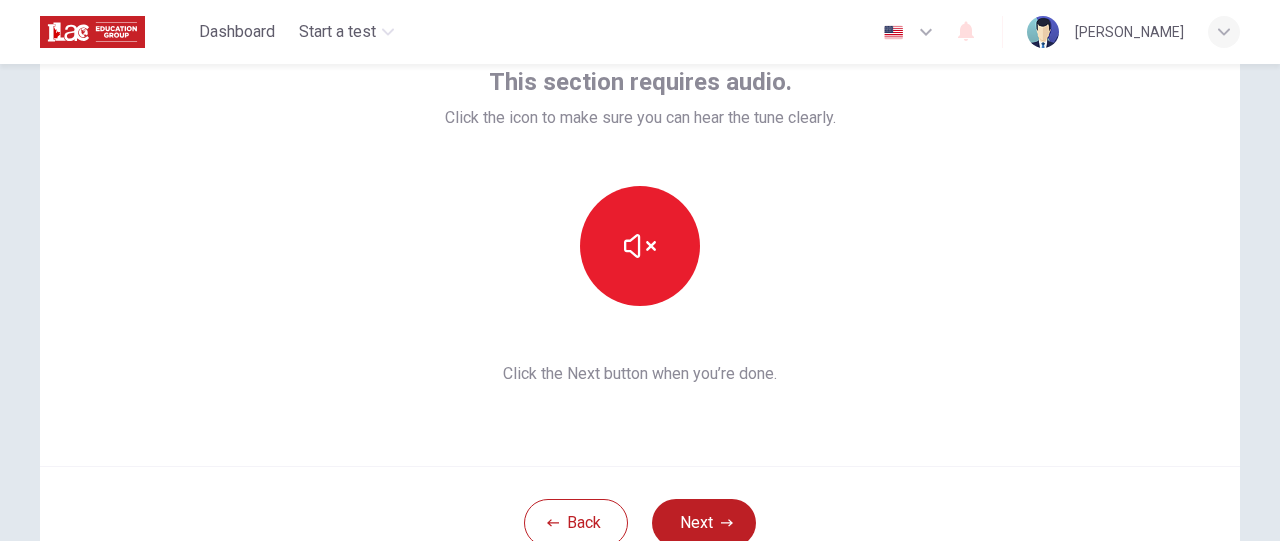 scroll, scrollTop: 152, scrollLeft: 0, axis: vertical 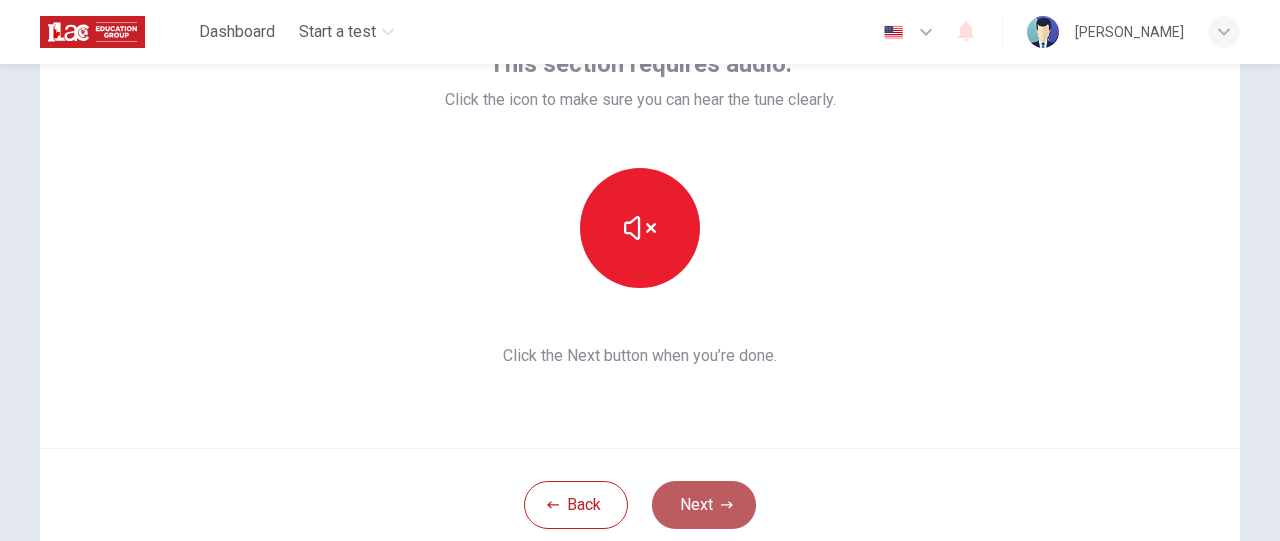 click on "Next" at bounding box center [704, 505] 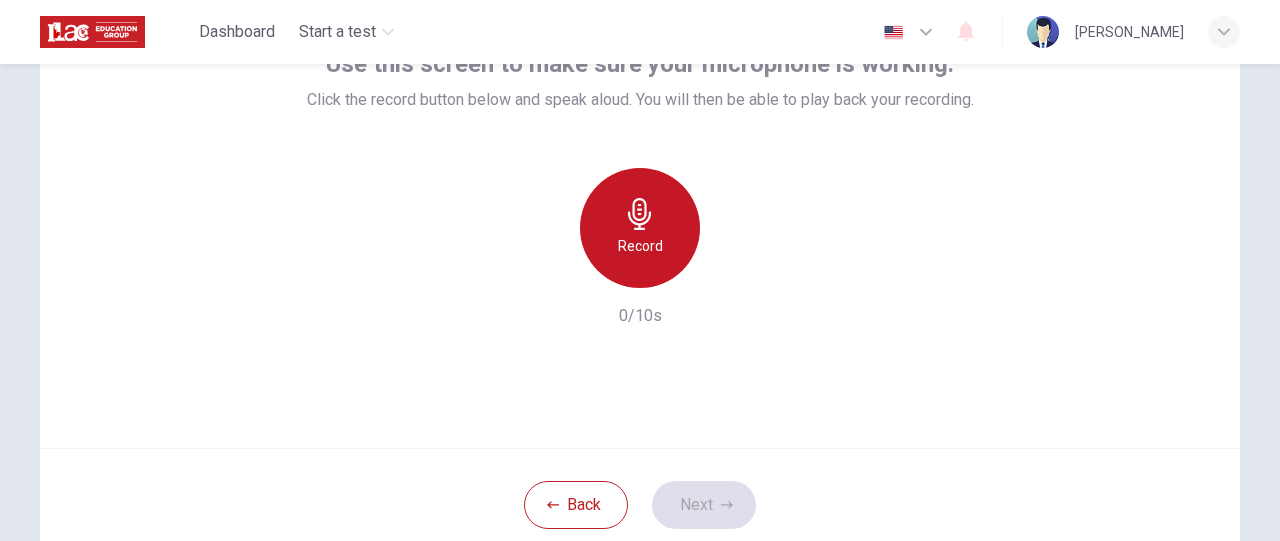 click 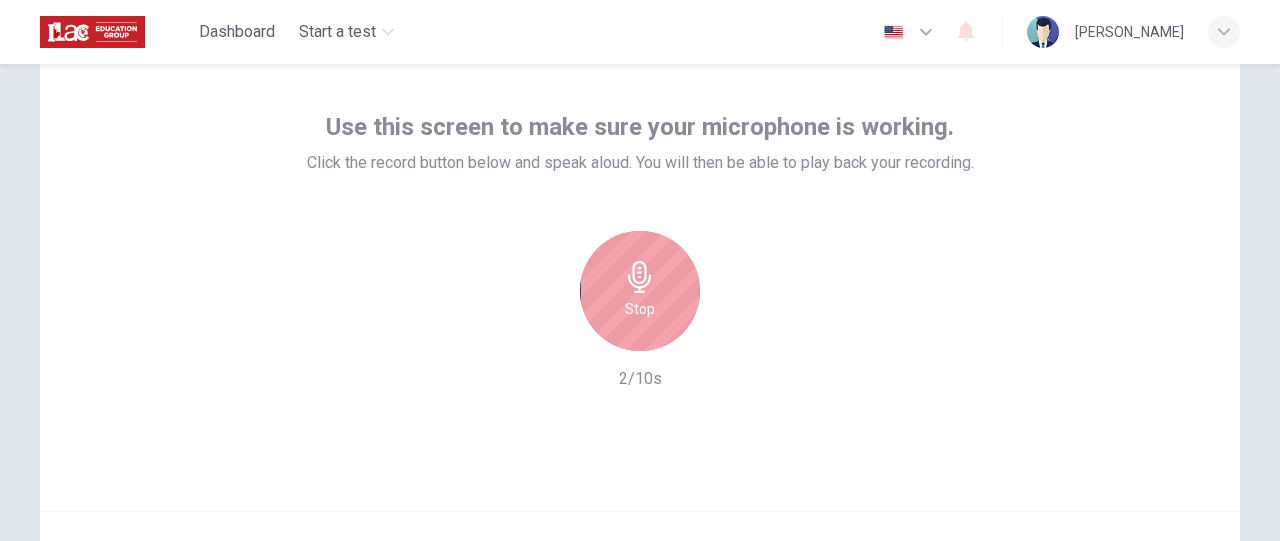 scroll, scrollTop: 88, scrollLeft: 0, axis: vertical 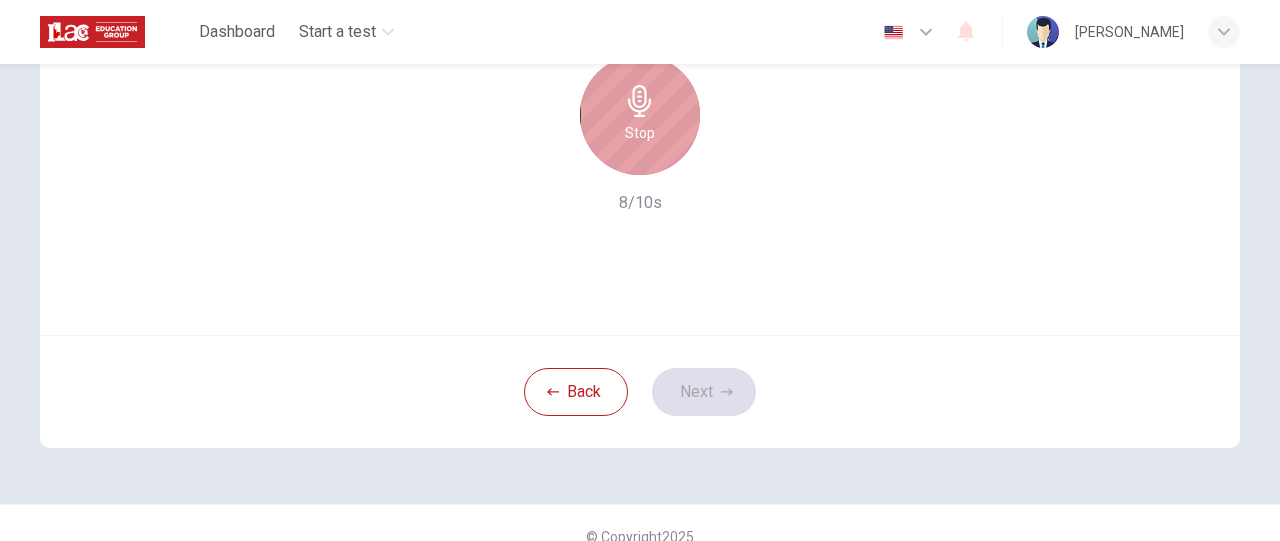 click 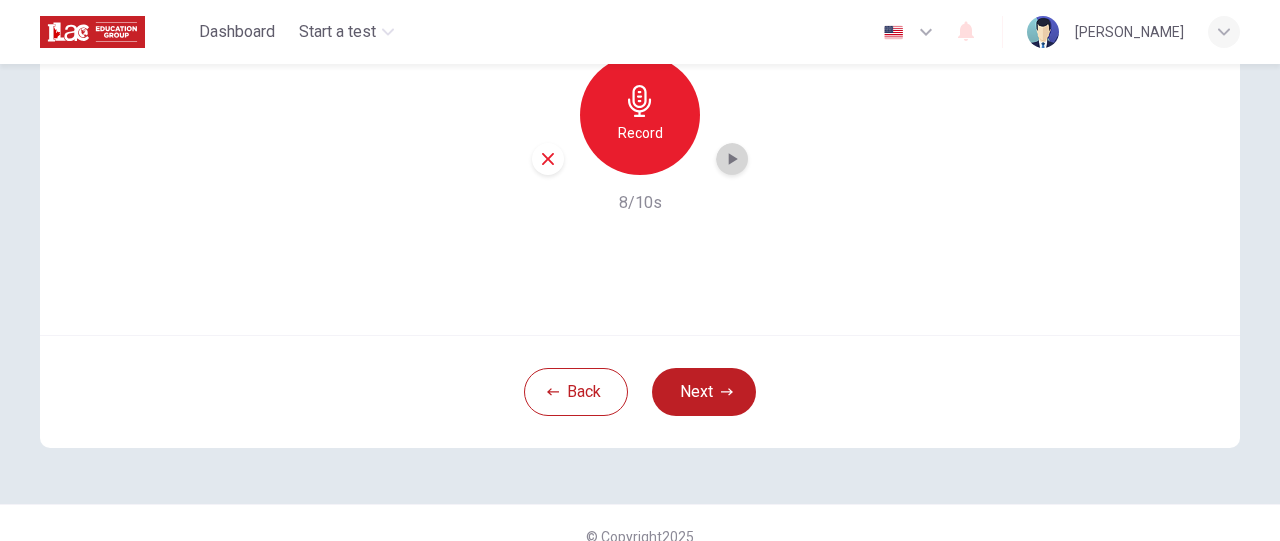 click 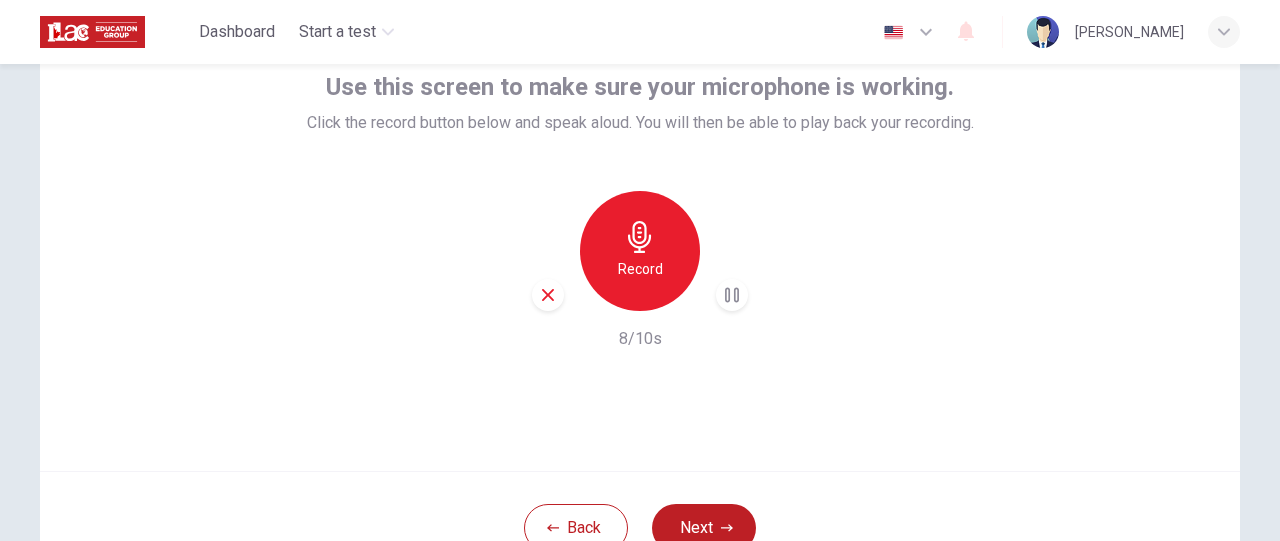 scroll, scrollTop: 124, scrollLeft: 0, axis: vertical 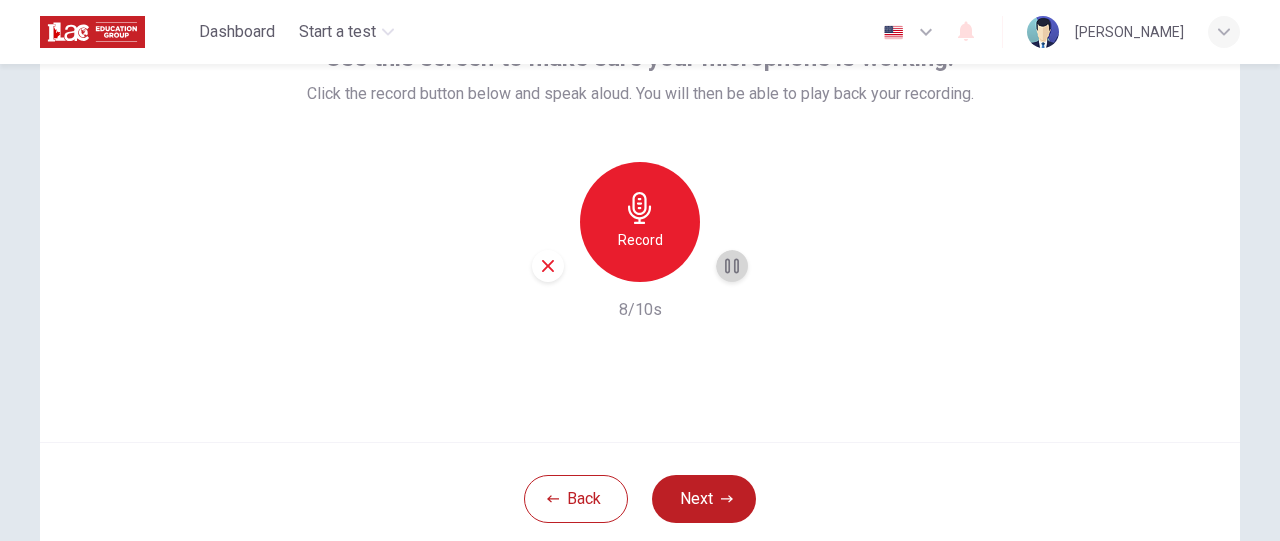 click at bounding box center (732, 266) 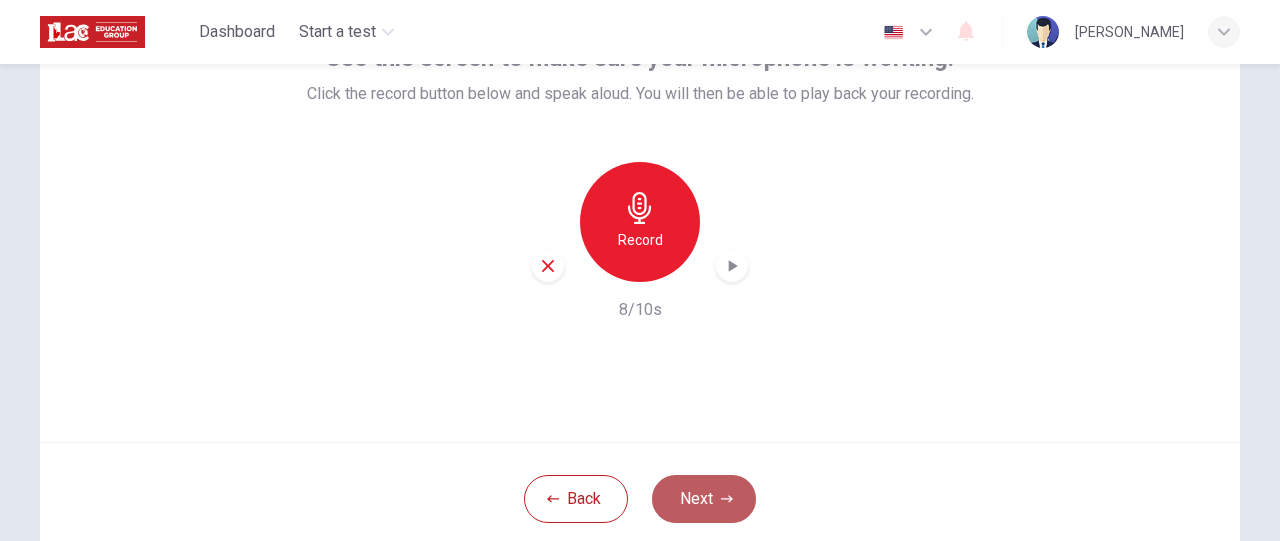 click on "Next" at bounding box center (704, 499) 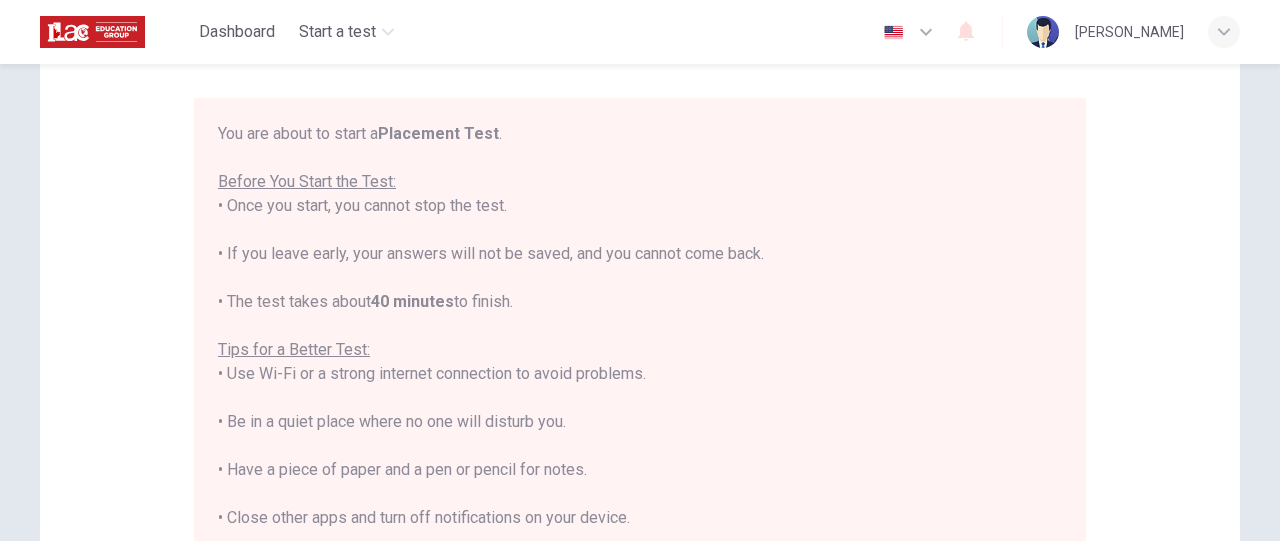 drag, startPoint x: 1242, startPoint y: 199, endPoint x: 1240, endPoint y: 248, distance: 49.0408 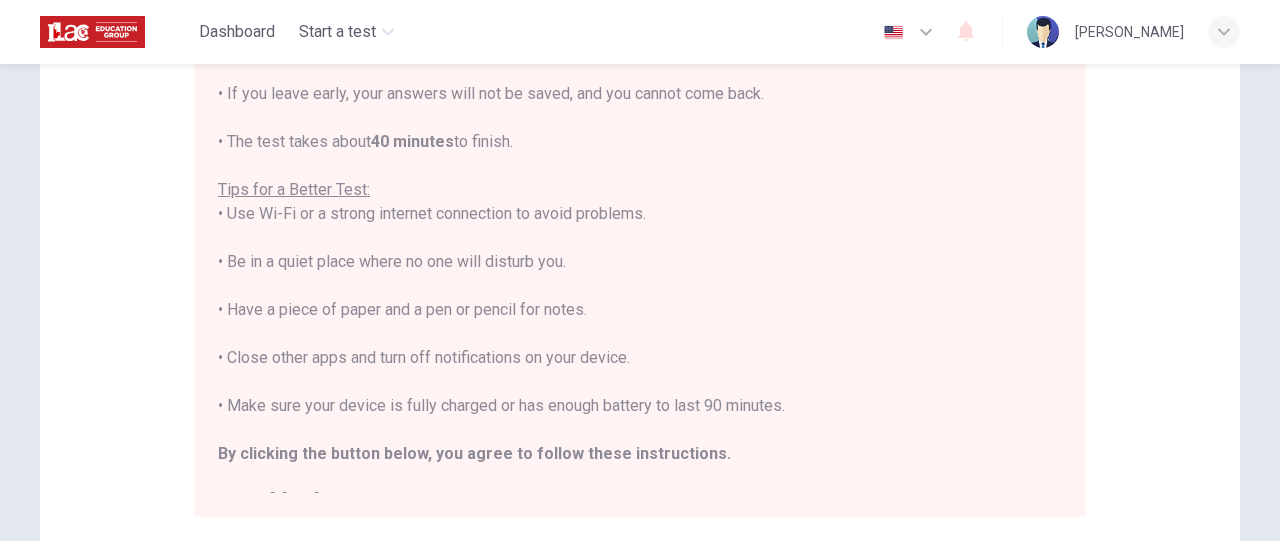 scroll, scrollTop: 327, scrollLeft: 0, axis: vertical 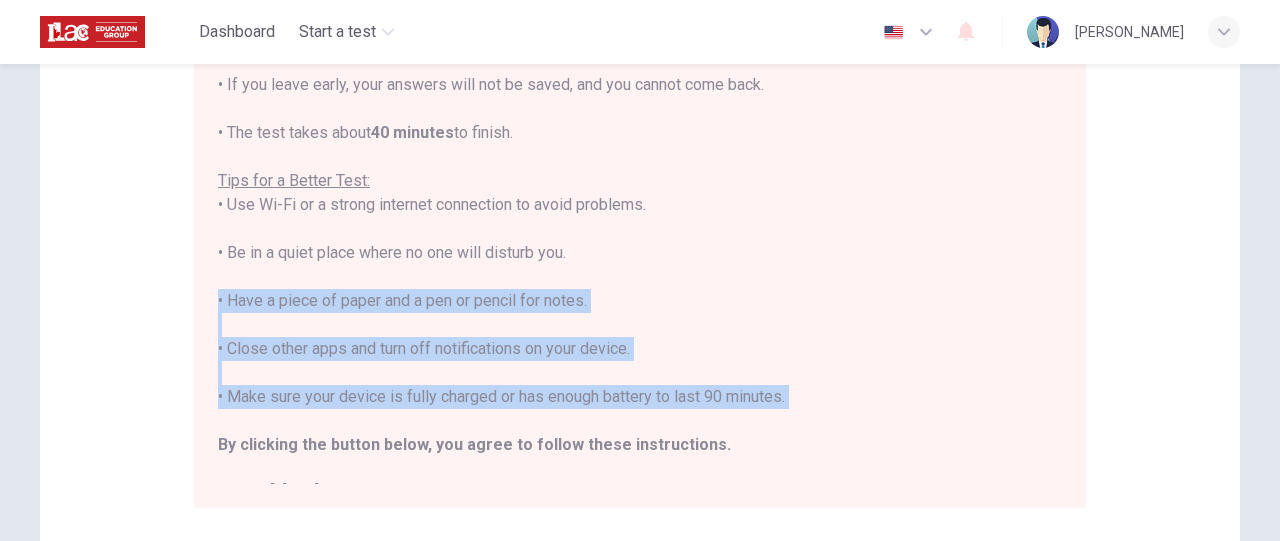 drag, startPoint x: 1053, startPoint y: 307, endPoint x: 1066, endPoint y: 431, distance: 124.67959 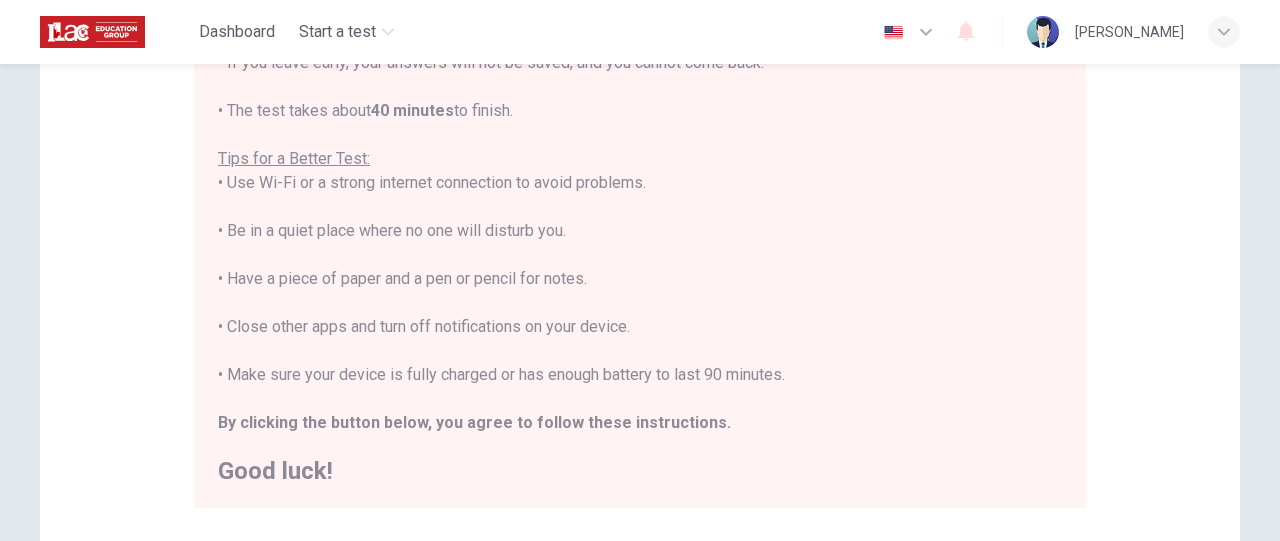 click on "Disclaimer: You are about to start a  Placement Test .
Before You Start the Test:
• Once you start, you cannot stop the test.
• If you leave early, your answers will not be saved, and you cannot come back.
• The test takes about  40 minutes  to finish.
Tips for a Better Test:
• Use Wi-Fi or a strong internet connection to avoid problems.
• Be in a quiet place where no one will disturb you.
• Have a piece of paper and a pen or pencil for notes.
• Close other apps and turn off notifications on your device.
• Make sure your device is fully charged or has enough battery to last 90 minutes.
By clicking the button below, you agree to follow these instructions.
Good luck!" at bounding box center [640, 172] 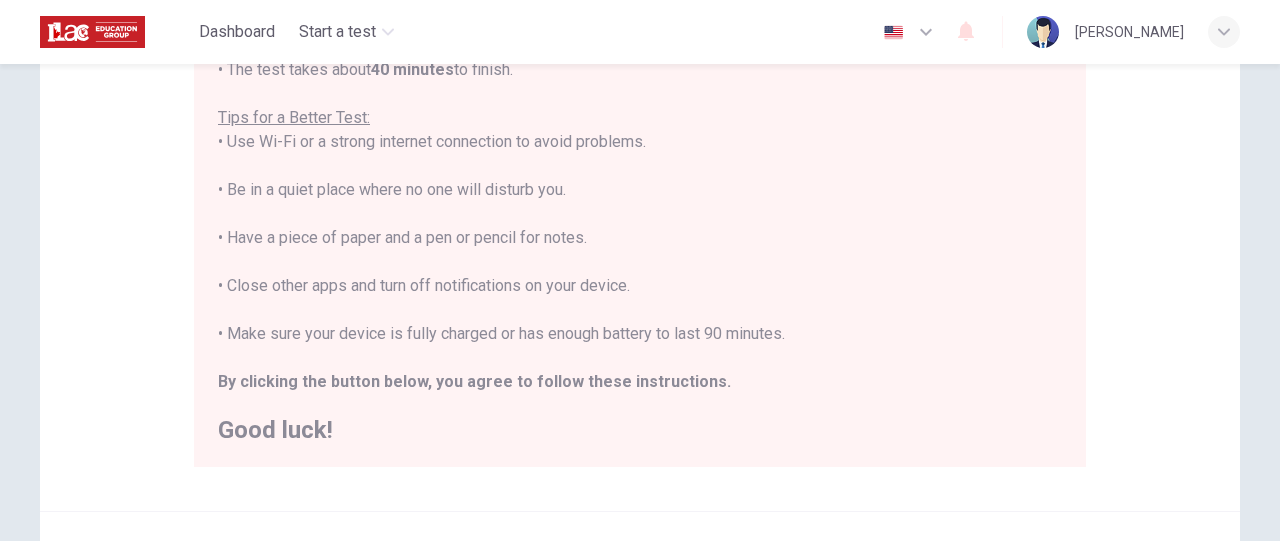 scroll, scrollTop: 362, scrollLeft: 0, axis: vertical 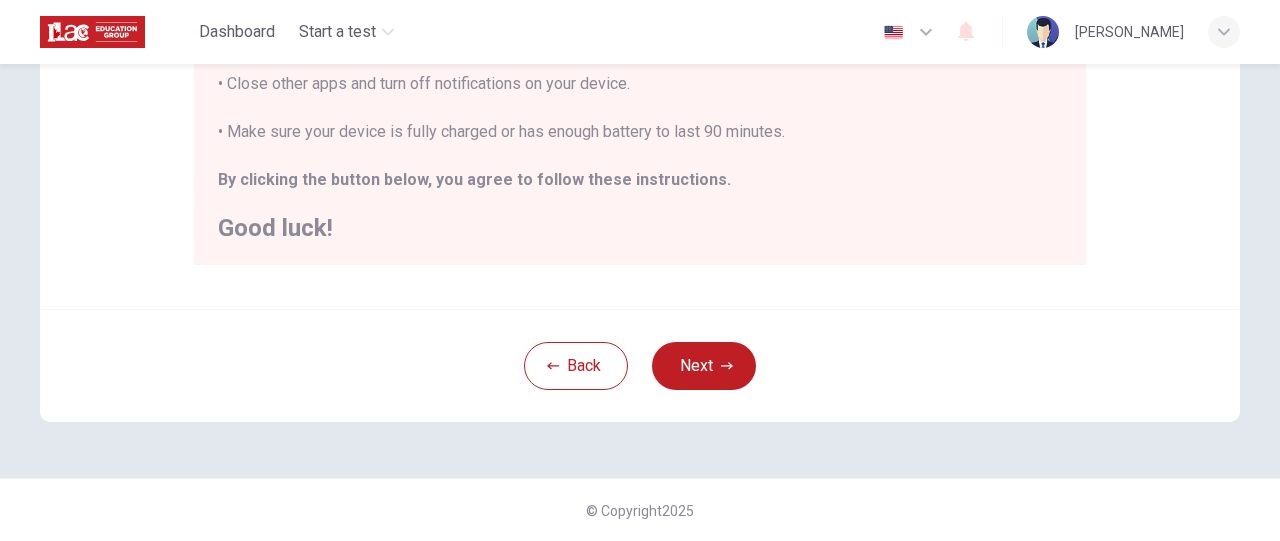 click on "Back Next" at bounding box center (640, 365) 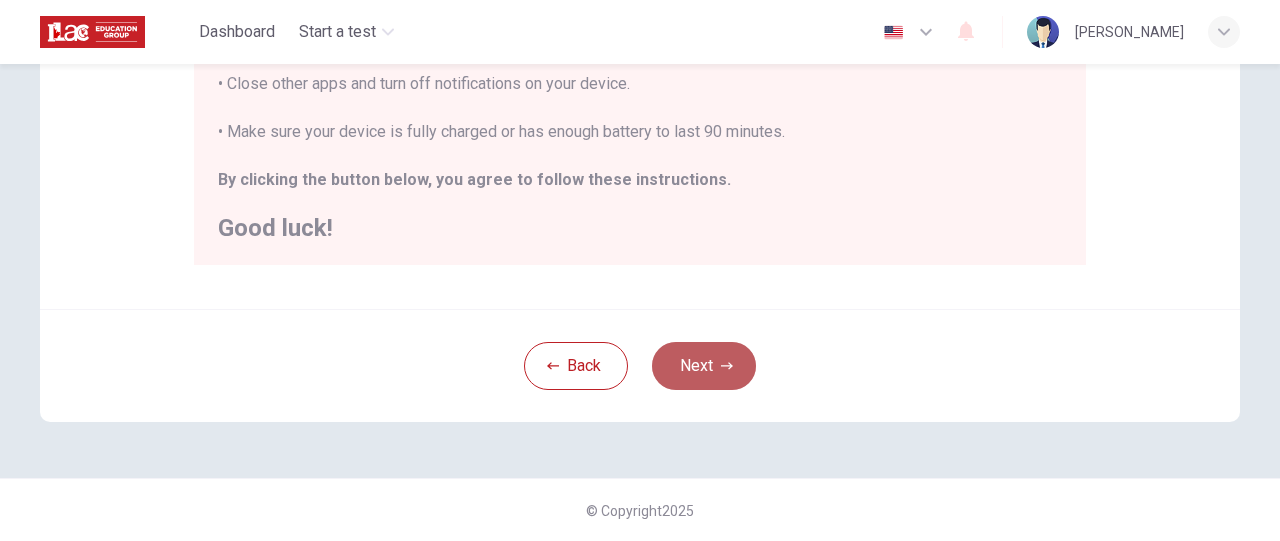 click on "Next" at bounding box center (704, 366) 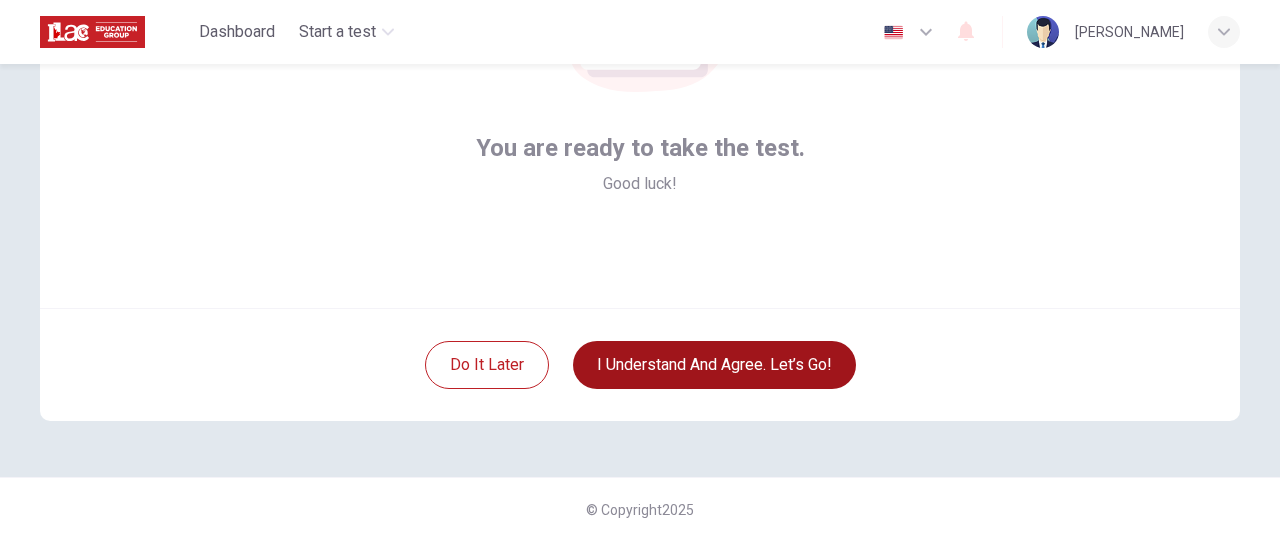 scroll, scrollTop: 291, scrollLeft: 0, axis: vertical 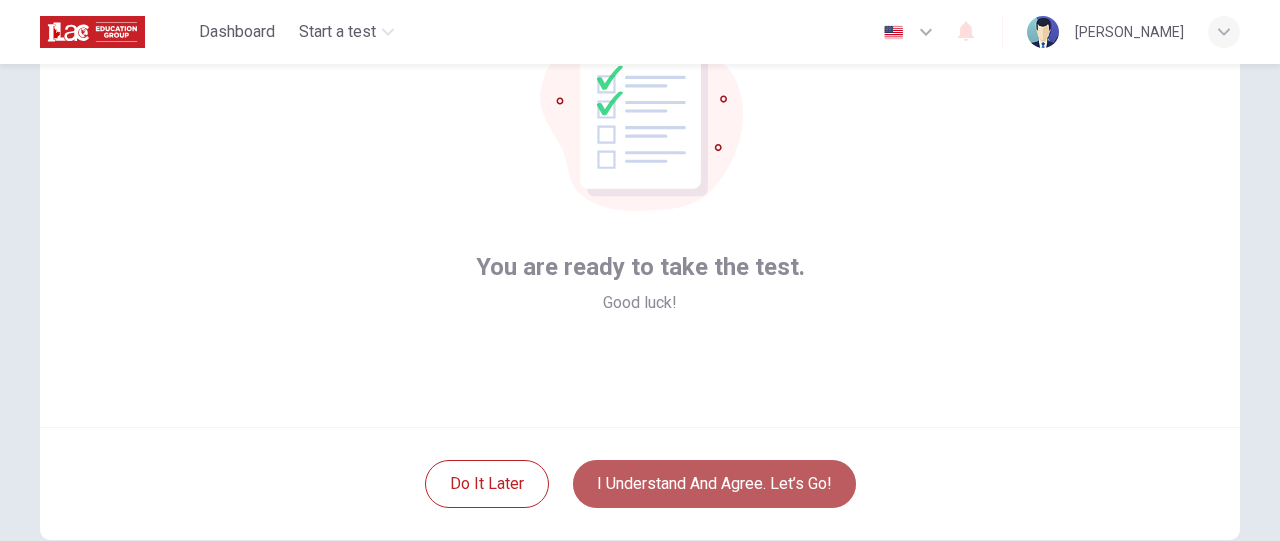 click on "I understand and agree. Let’s go!" at bounding box center (714, 484) 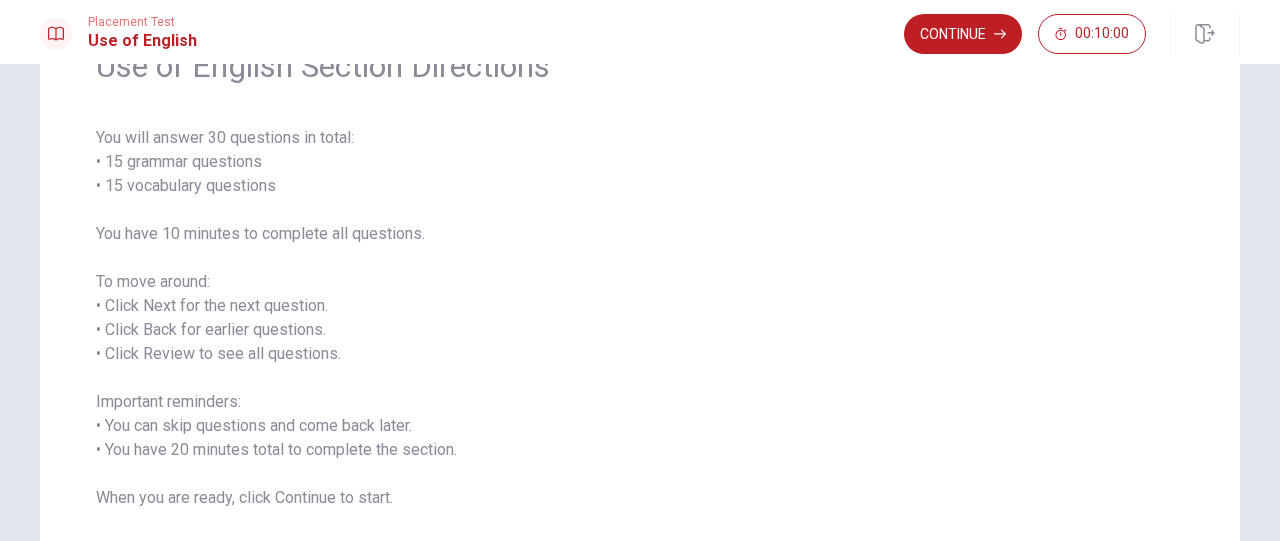 scroll, scrollTop: 112, scrollLeft: 0, axis: vertical 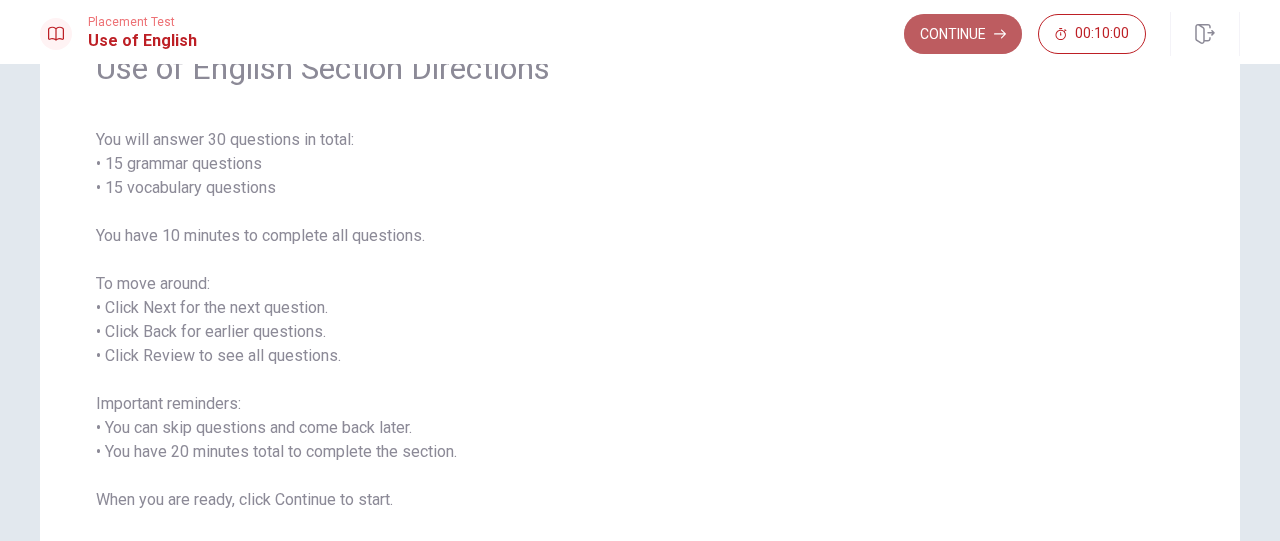 click 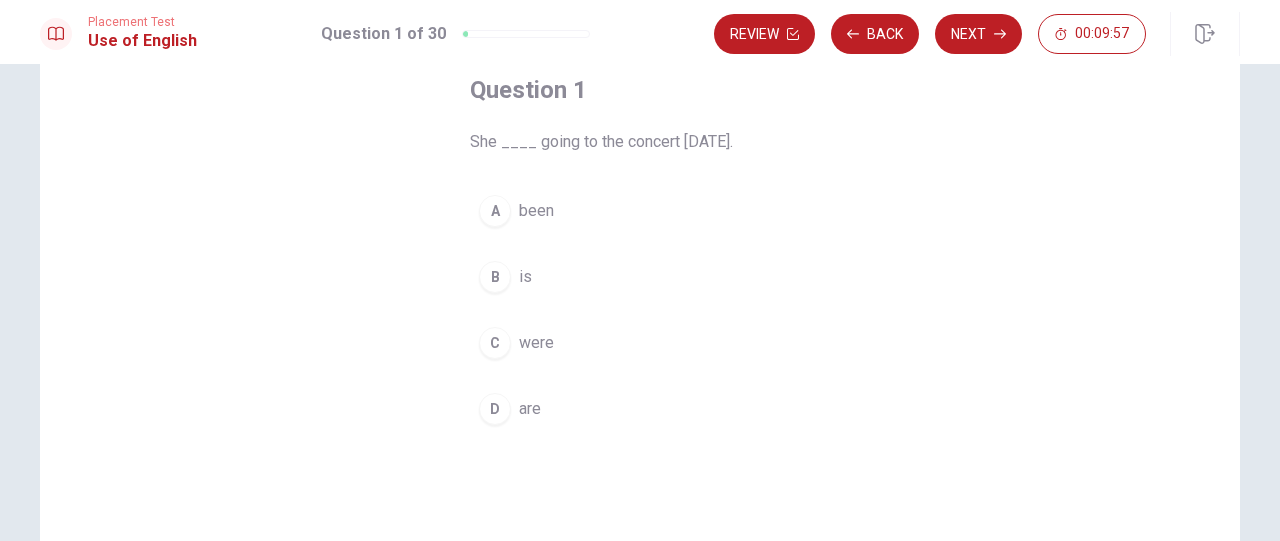 click on "B" at bounding box center (495, 277) 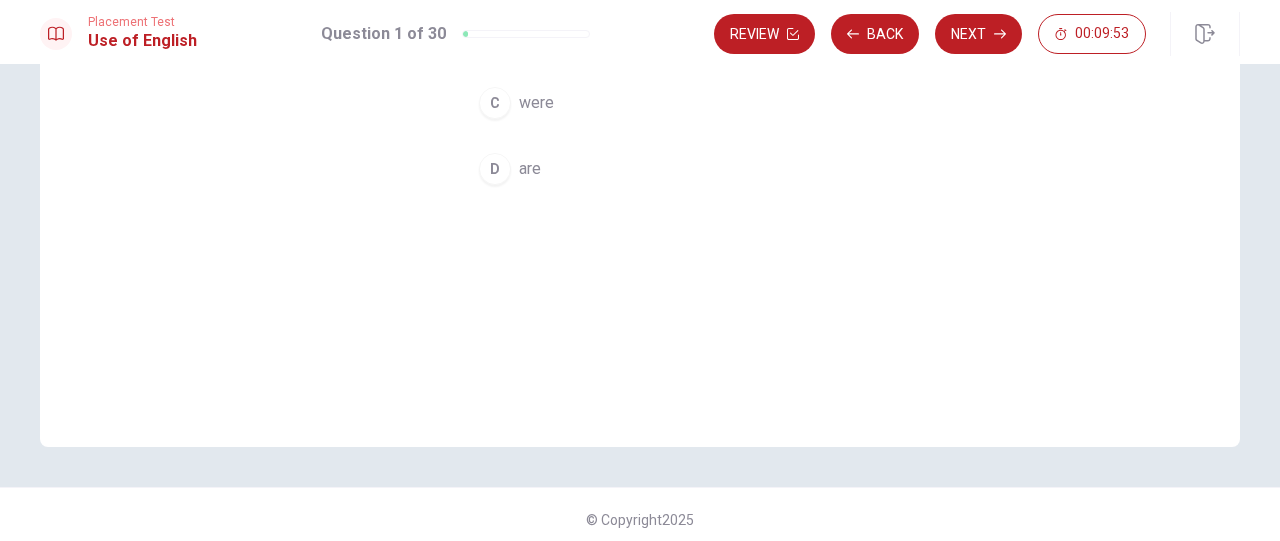 scroll, scrollTop: 0, scrollLeft: 0, axis: both 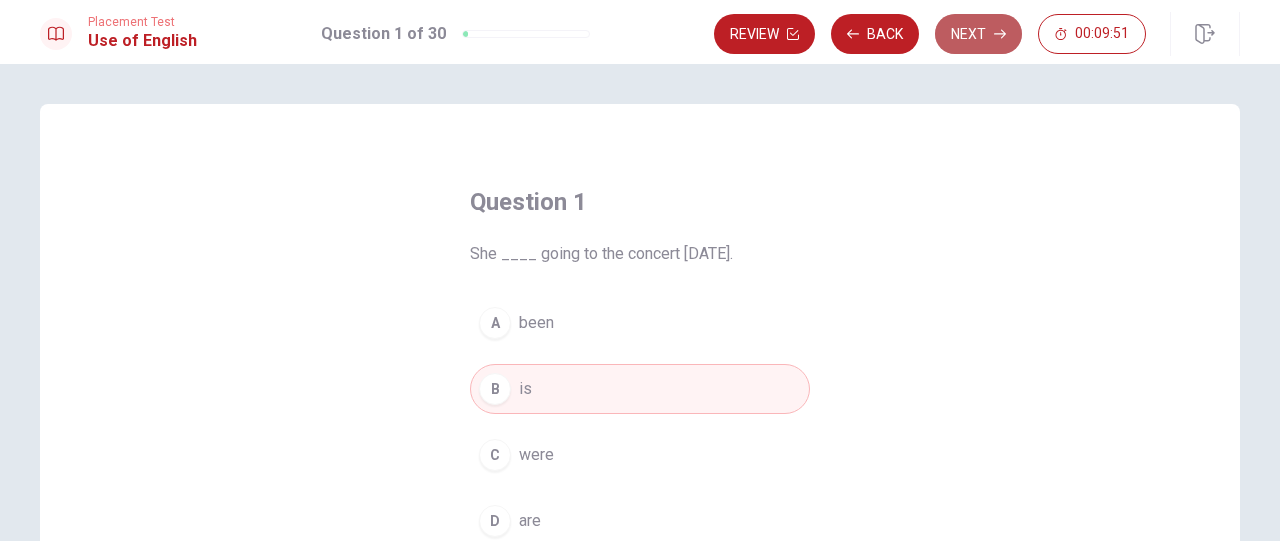 click on "Next" at bounding box center [978, 34] 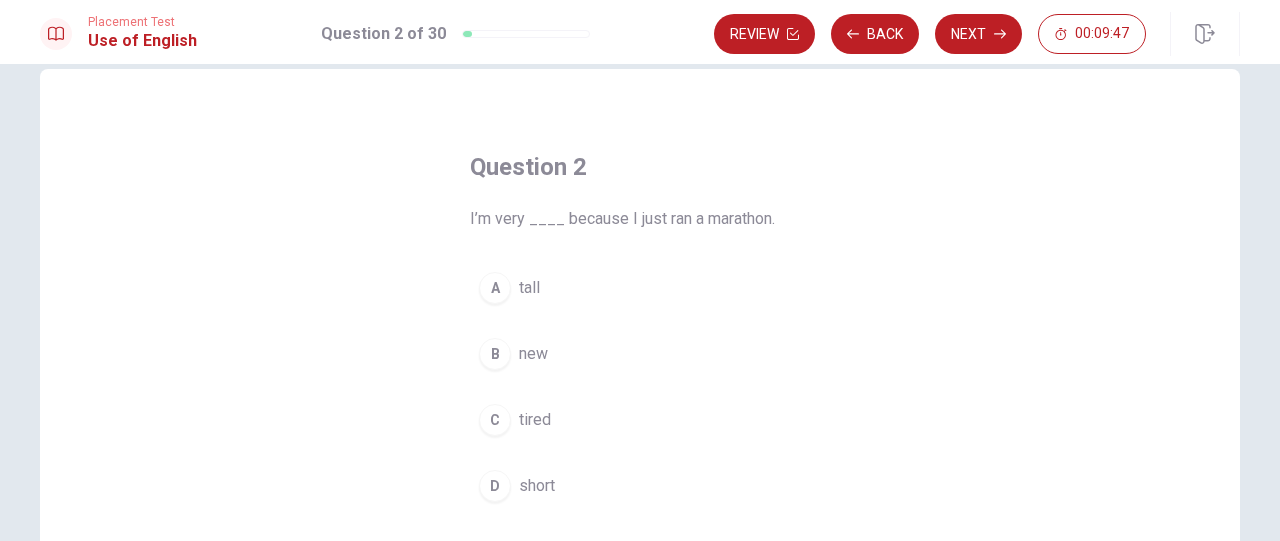 scroll, scrollTop: 48, scrollLeft: 0, axis: vertical 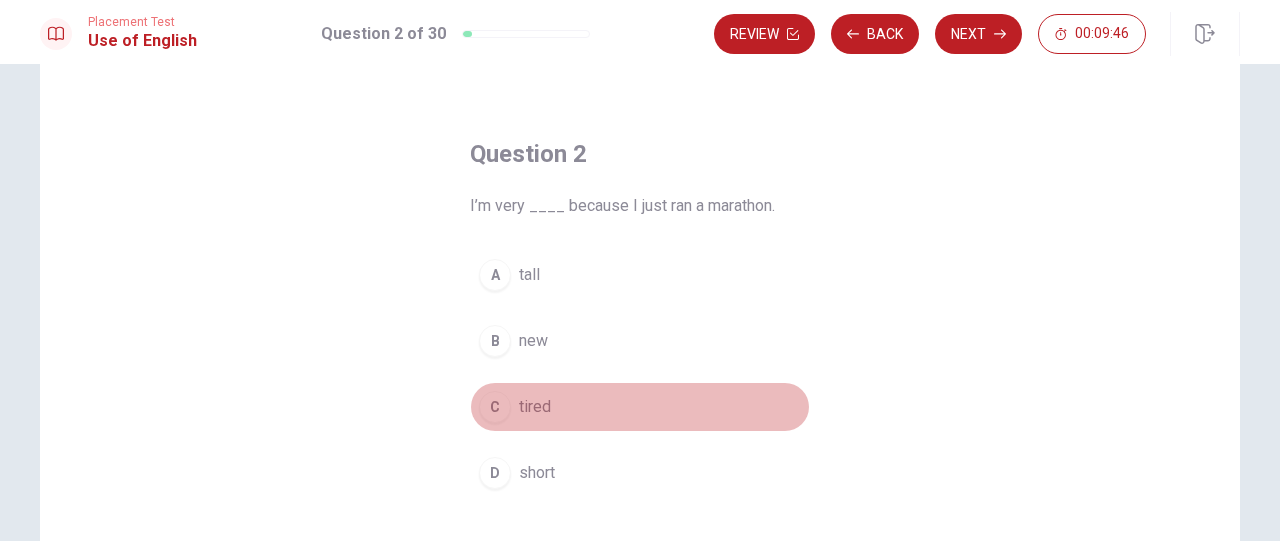 click on "tired" at bounding box center (535, 407) 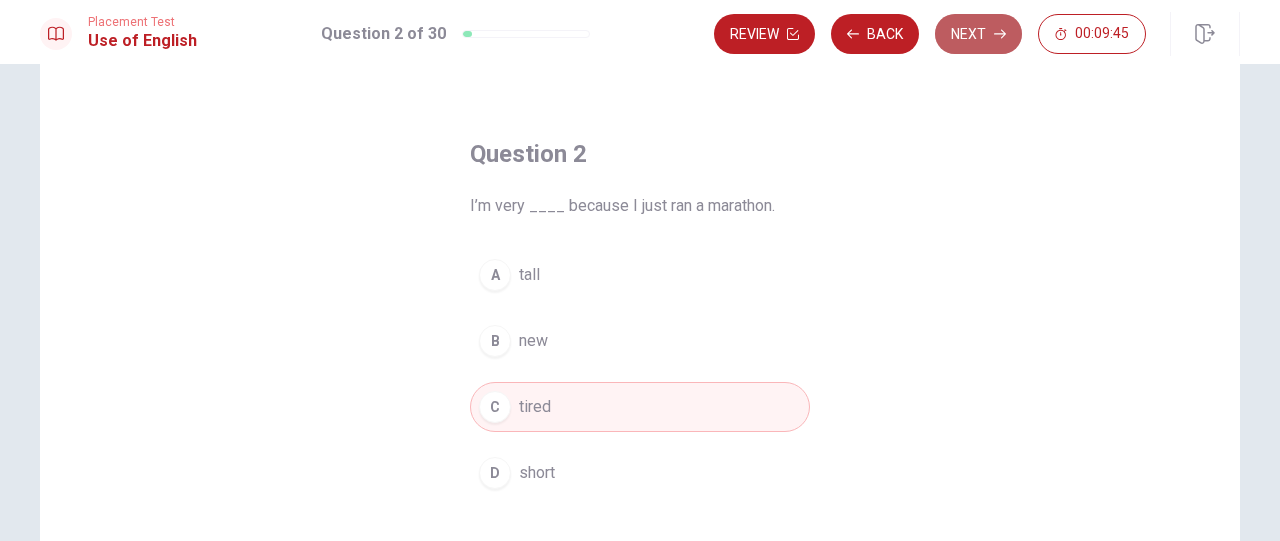 click on "Next" at bounding box center (978, 34) 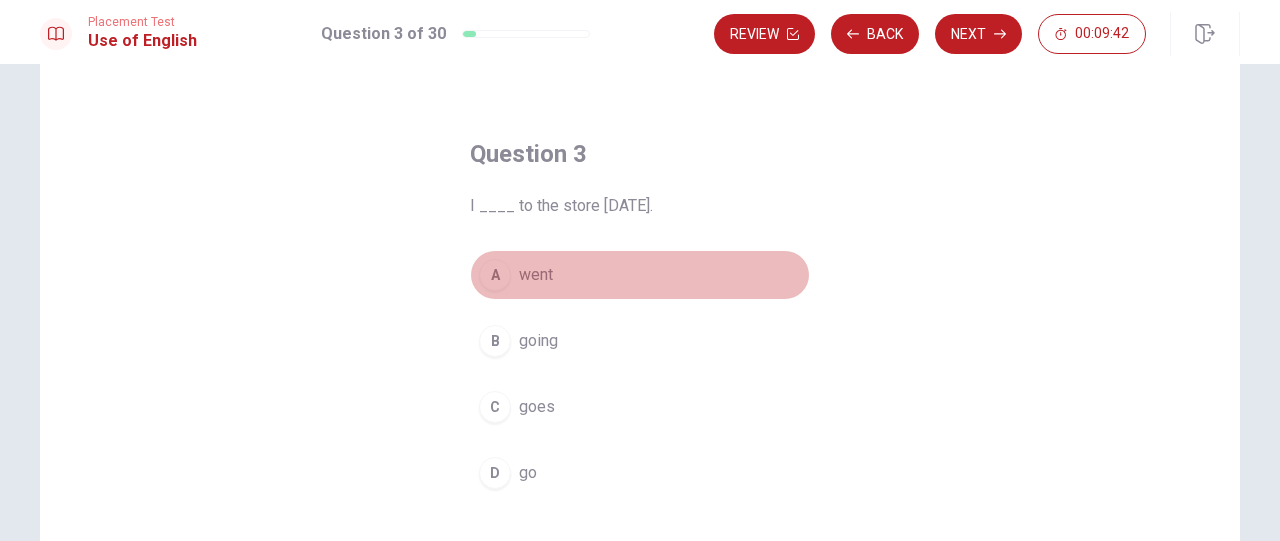 click on "A went" at bounding box center [640, 275] 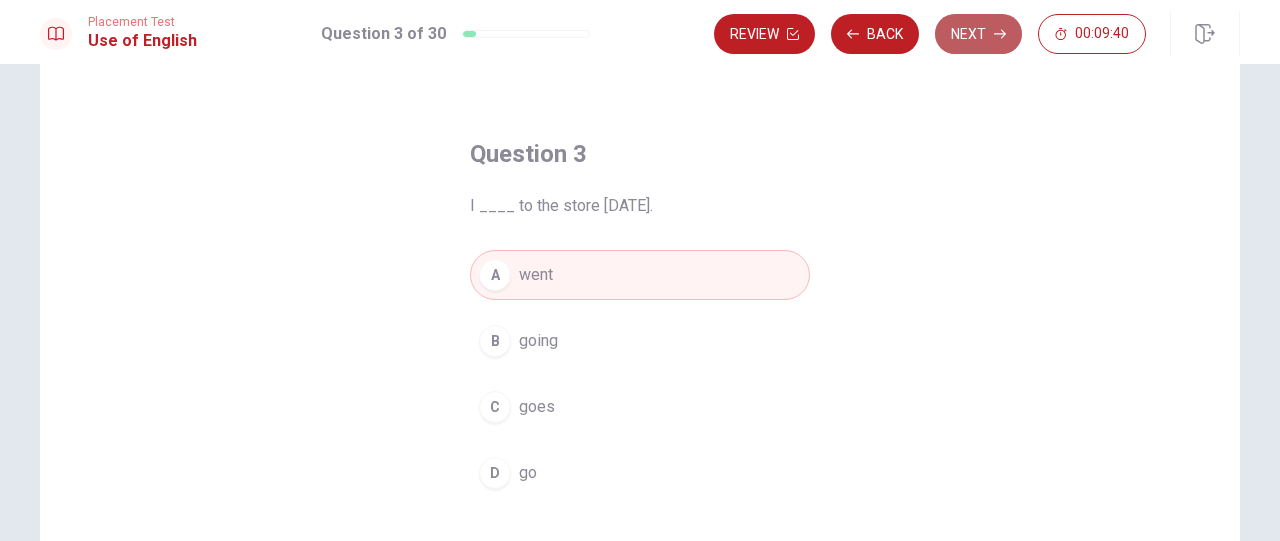 click on "Next" at bounding box center (978, 34) 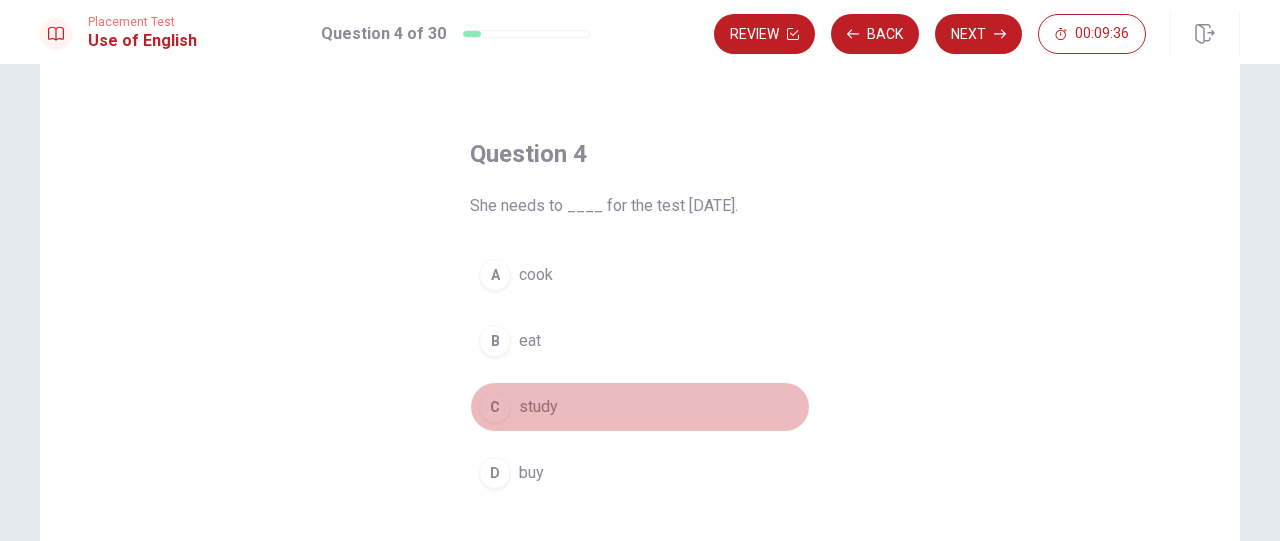 click on "C study" at bounding box center (640, 407) 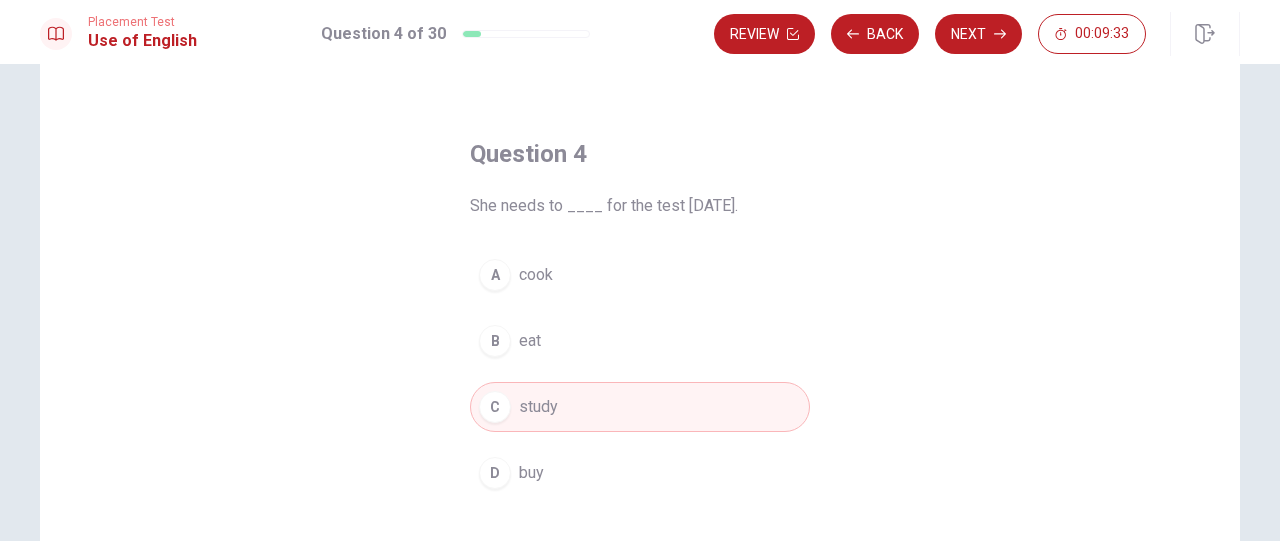 drag, startPoint x: 980, startPoint y: 32, endPoint x: 678, endPoint y: 399, distance: 475.282 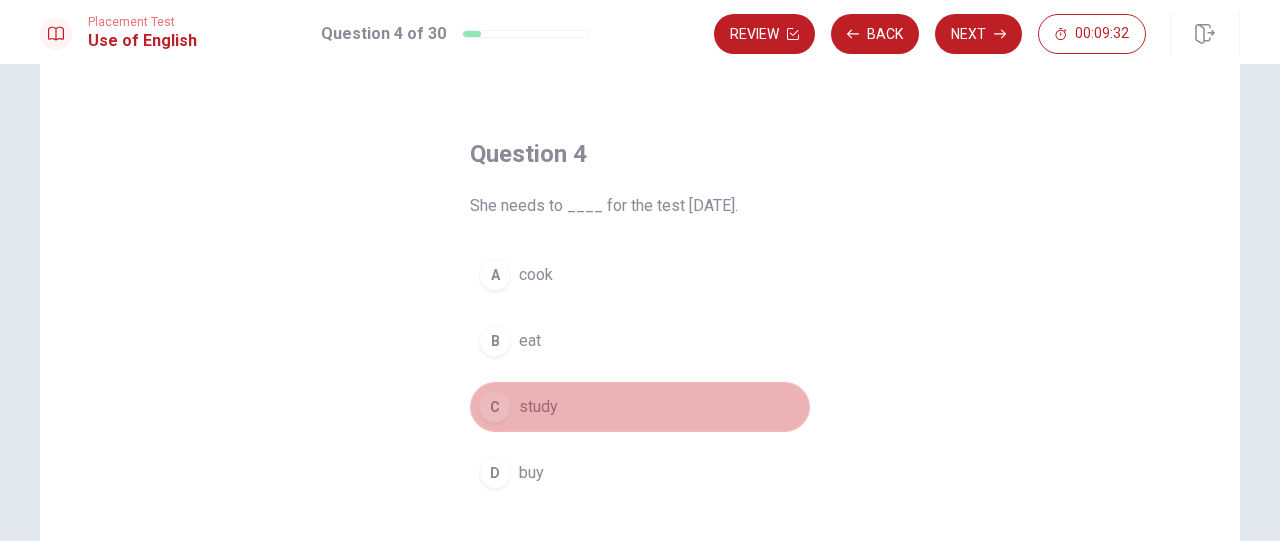 click on "C study" at bounding box center (640, 407) 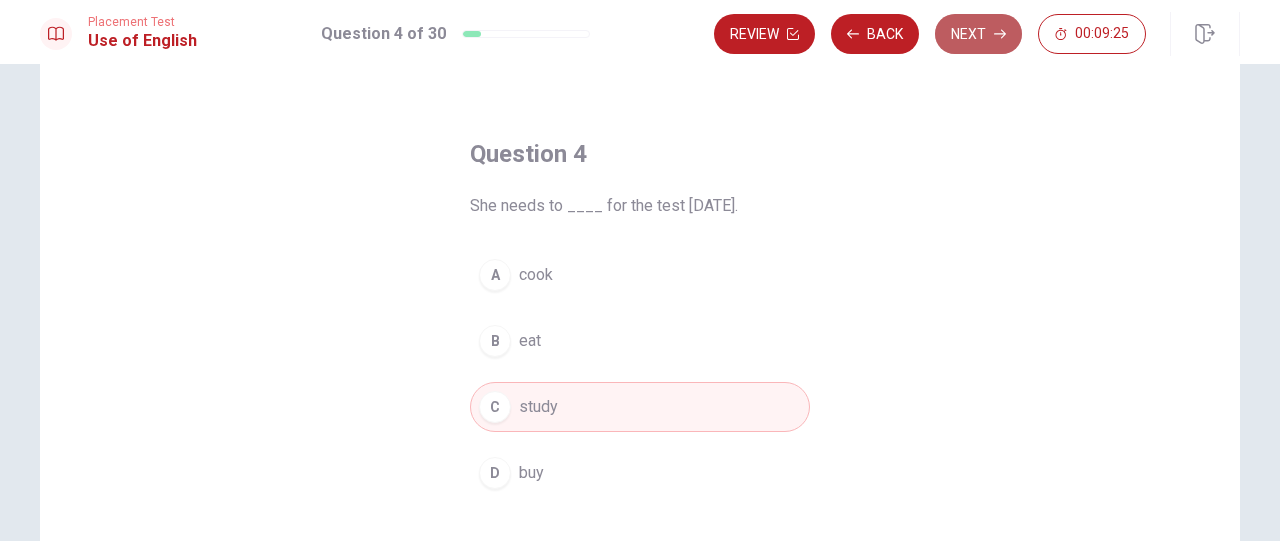 click 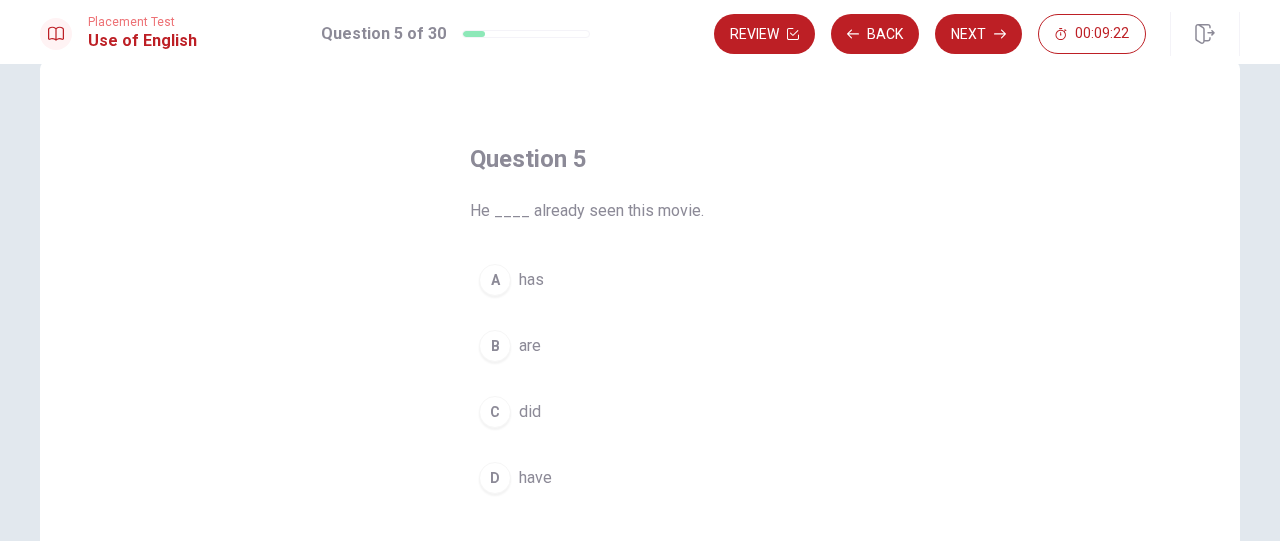 scroll, scrollTop: 54, scrollLeft: 0, axis: vertical 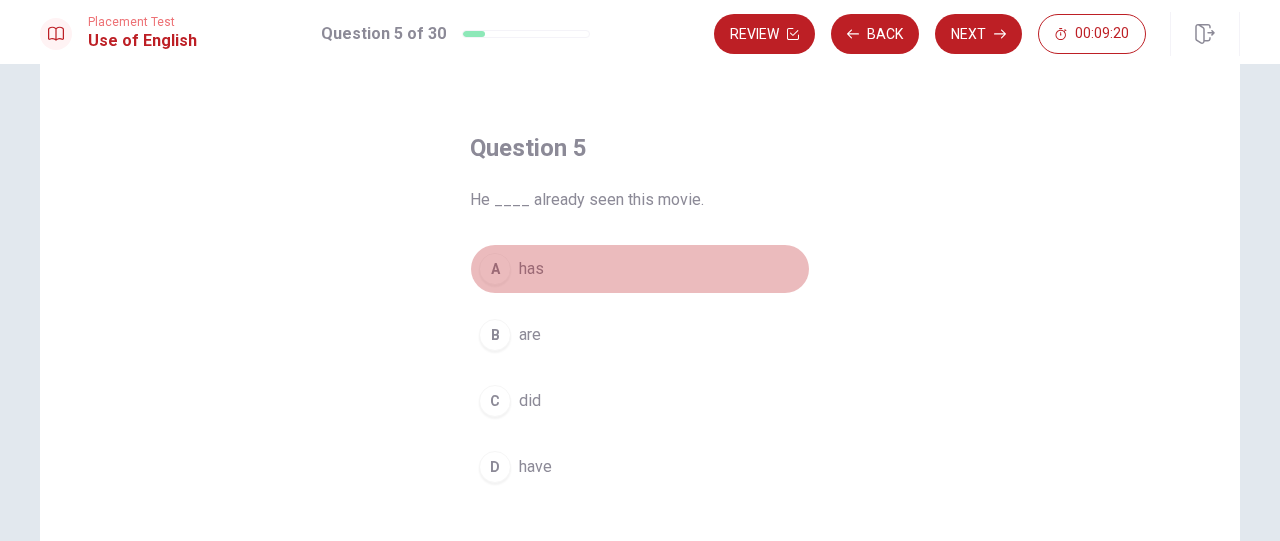 click on "has" at bounding box center [531, 269] 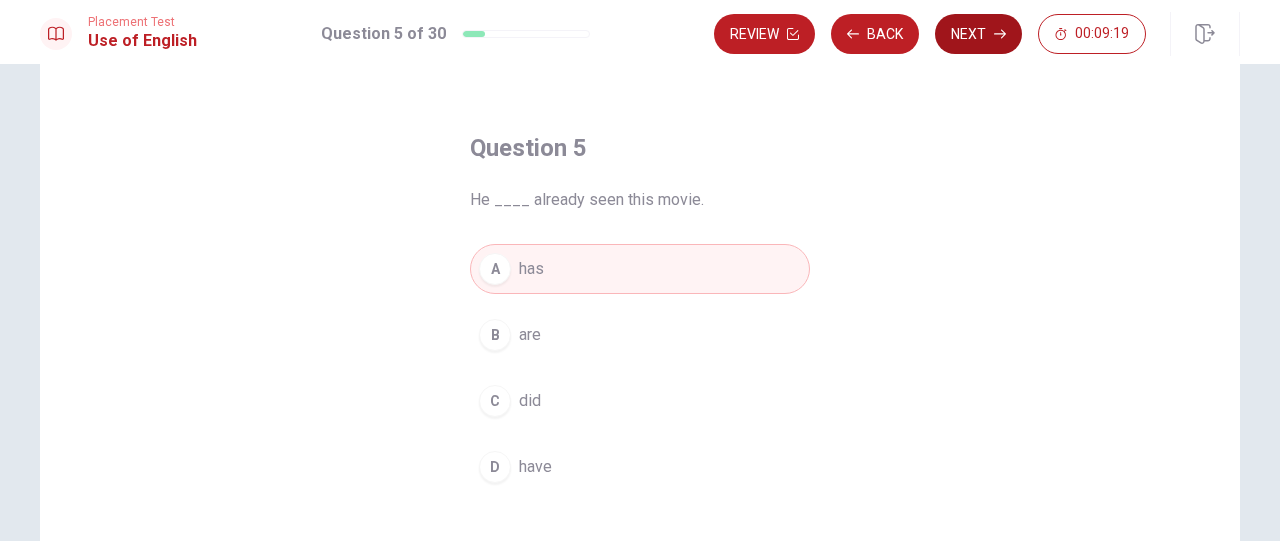 click on "Next" at bounding box center (978, 34) 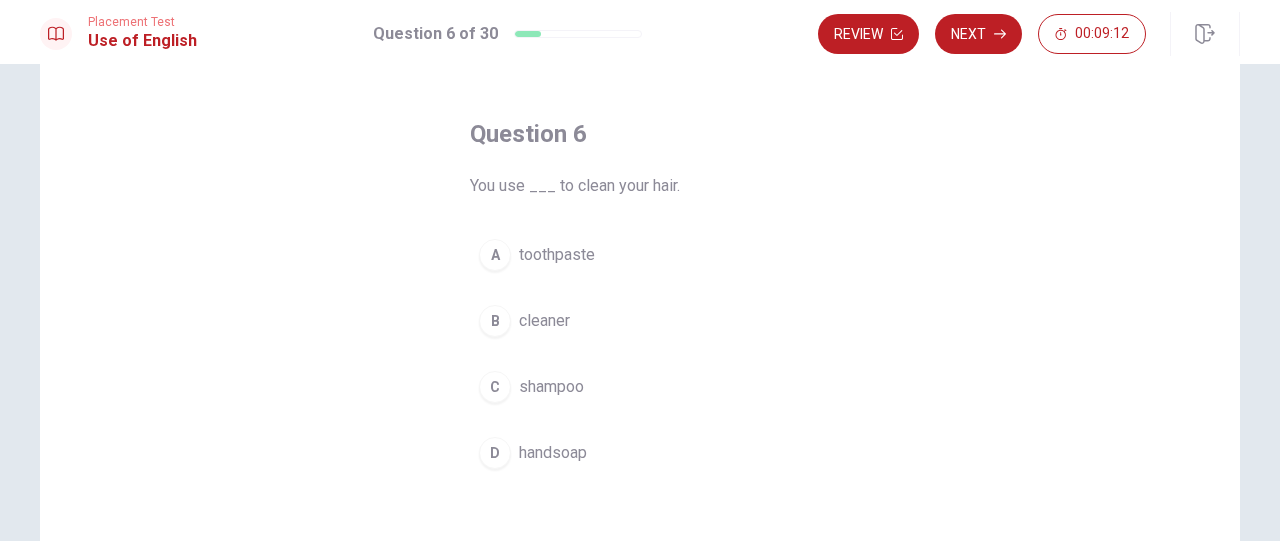 scroll, scrollTop: 86, scrollLeft: 0, axis: vertical 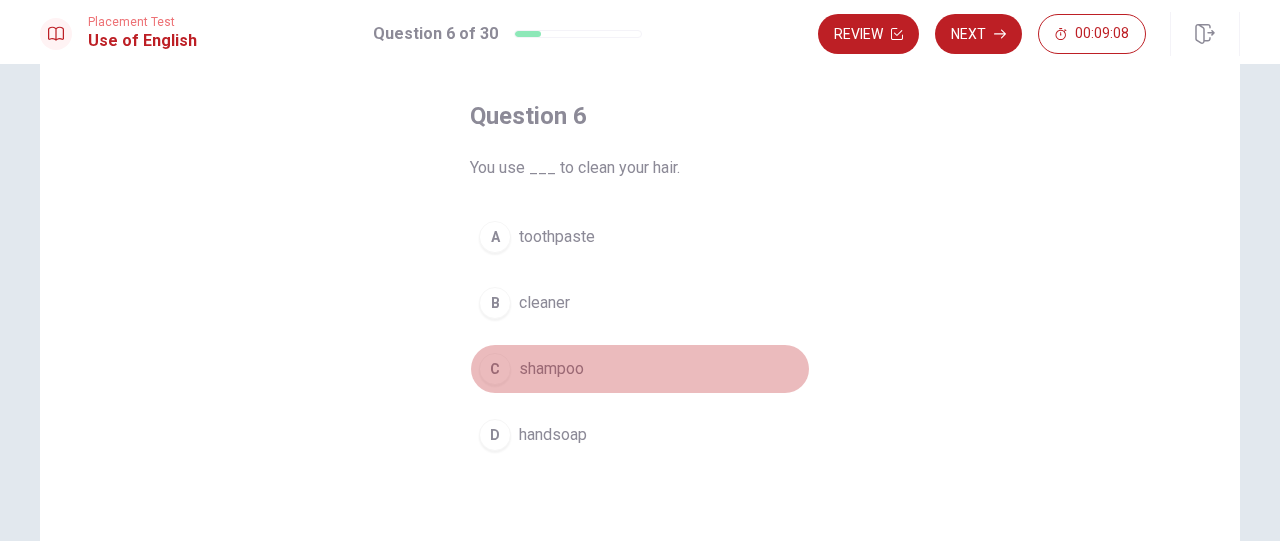 click on "shampoo" at bounding box center (551, 369) 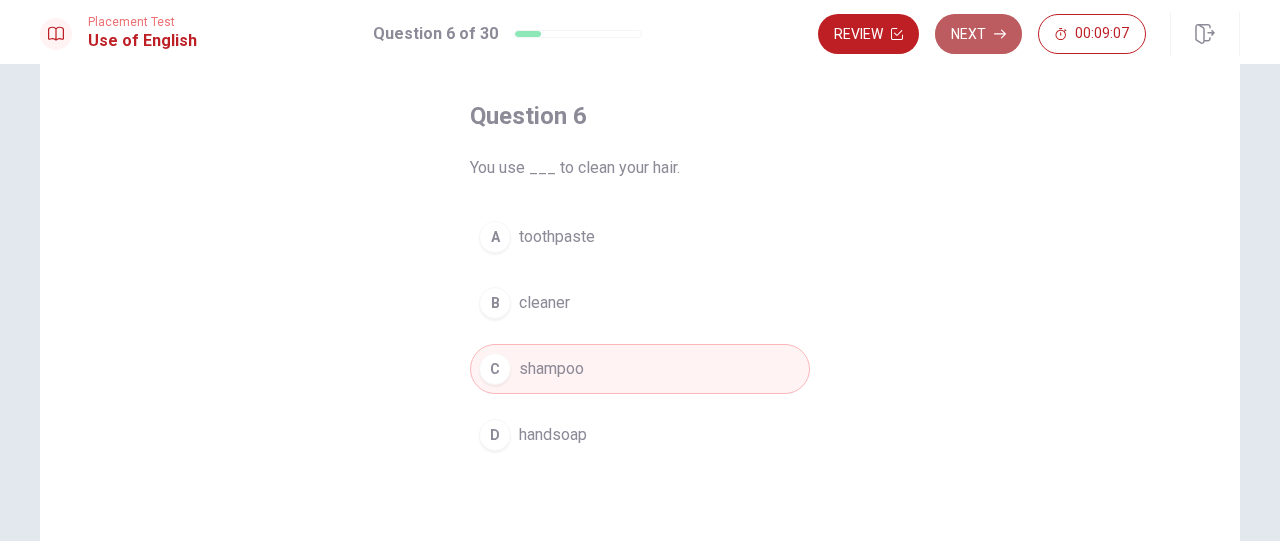 click on "Next" at bounding box center [978, 34] 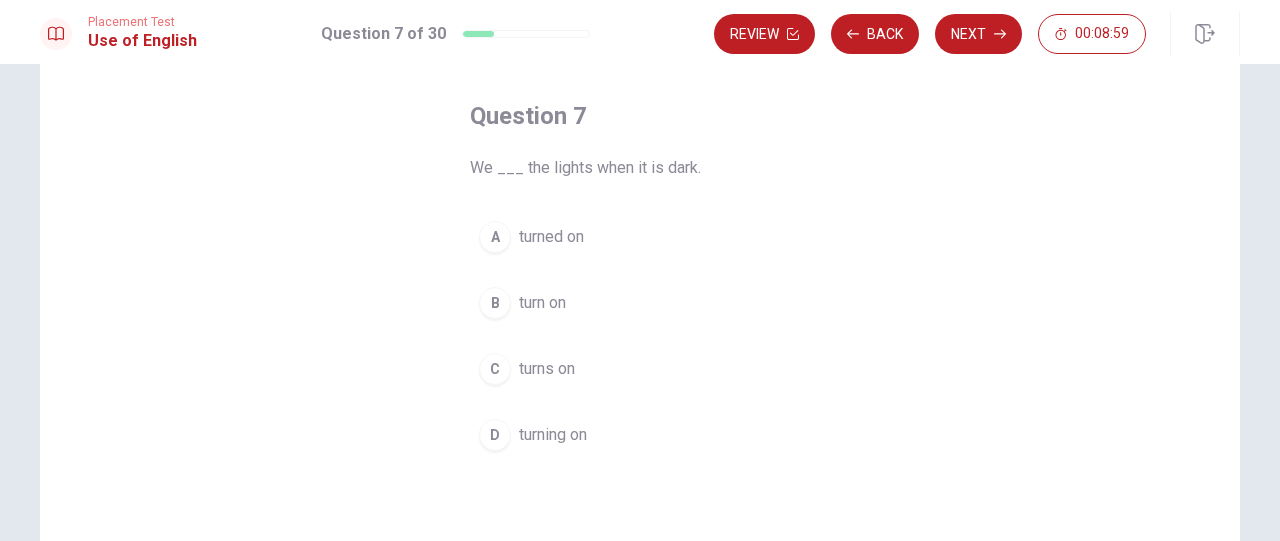 click on "turn on" at bounding box center (542, 303) 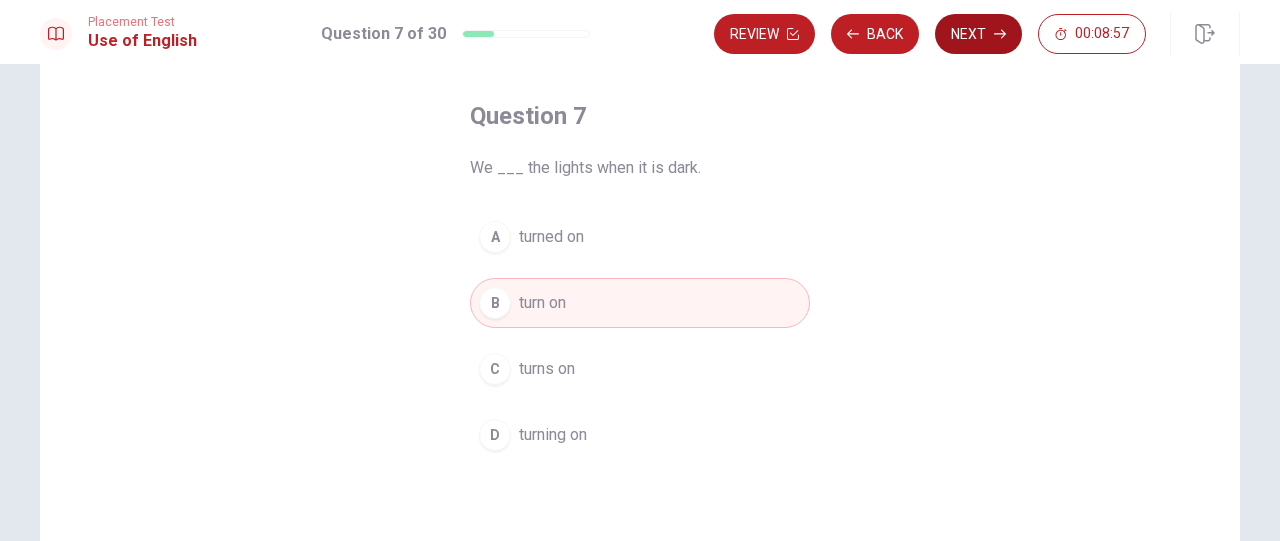 click on "Next" at bounding box center (978, 34) 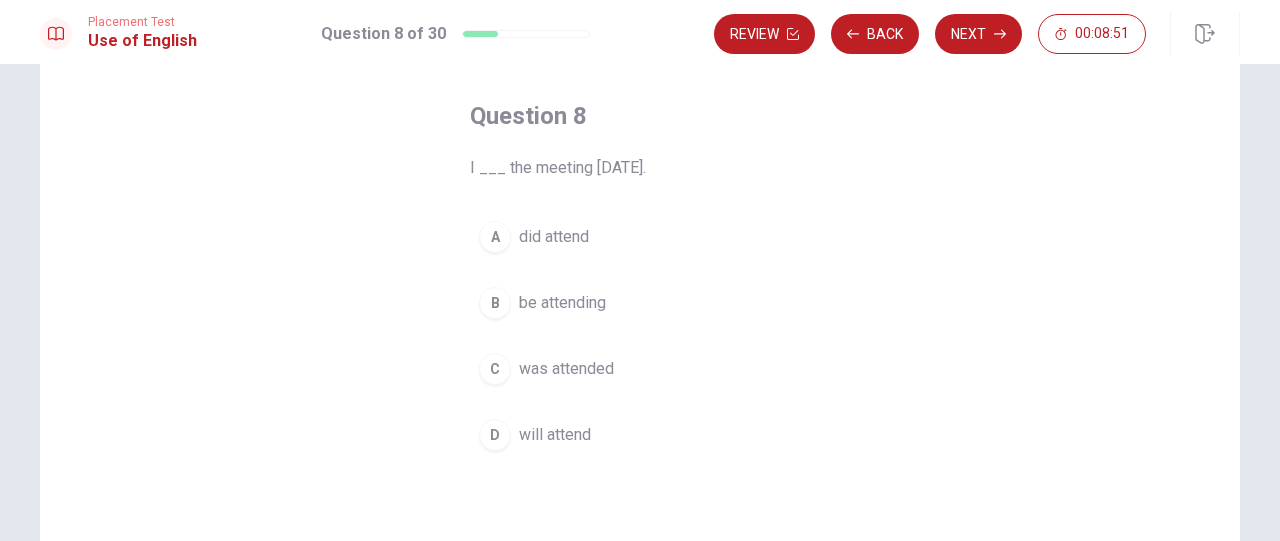 click on "will attend" at bounding box center [555, 435] 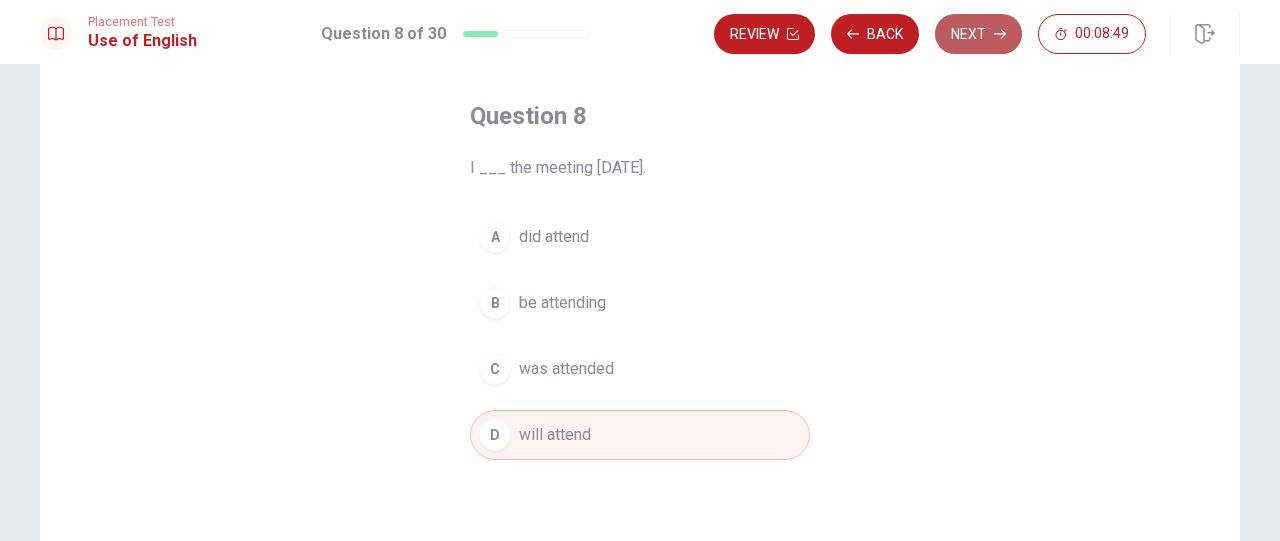 click on "Next" at bounding box center [978, 34] 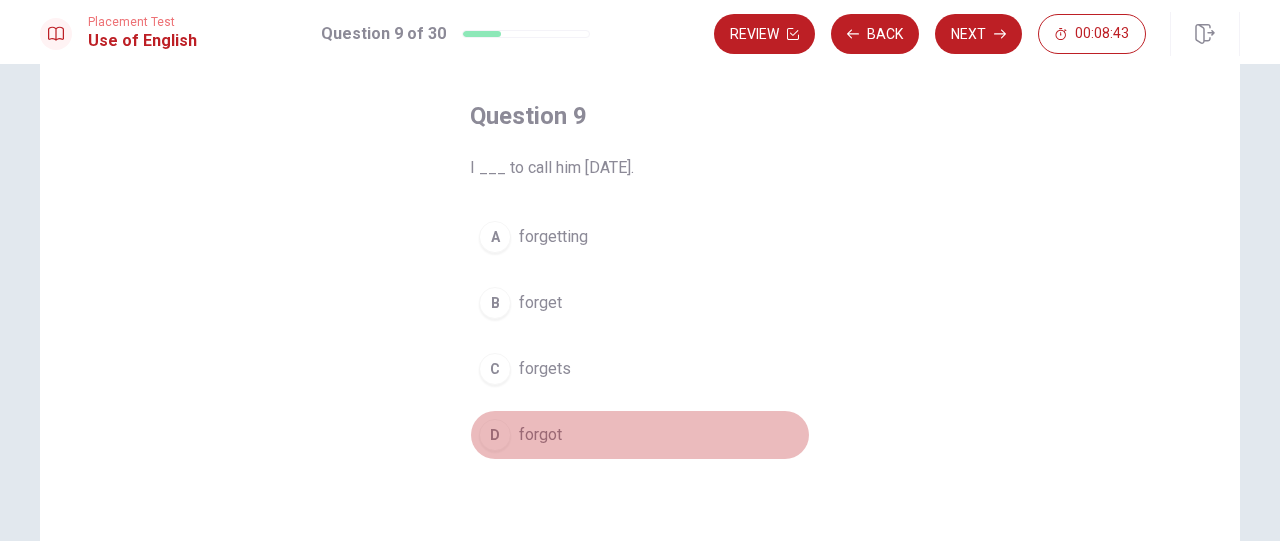 click on "forgot" at bounding box center (540, 435) 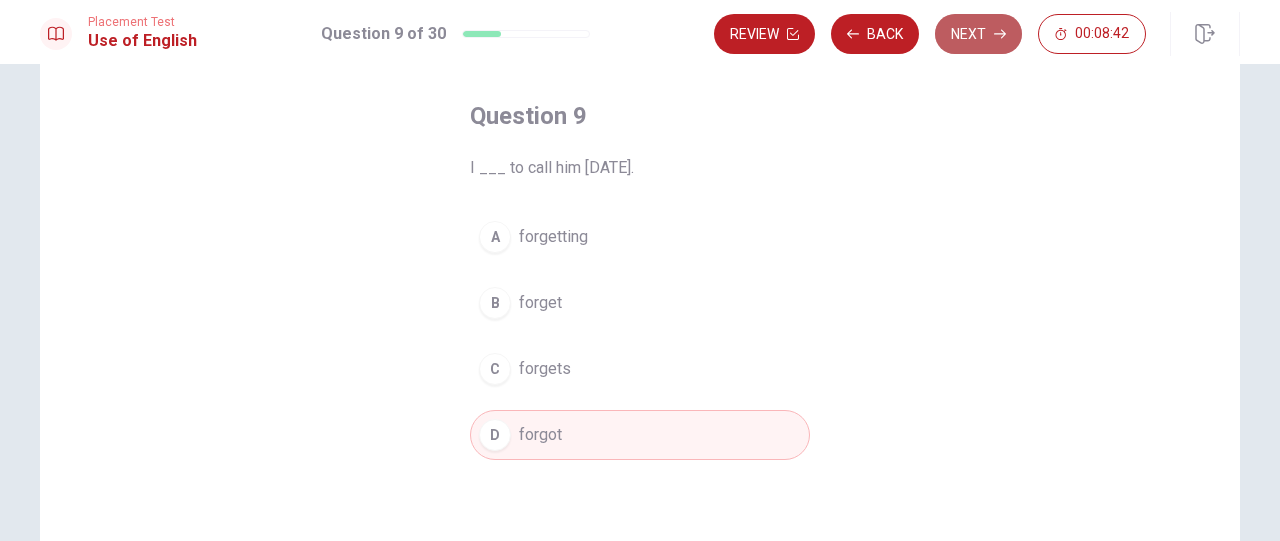 click on "Next" at bounding box center (978, 34) 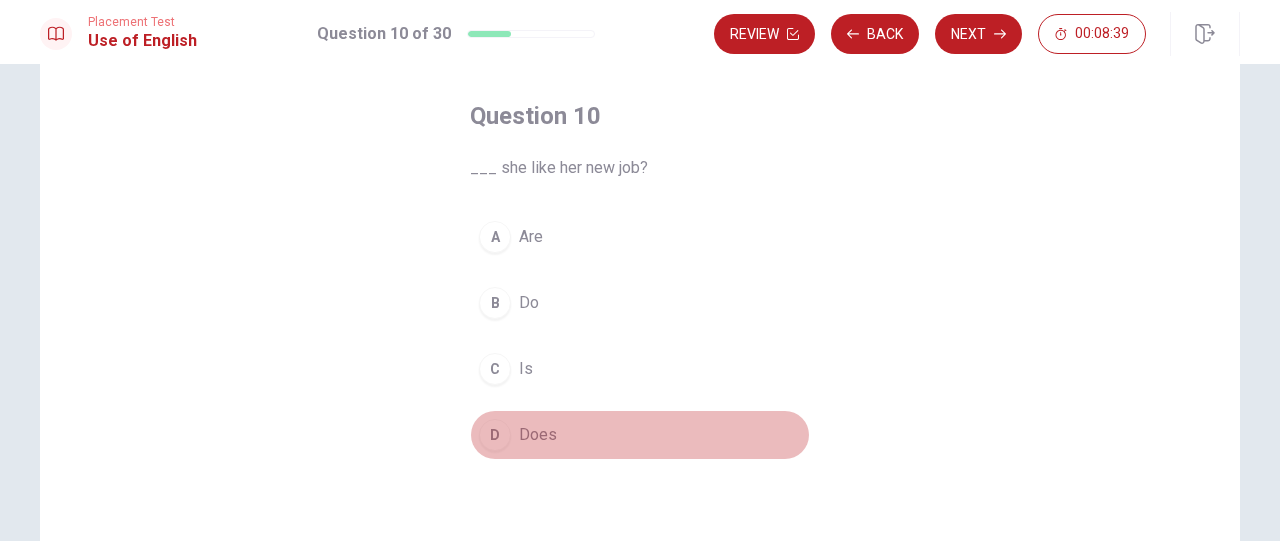 click on "Does" at bounding box center (538, 435) 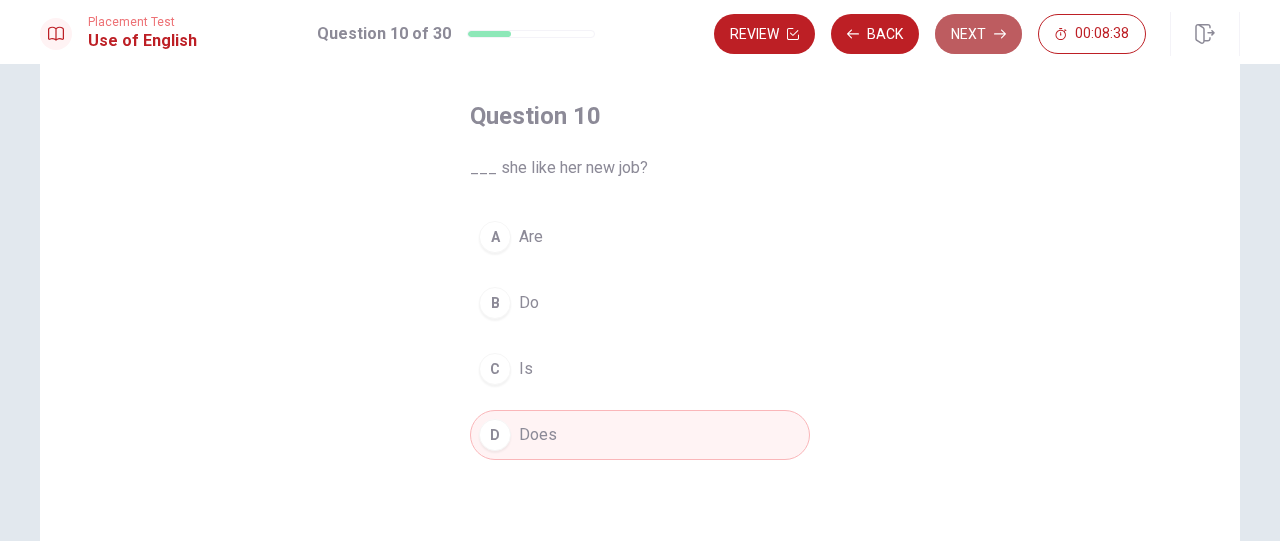 click on "Next" at bounding box center (978, 34) 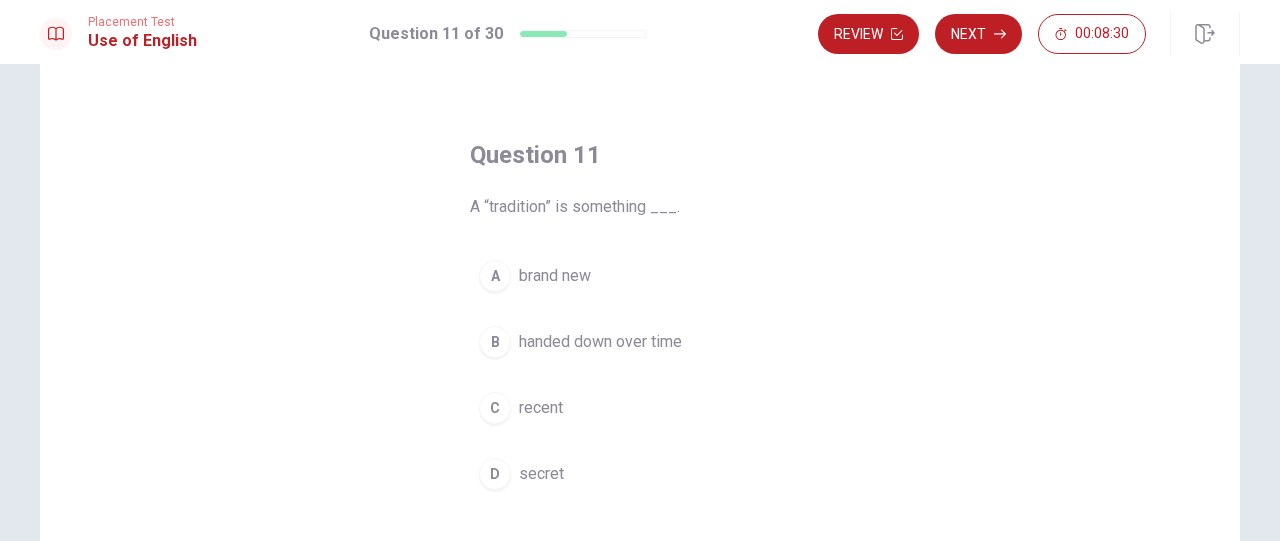 scroll, scrollTop: 56, scrollLeft: 0, axis: vertical 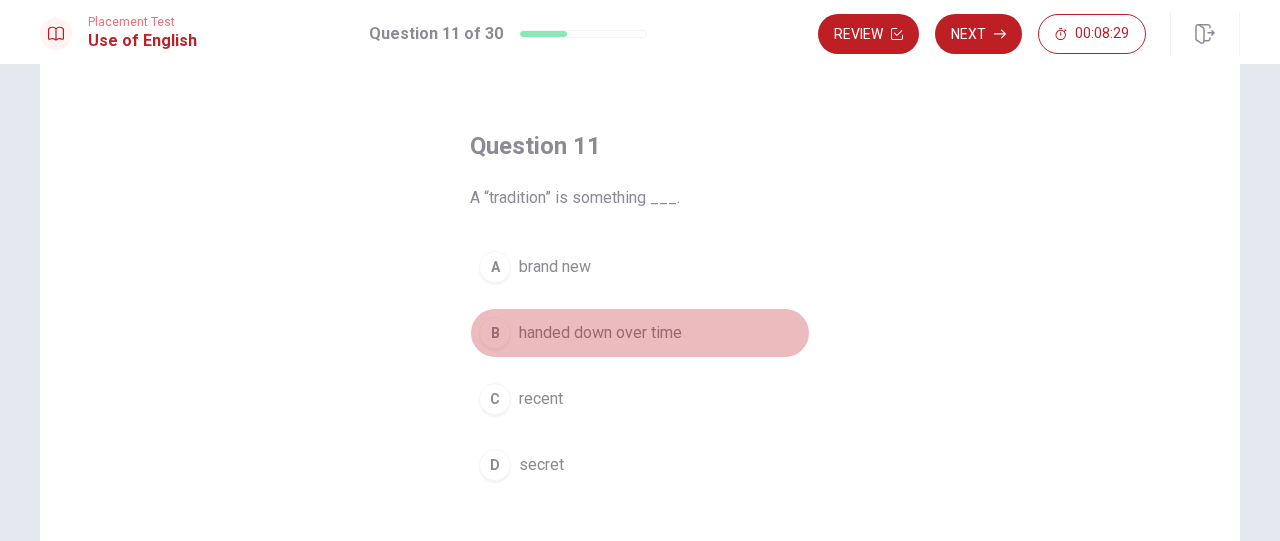 click on "handed down over time" at bounding box center [600, 333] 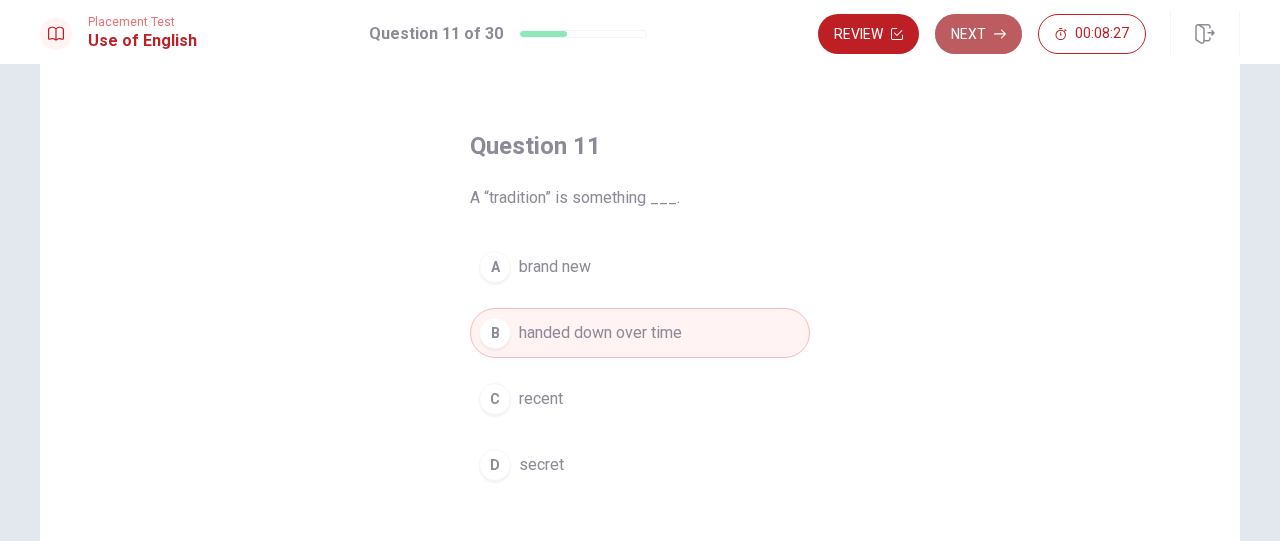 click on "Next" at bounding box center (978, 34) 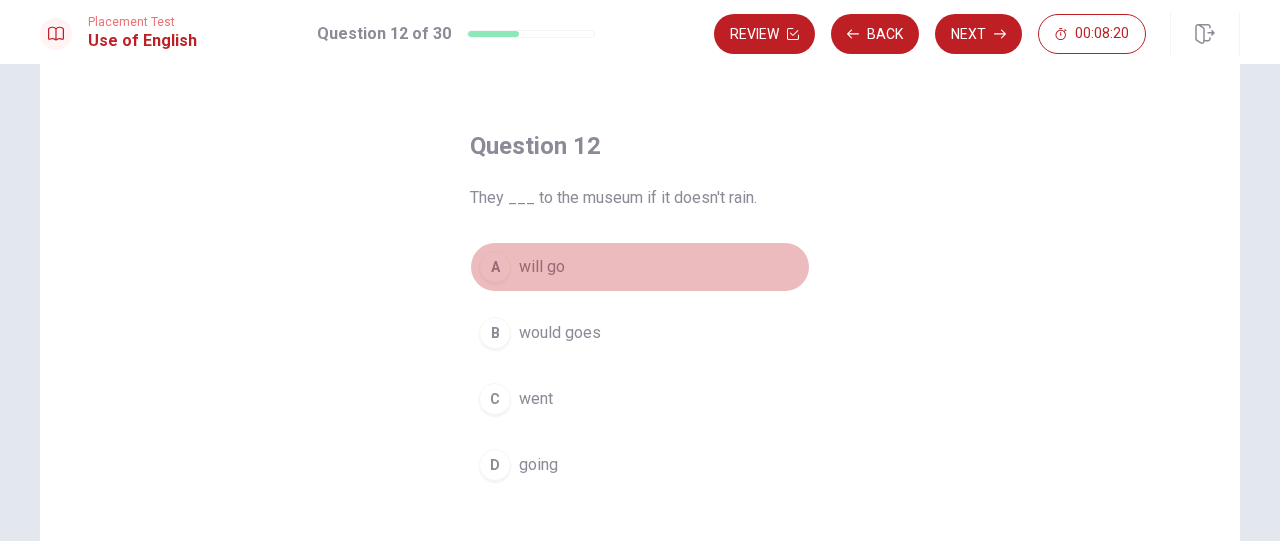 click on "A will go" at bounding box center [640, 267] 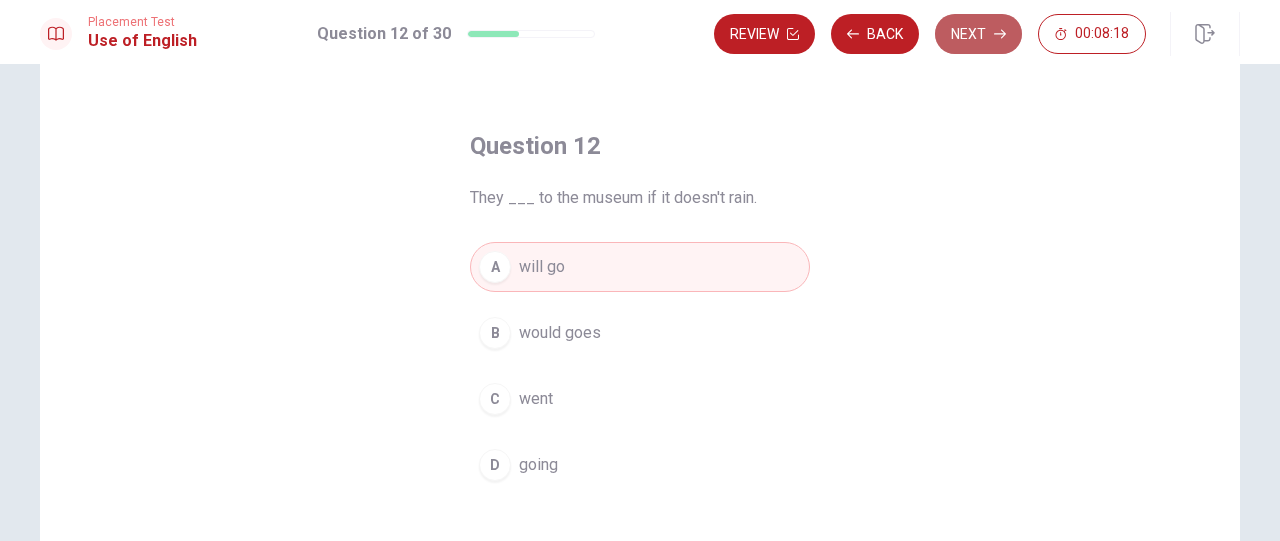 click on "Next" at bounding box center (978, 34) 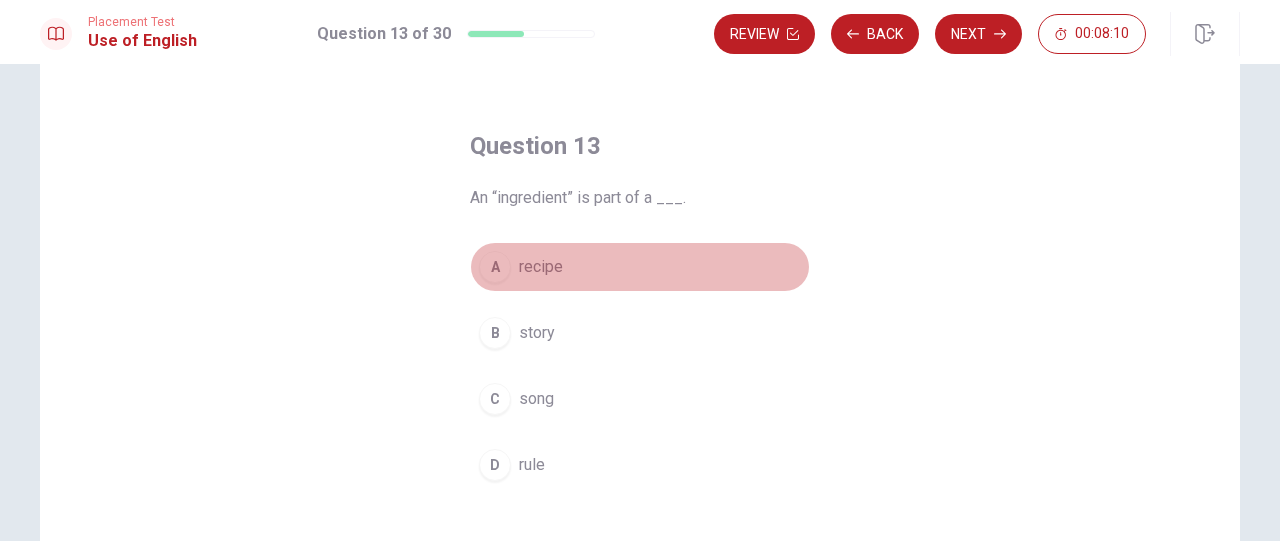 click on "recipe" at bounding box center (541, 267) 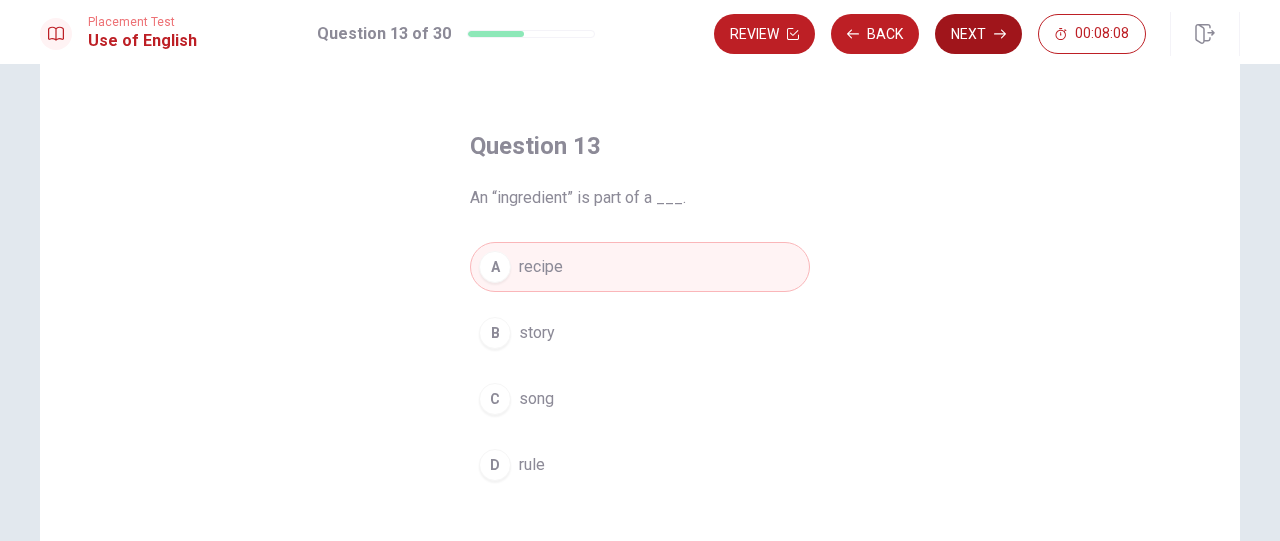 click on "Next" at bounding box center (978, 34) 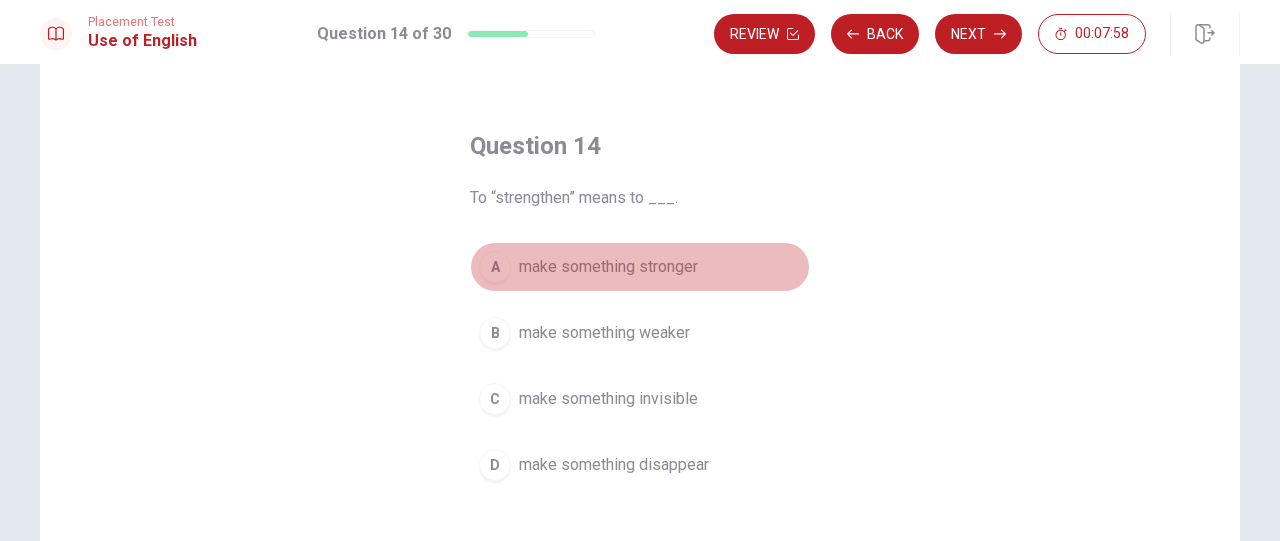 click on "A make something stronger" at bounding box center [640, 267] 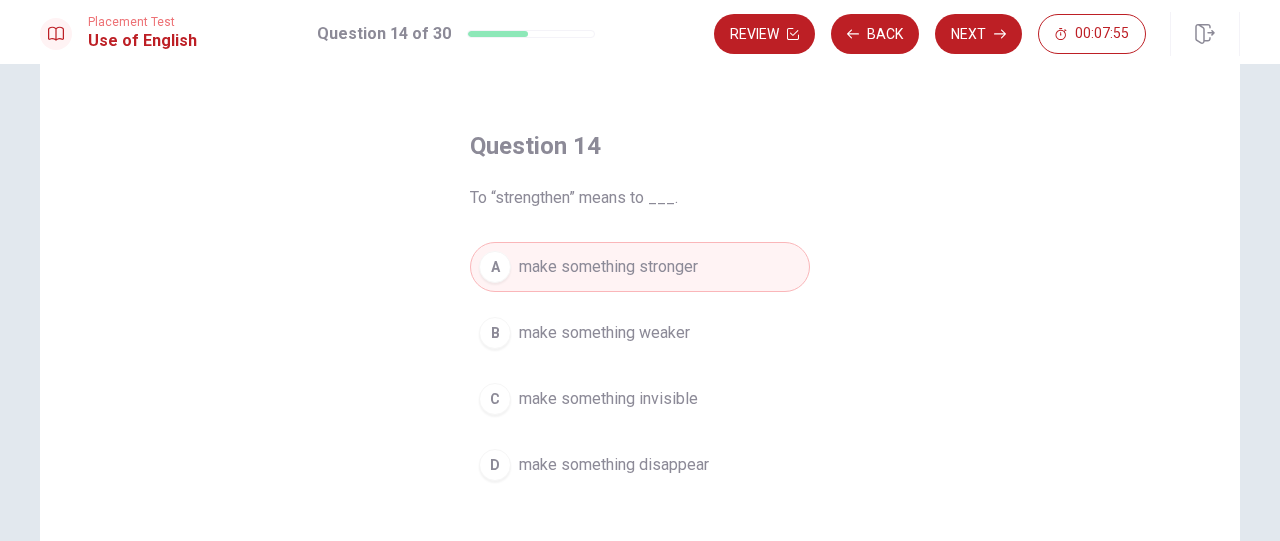 drag, startPoint x: 690, startPoint y: 395, endPoint x: 686, endPoint y: 266, distance: 129.062 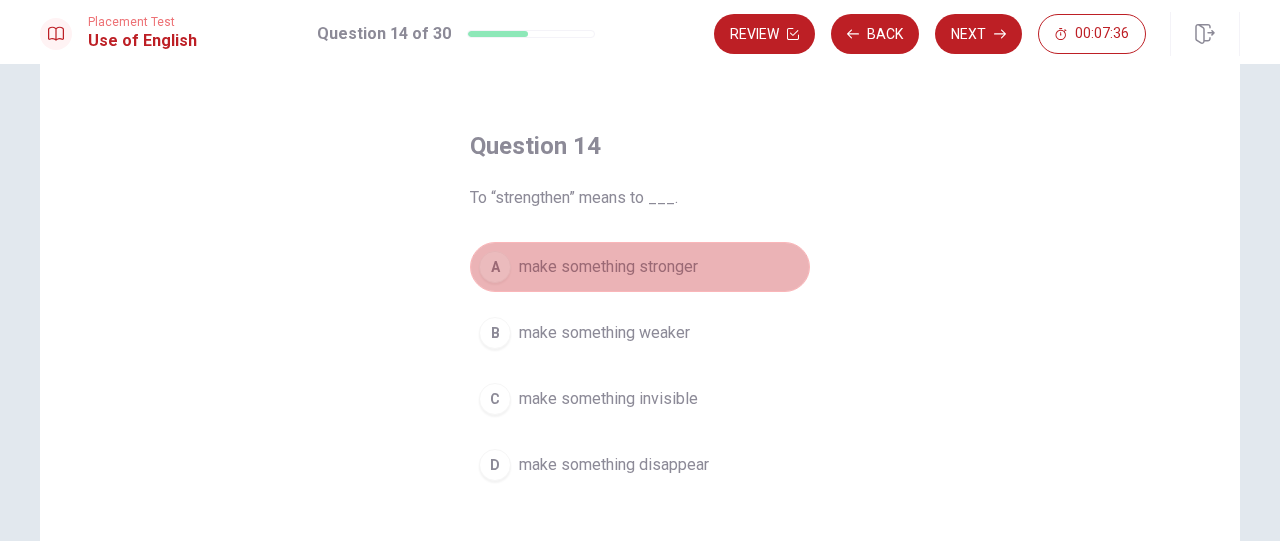 click on "A make something stronger" at bounding box center [640, 267] 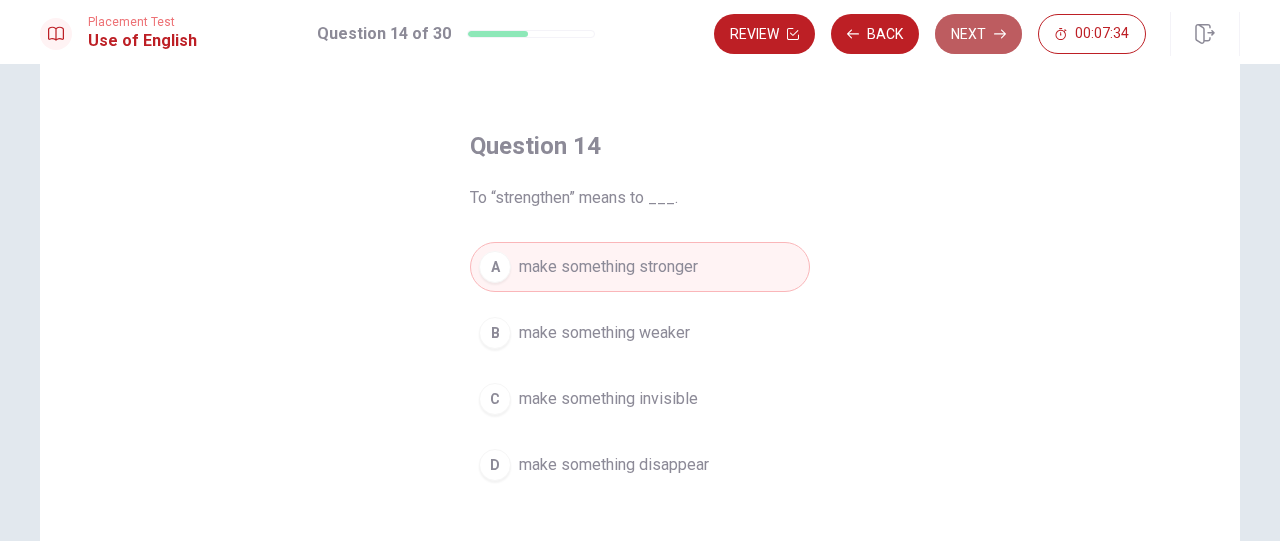 click on "Next" at bounding box center [978, 34] 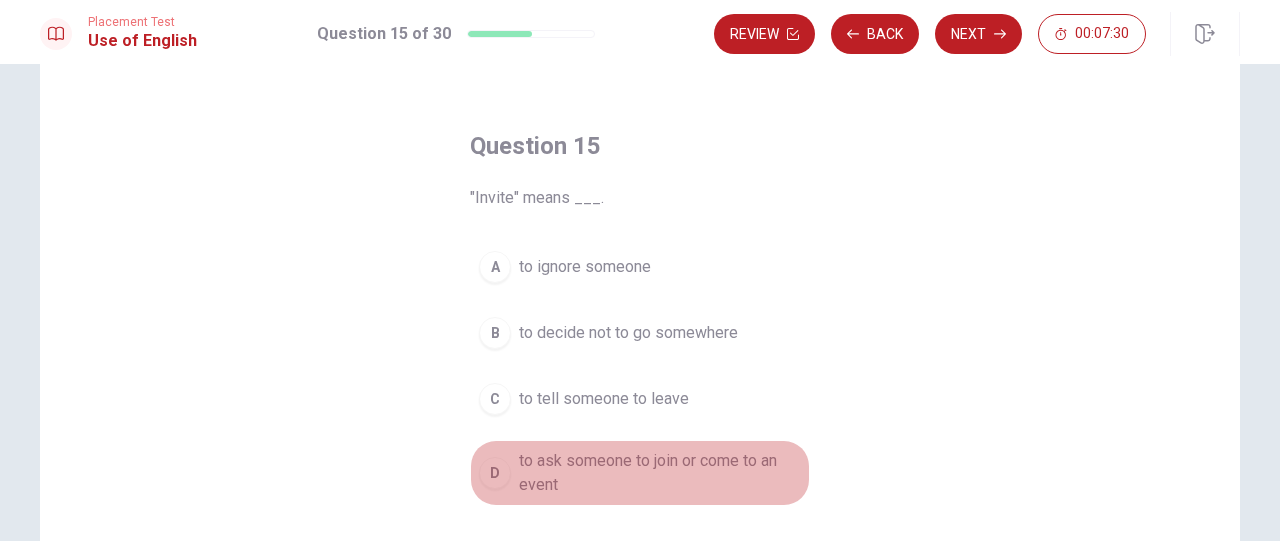 click on "to ask someone to join or come to an event" at bounding box center (660, 473) 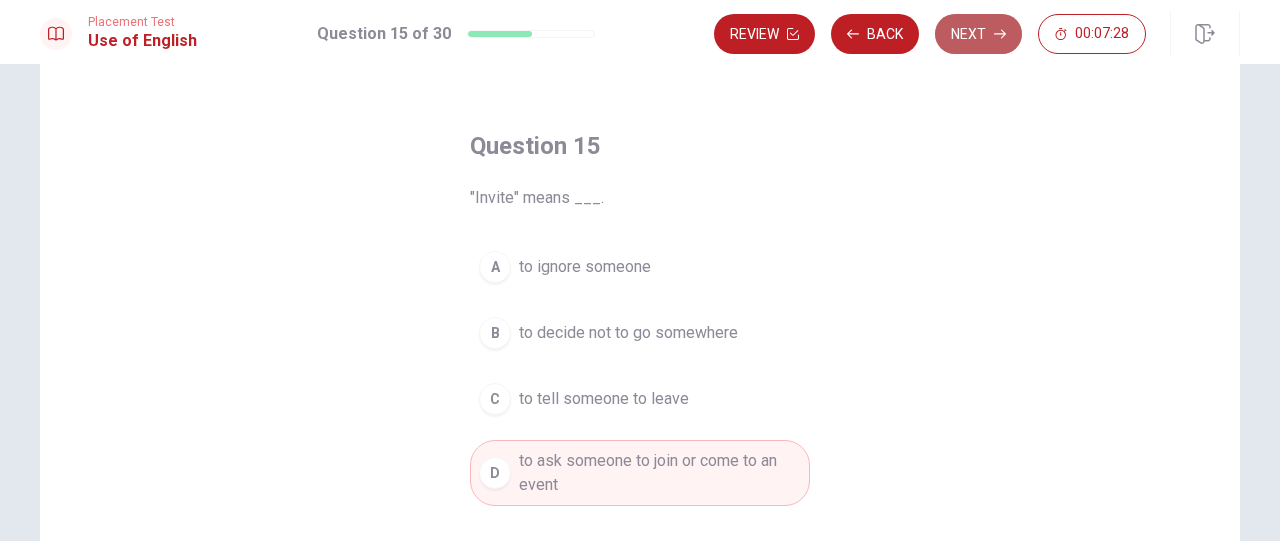 click on "Next" at bounding box center (978, 34) 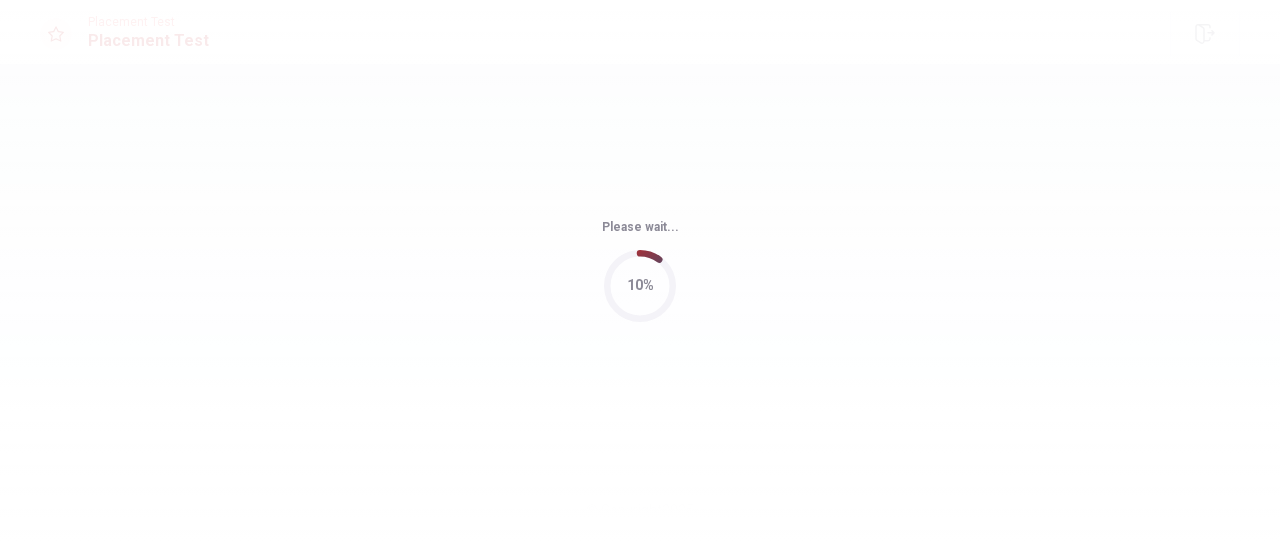 scroll, scrollTop: 0, scrollLeft: 0, axis: both 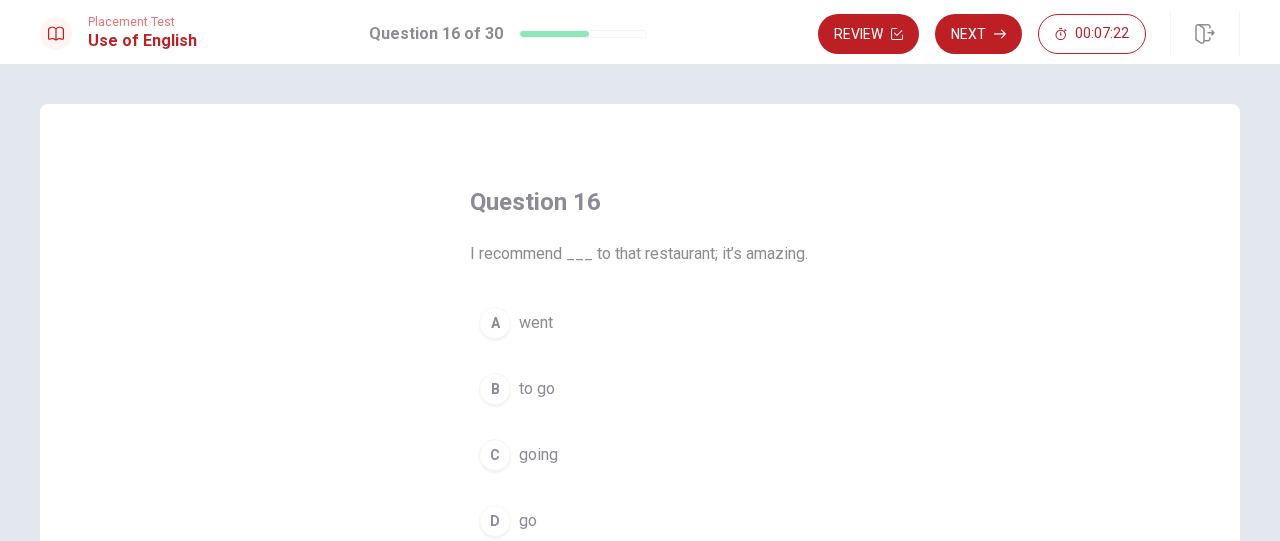 drag, startPoint x: 541, startPoint y: 255, endPoint x: 649, endPoint y: 257, distance: 108.01852 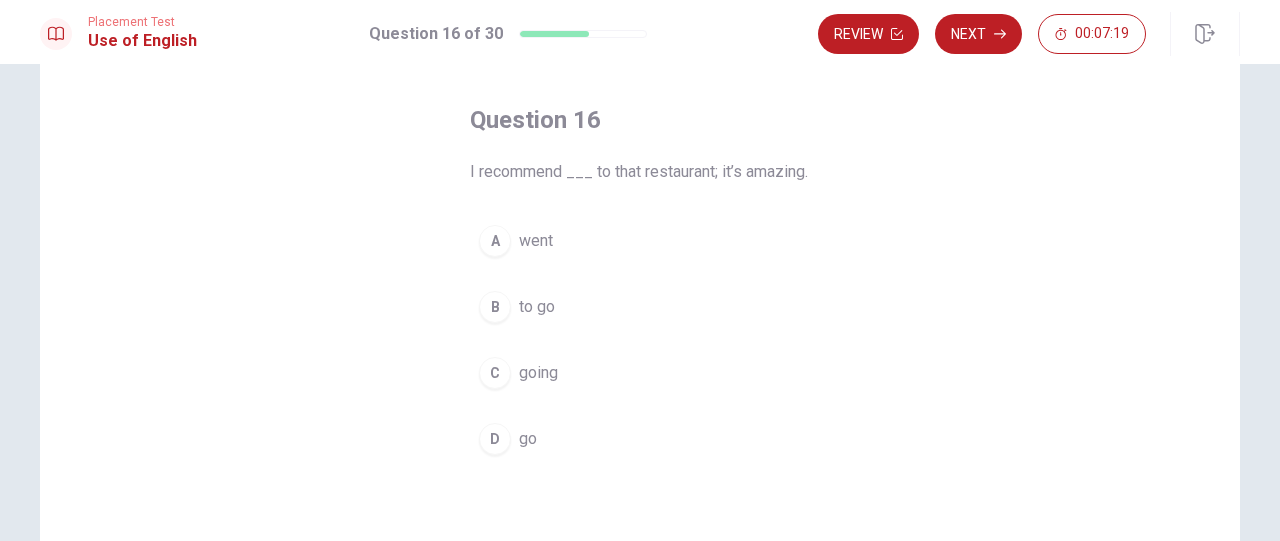 scroll, scrollTop: 84, scrollLeft: 0, axis: vertical 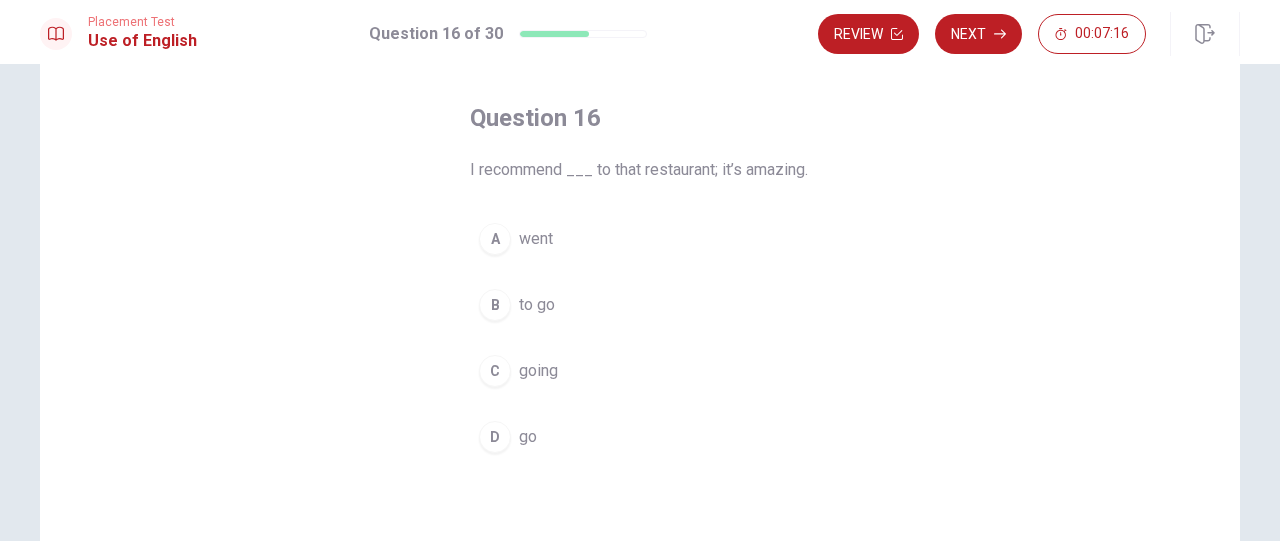 click on "B to go" at bounding box center (640, 305) 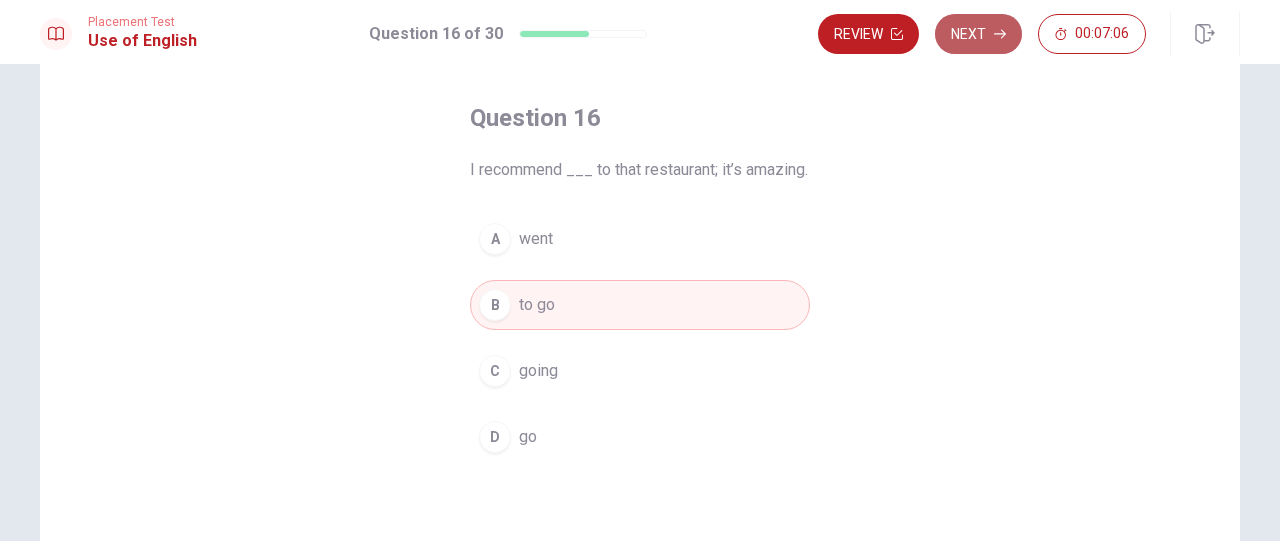 click on "Next" at bounding box center (978, 34) 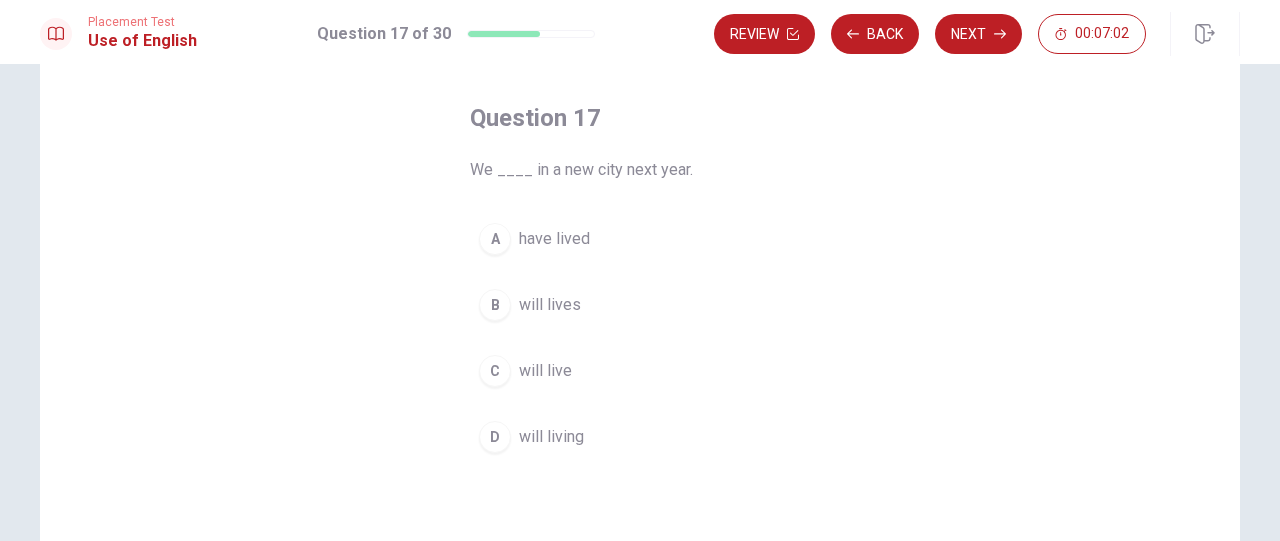 click on "will live" at bounding box center (545, 371) 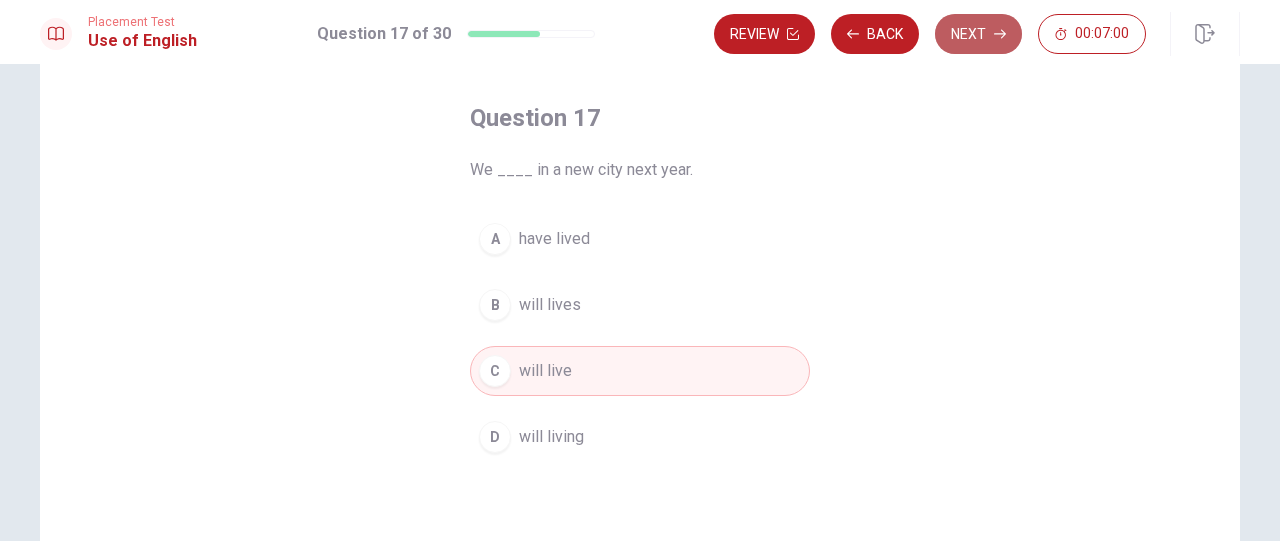 click on "Next" at bounding box center (978, 34) 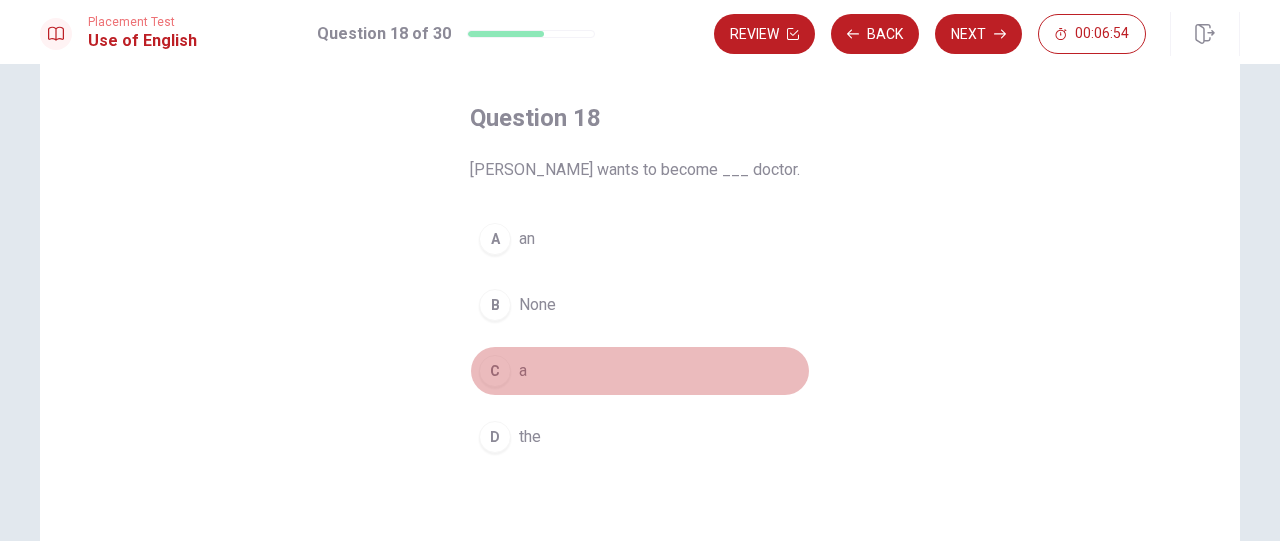click on "C  a" at bounding box center [640, 371] 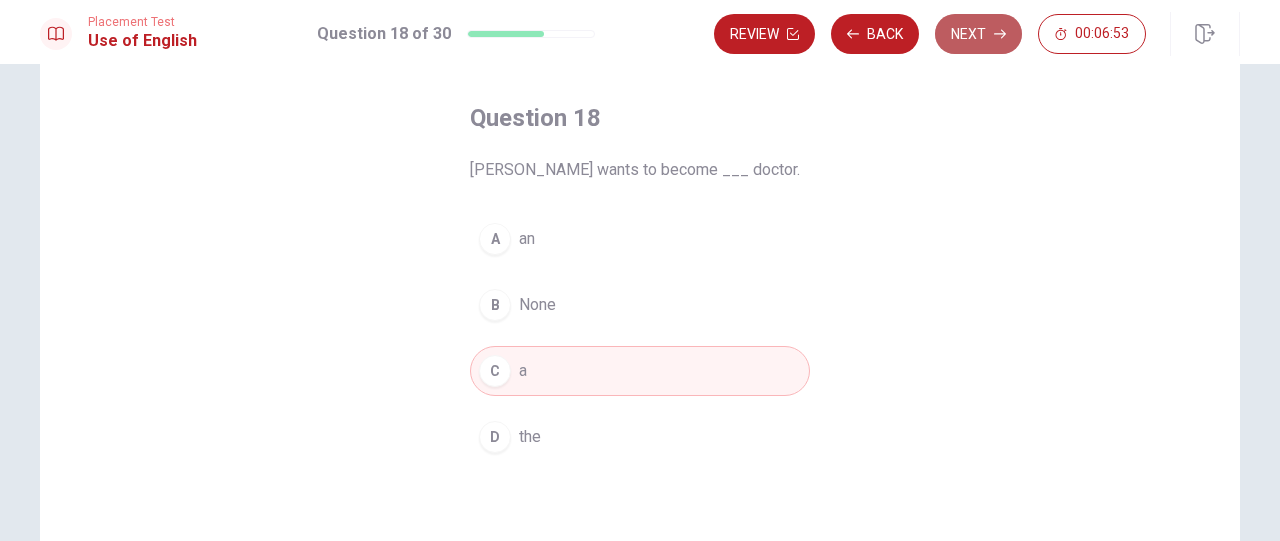 click 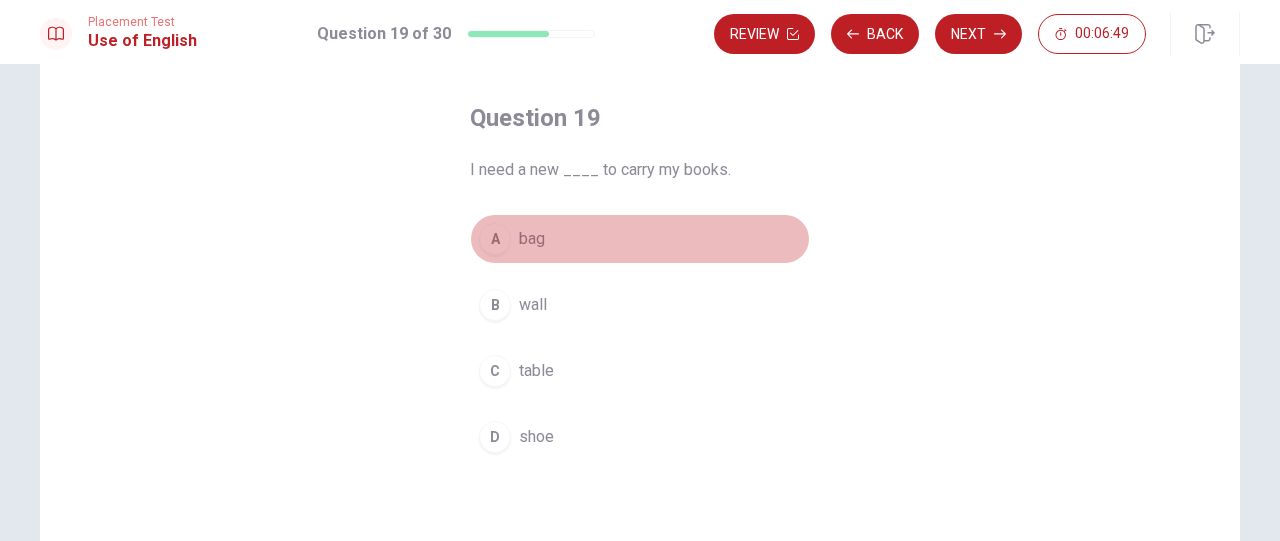 click on "bag" at bounding box center [532, 239] 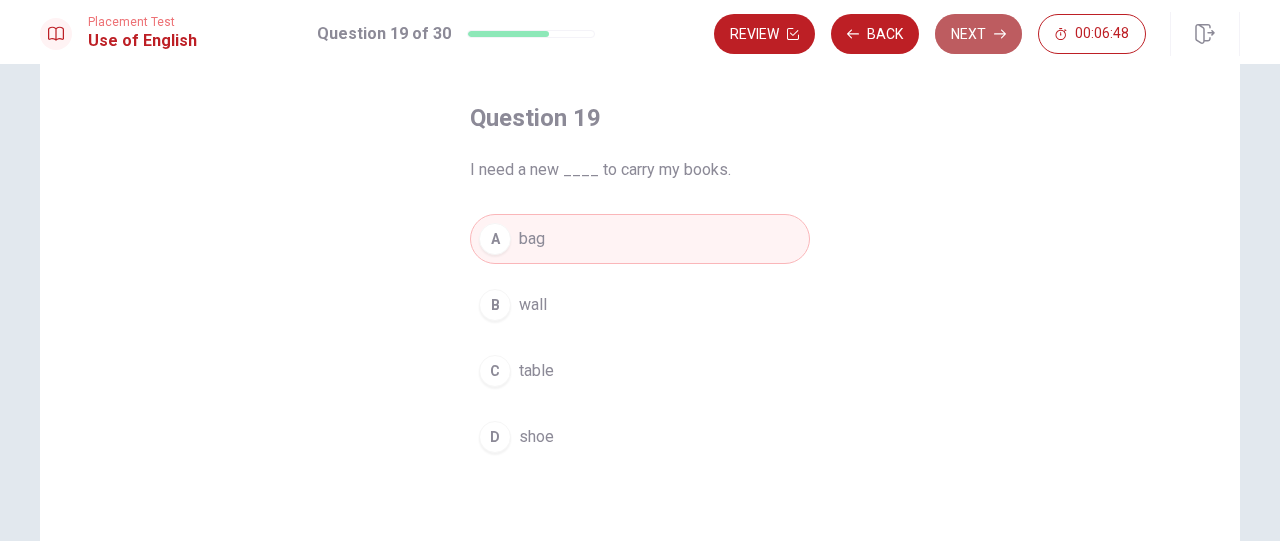 click on "Next" at bounding box center (978, 34) 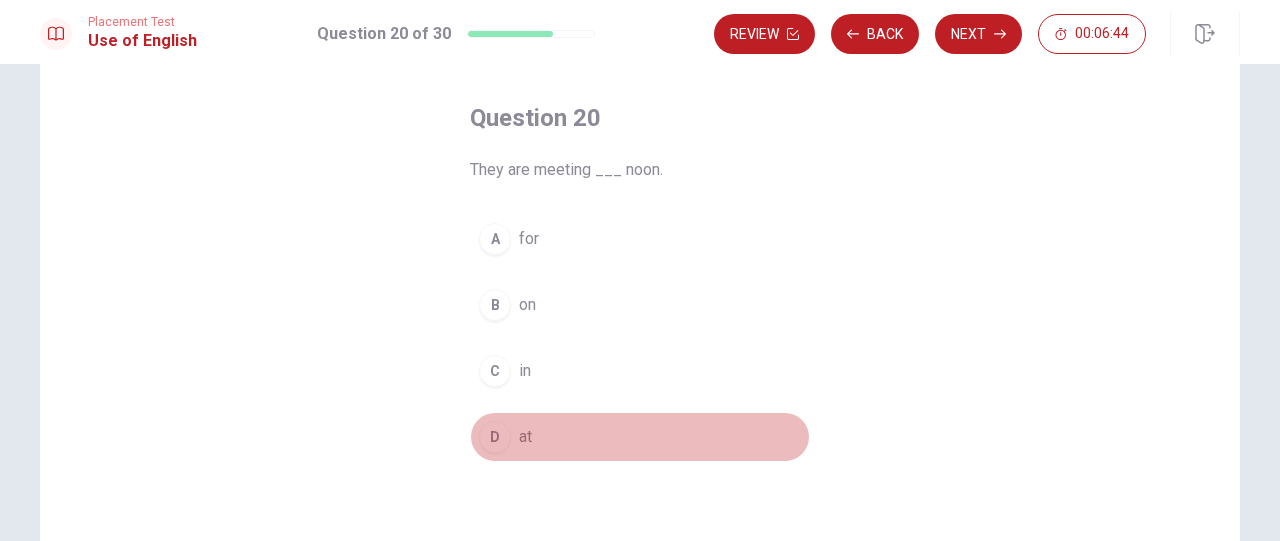 click on "D" at bounding box center (495, 437) 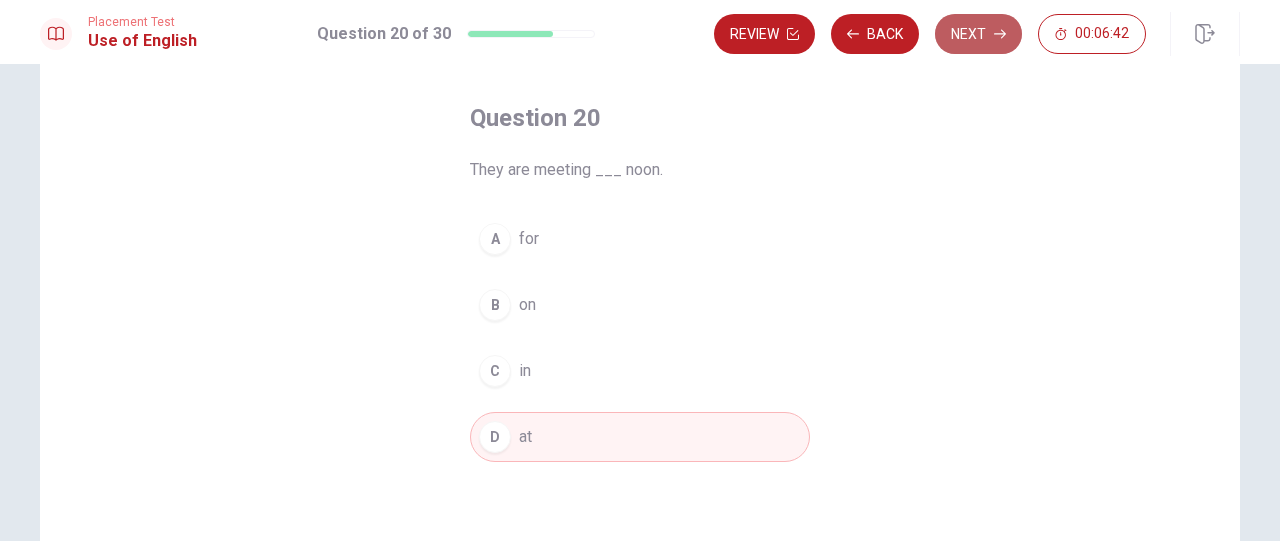 click on "Next" at bounding box center (978, 34) 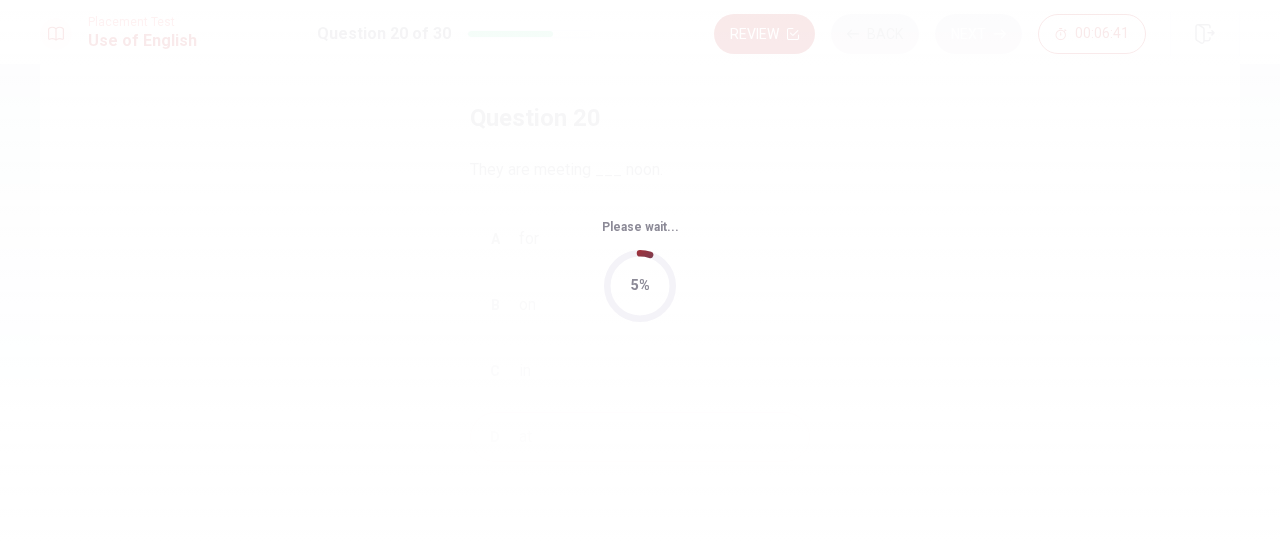 scroll, scrollTop: 0, scrollLeft: 0, axis: both 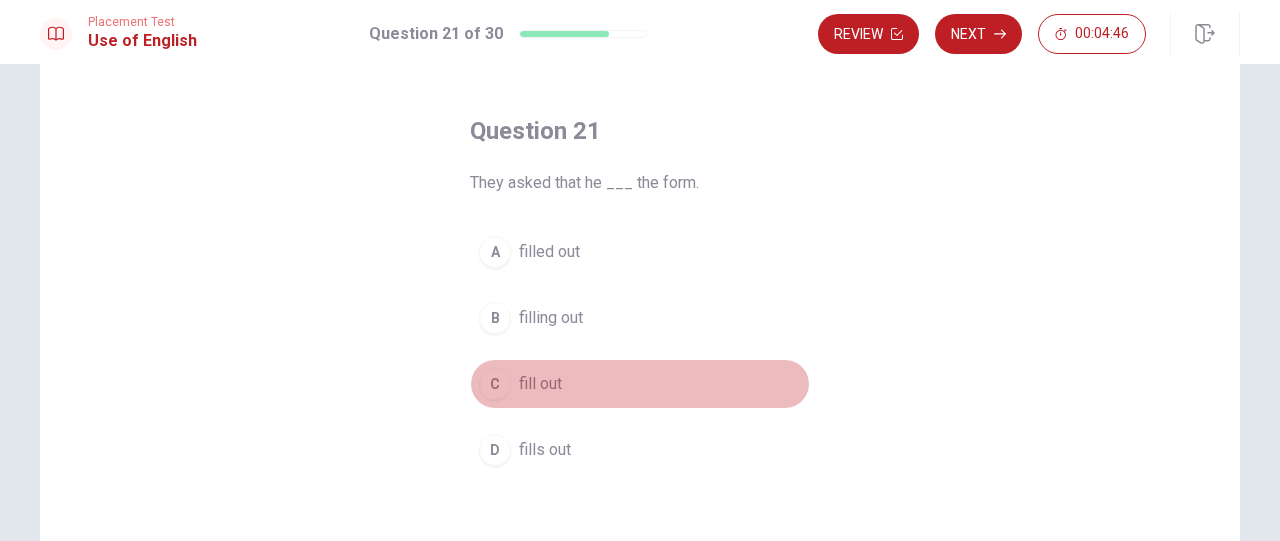 click on "C fill out" at bounding box center [640, 384] 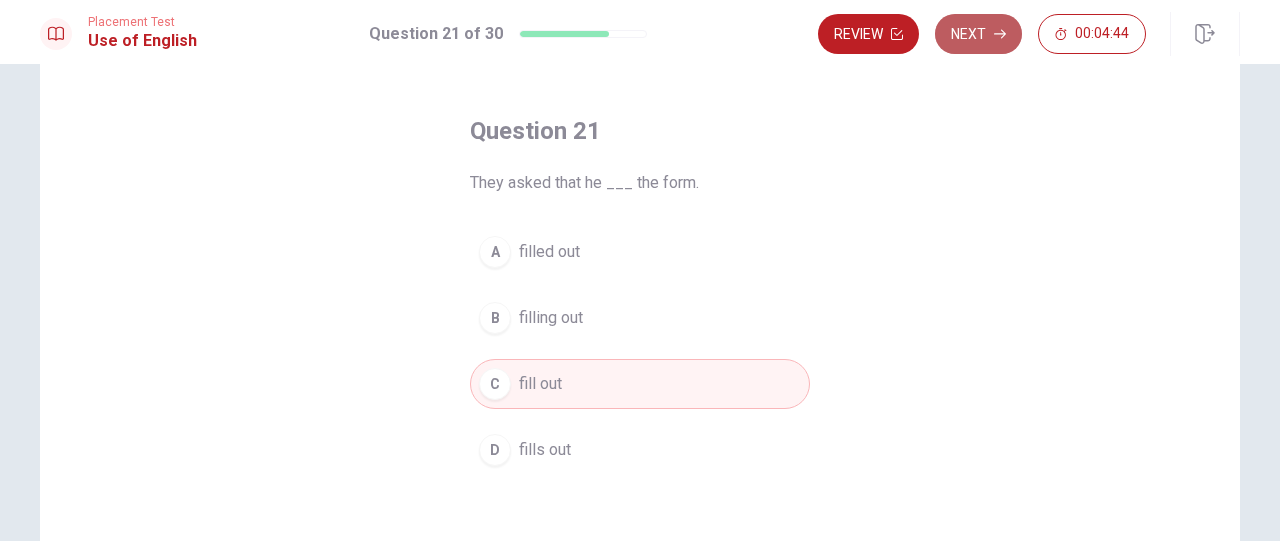 click on "Next" at bounding box center (978, 34) 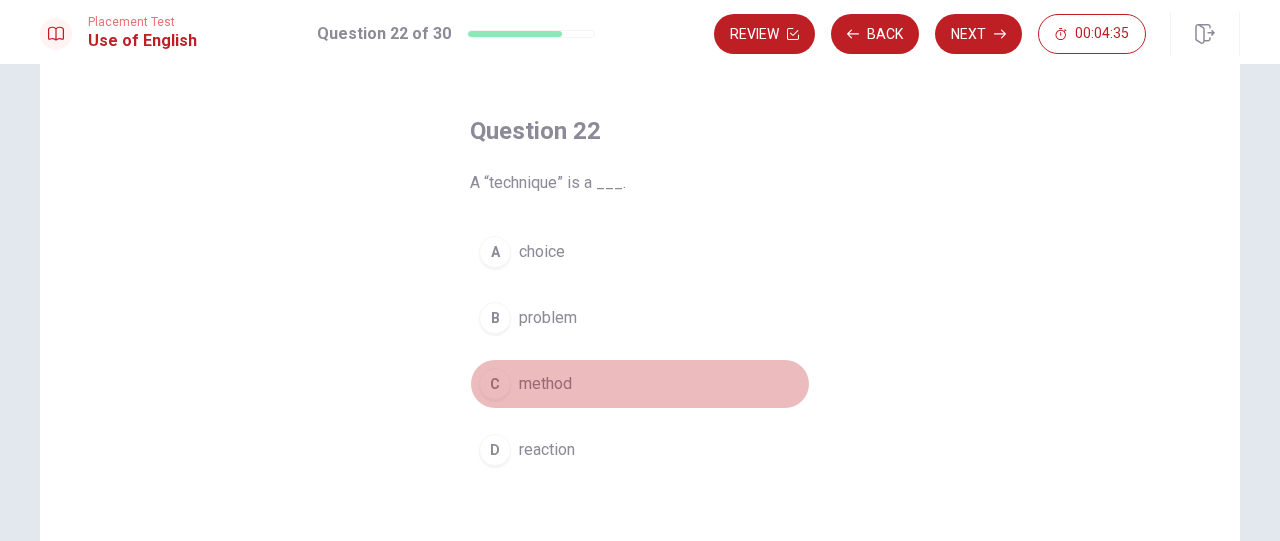 click on "method" at bounding box center (545, 384) 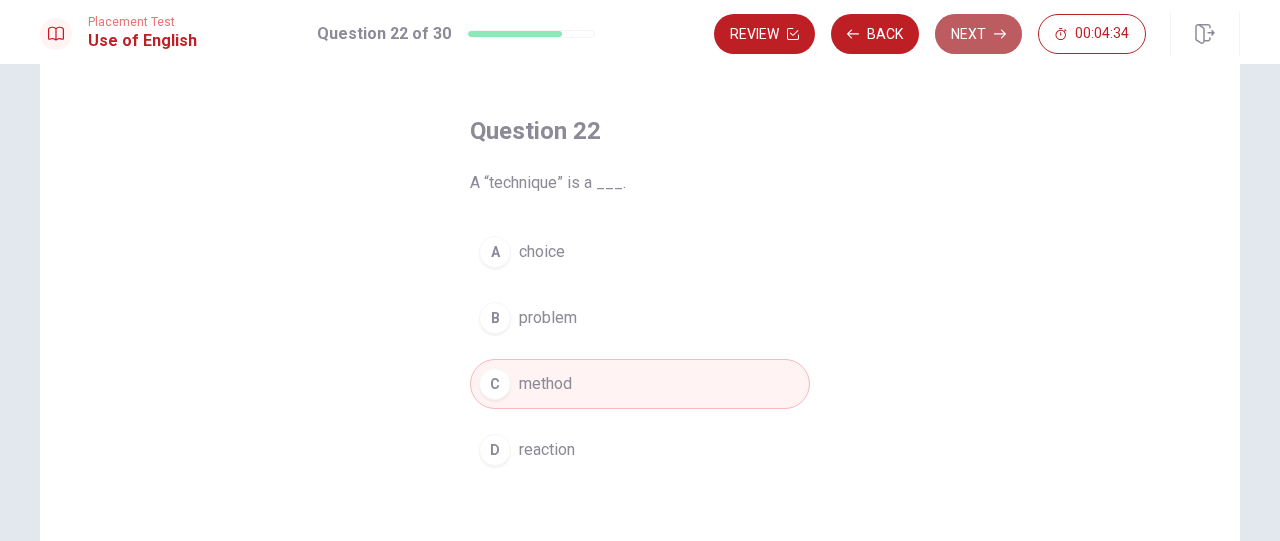 click on "Next" at bounding box center [978, 34] 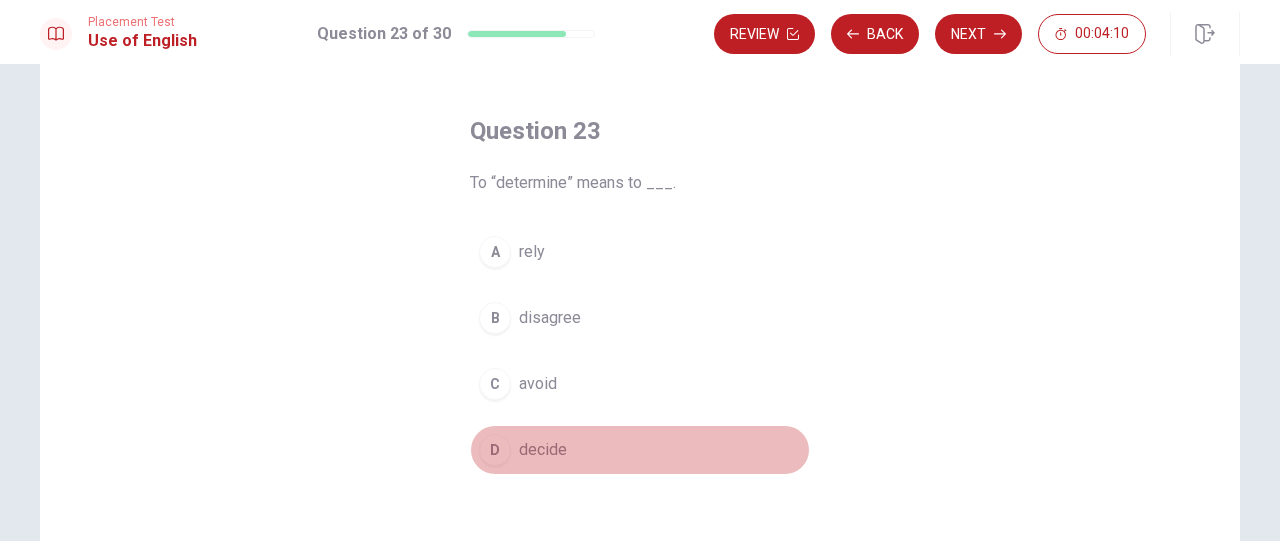 click on "D decide" at bounding box center (640, 450) 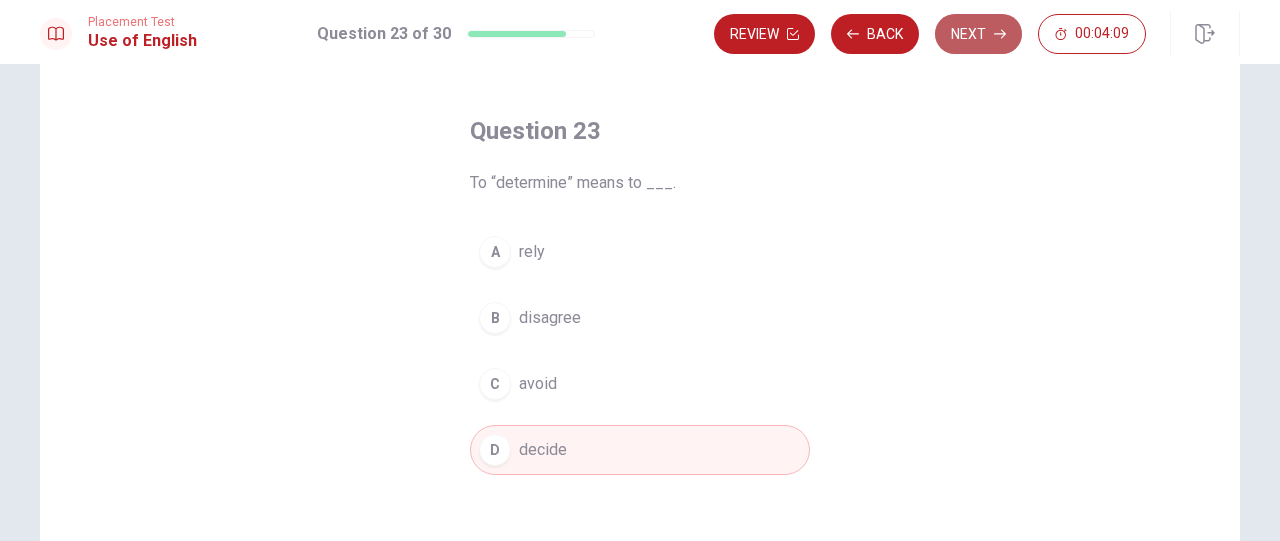 click on "Next" at bounding box center (978, 34) 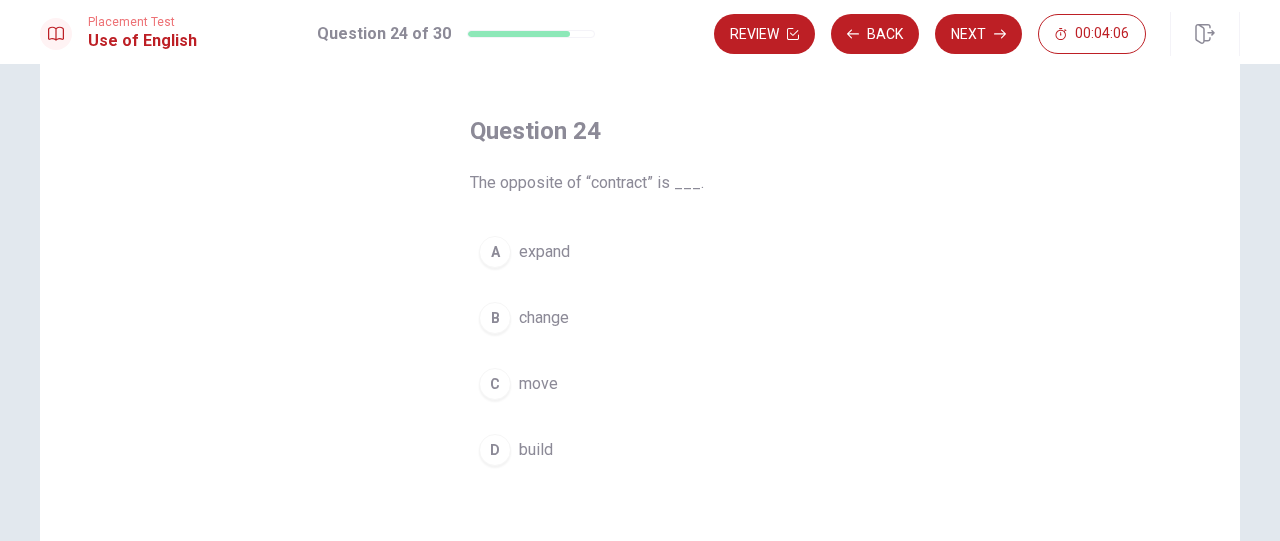 drag, startPoint x: 607, startPoint y: 187, endPoint x: 611, endPoint y: 248, distance: 61.13101 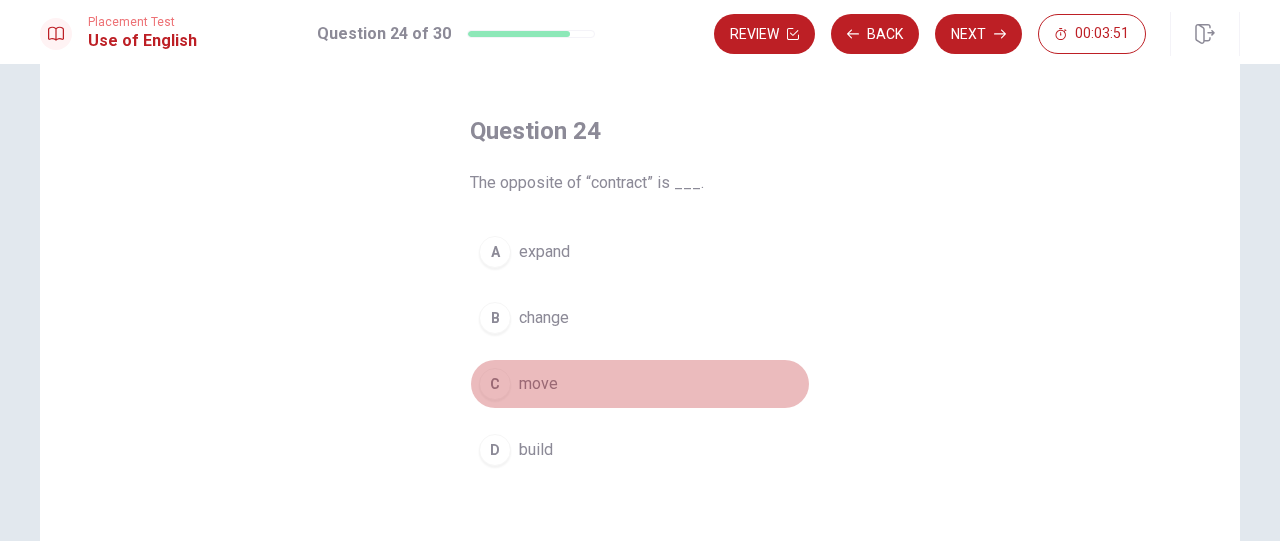 click on "move" at bounding box center (538, 384) 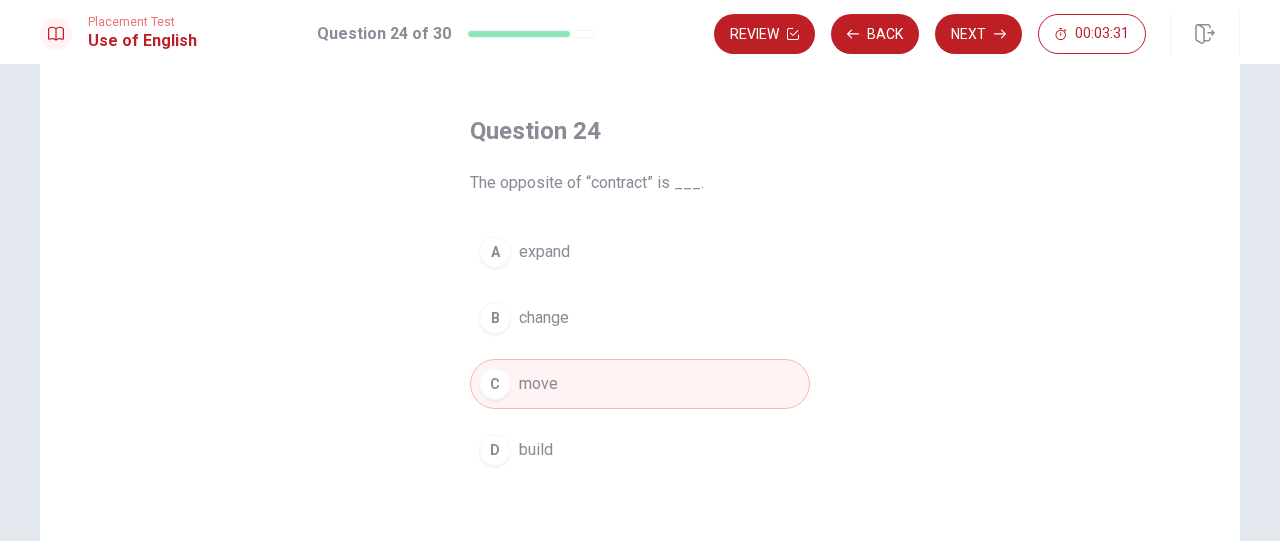 click on "A expand" at bounding box center [640, 252] 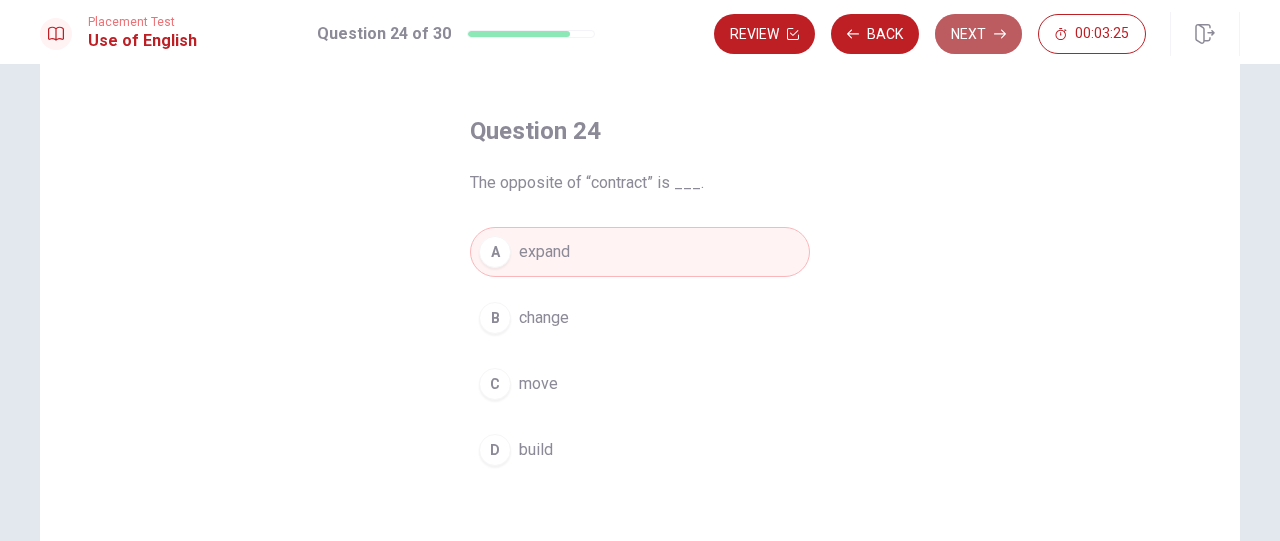 click on "Next" at bounding box center [978, 34] 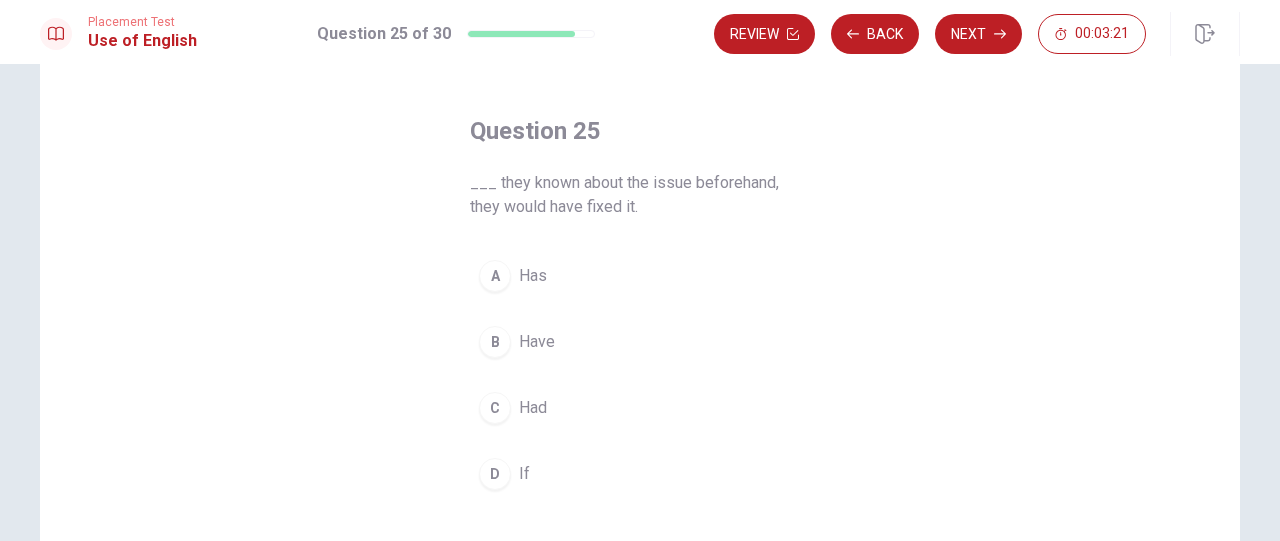 click on "D If" at bounding box center [640, 474] 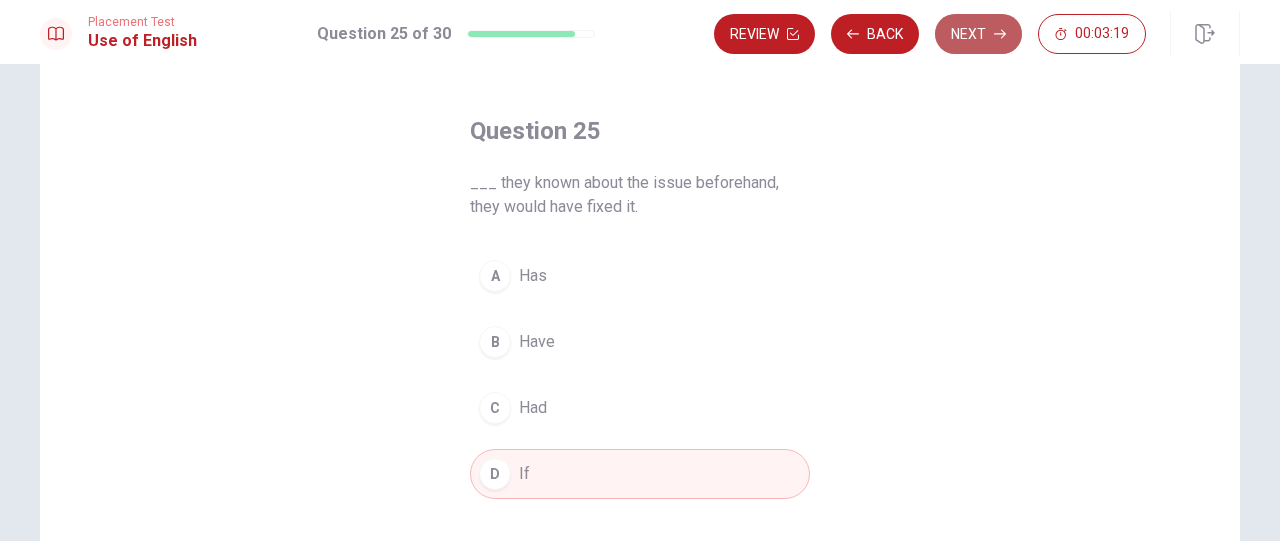 click on "Next" at bounding box center (978, 34) 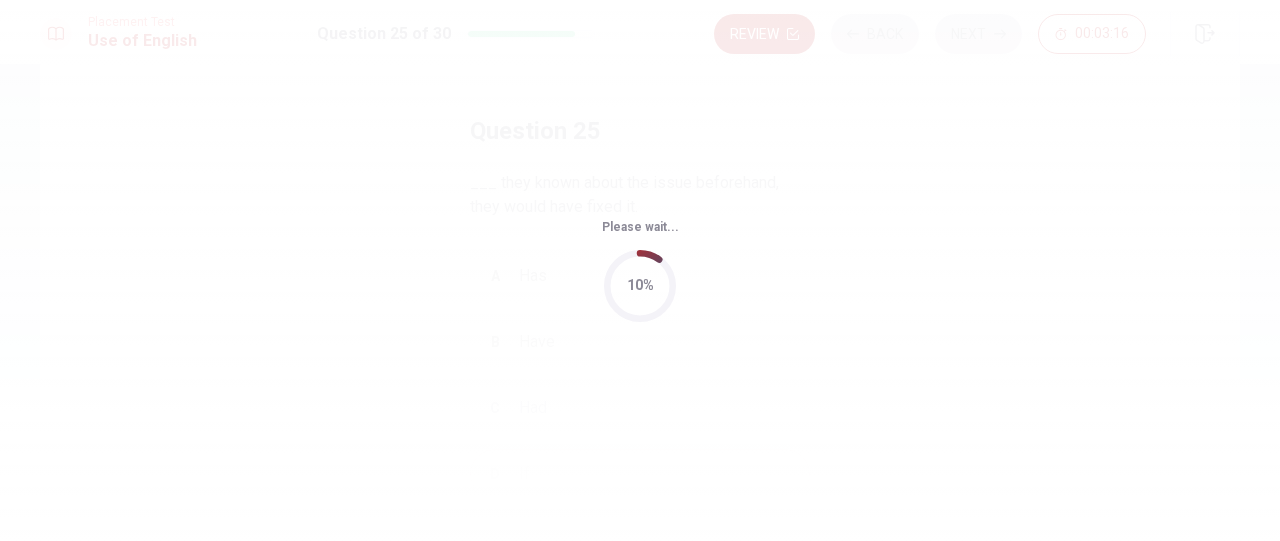 scroll, scrollTop: 0, scrollLeft: 0, axis: both 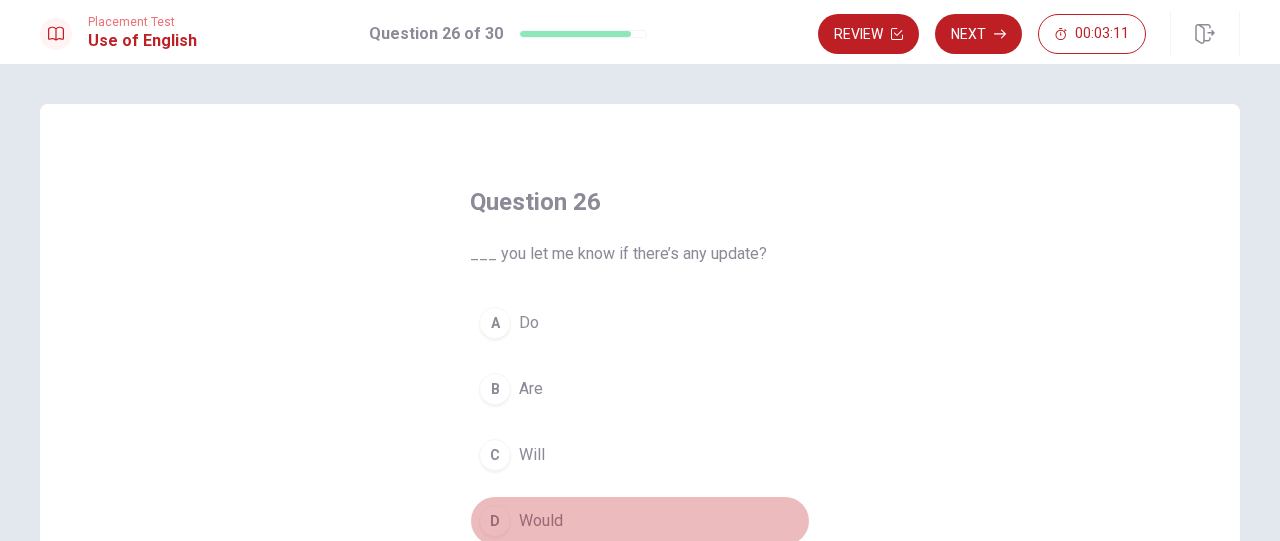 click on "Would" at bounding box center (541, 521) 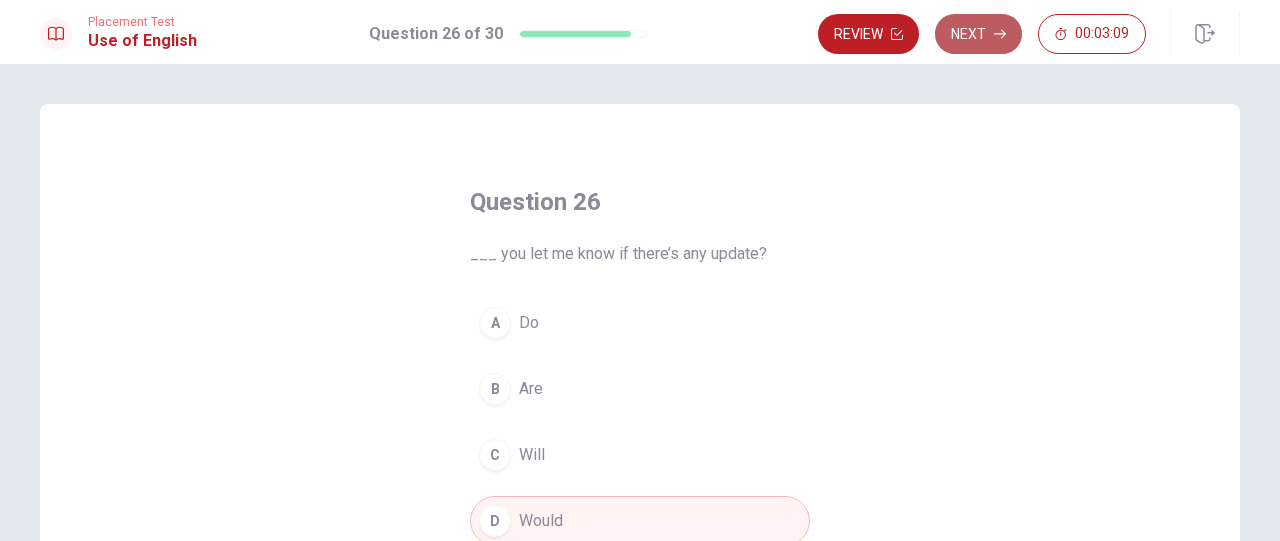 click on "Next" at bounding box center [978, 34] 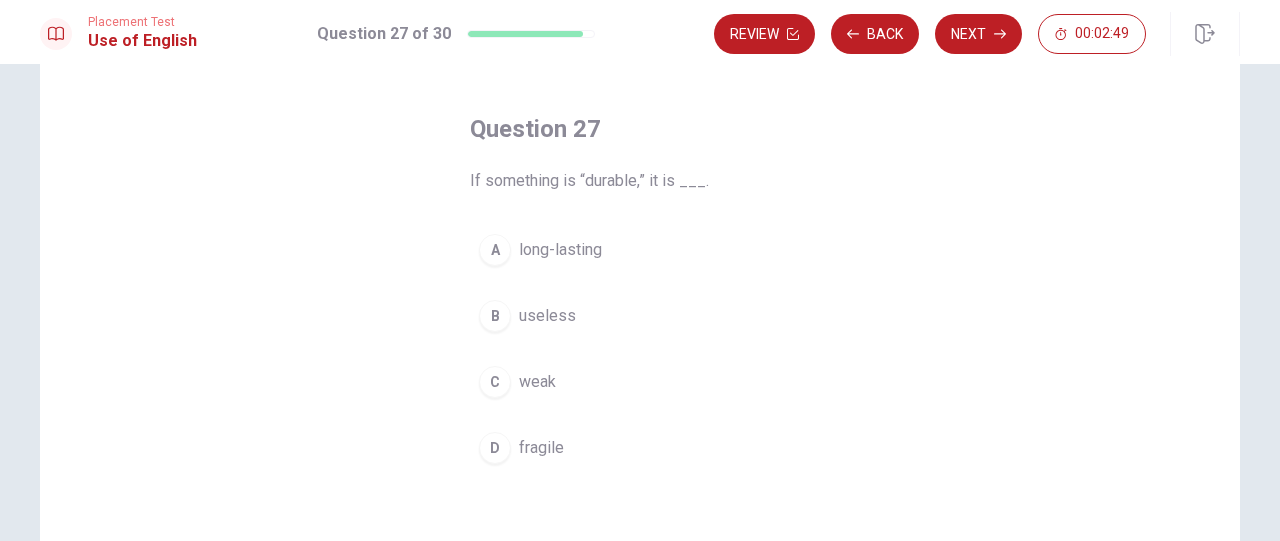 scroll, scrollTop: 68, scrollLeft: 0, axis: vertical 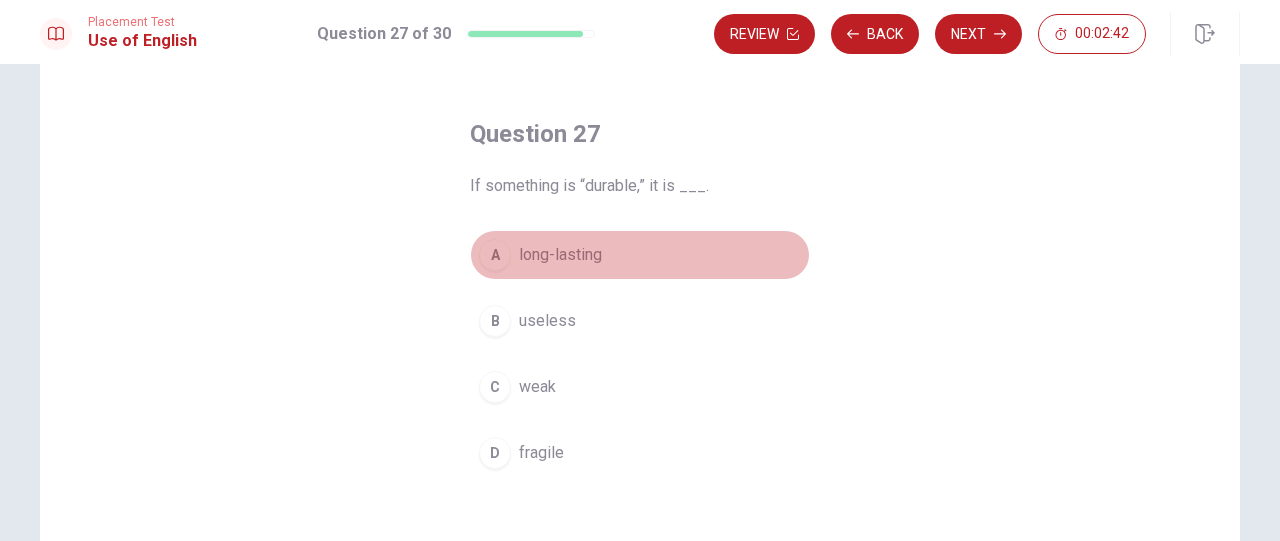 click on "A long-lasting" at bounding box center (640, 255) 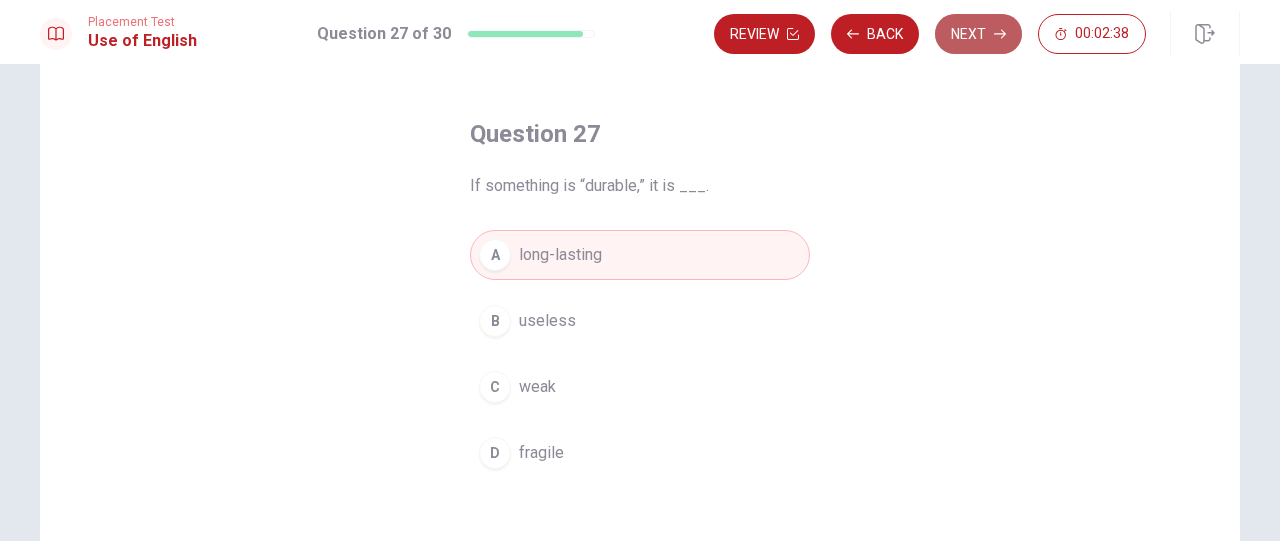 click on "Next" at bounding box center (978, 34) 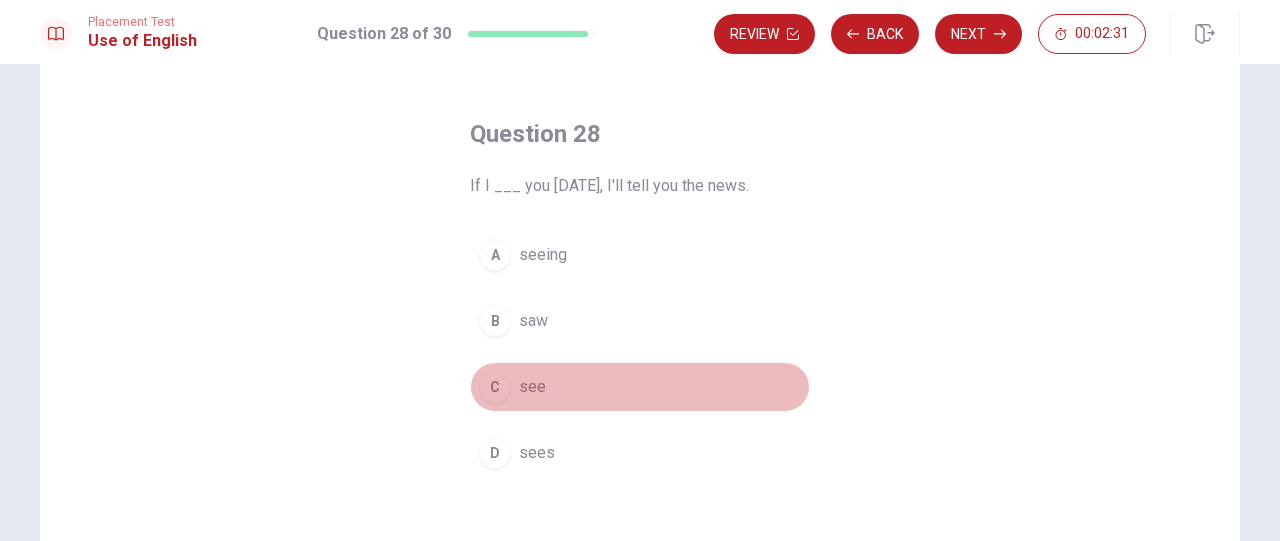 click on "see" at bounding box center (532, 387) 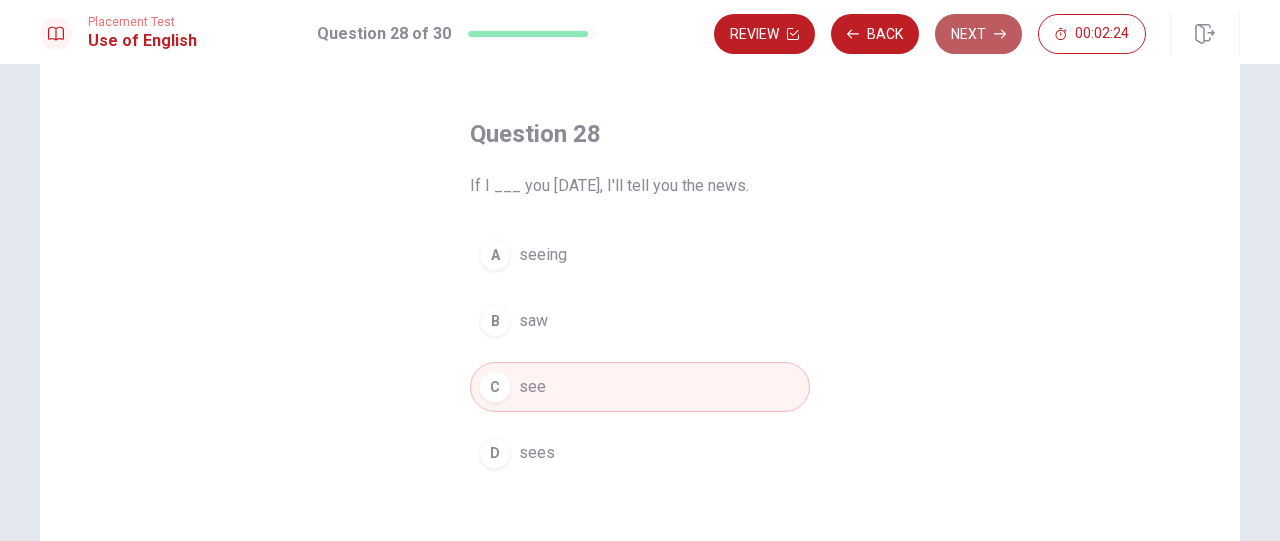 click on "Next" at bounding box center [978, 34] 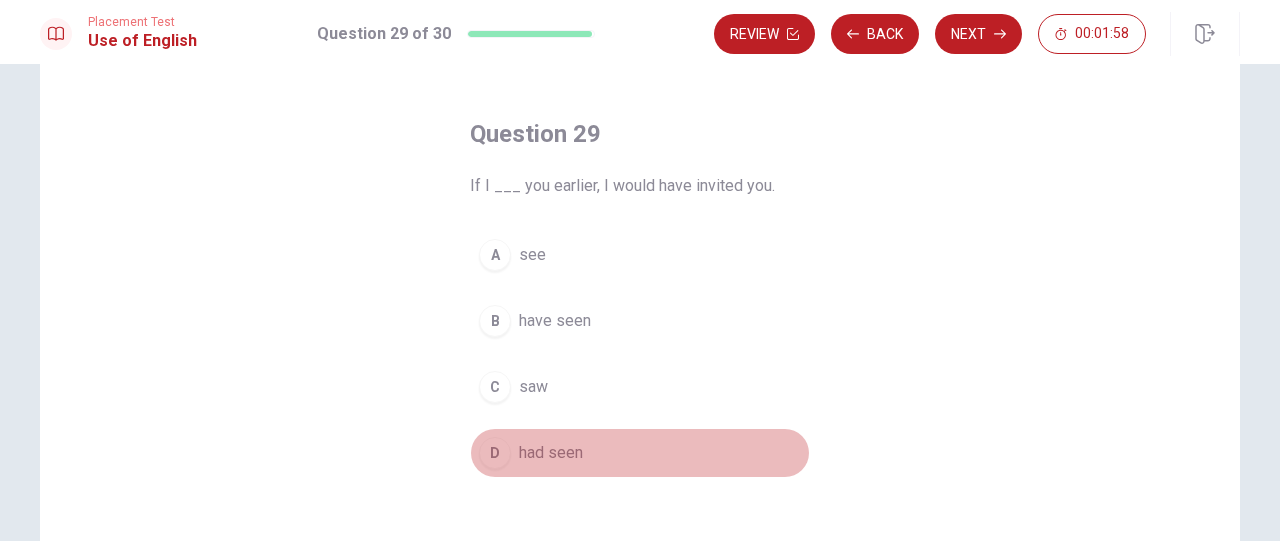 click on "D had seen" at bounding box center (640, 453) 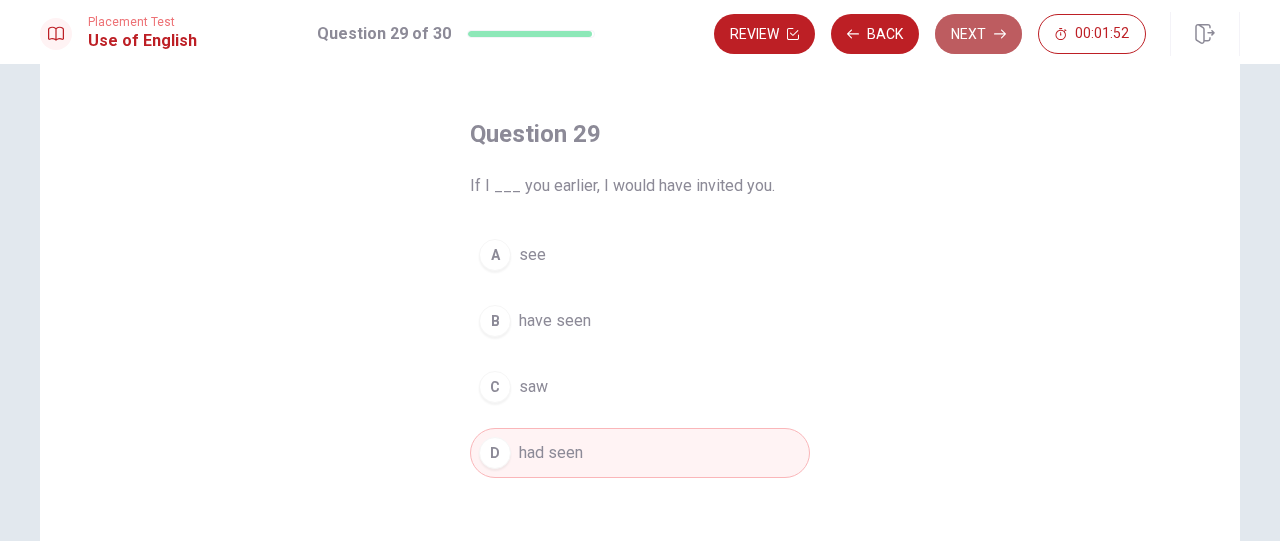 click on "Next" at bounding box center (978, 34) 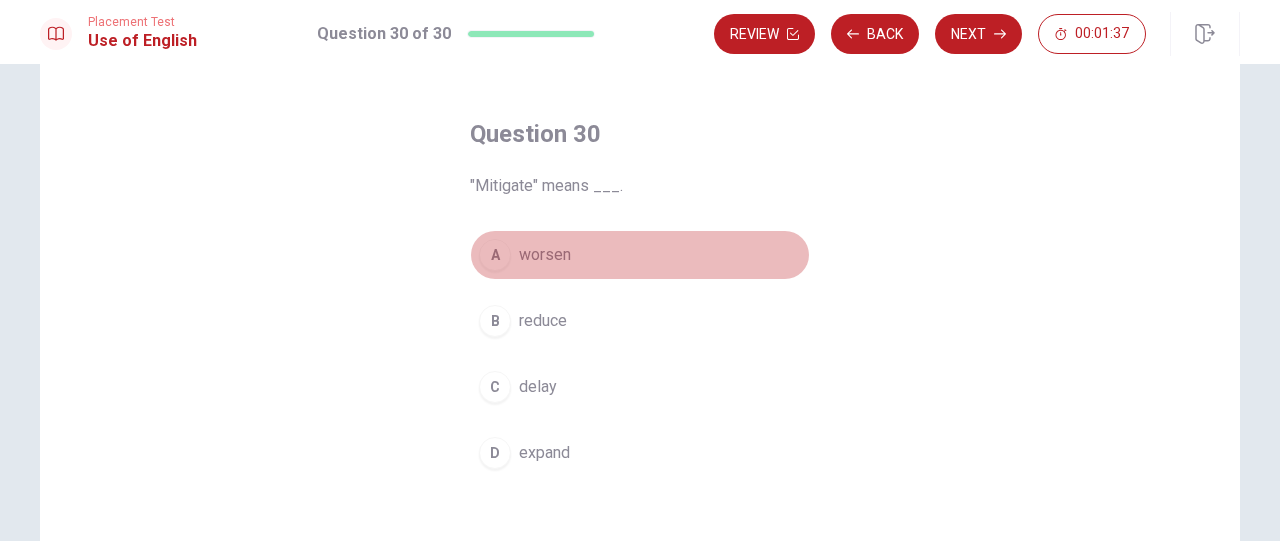 click on "worsen" at bounding box center (545, 255) 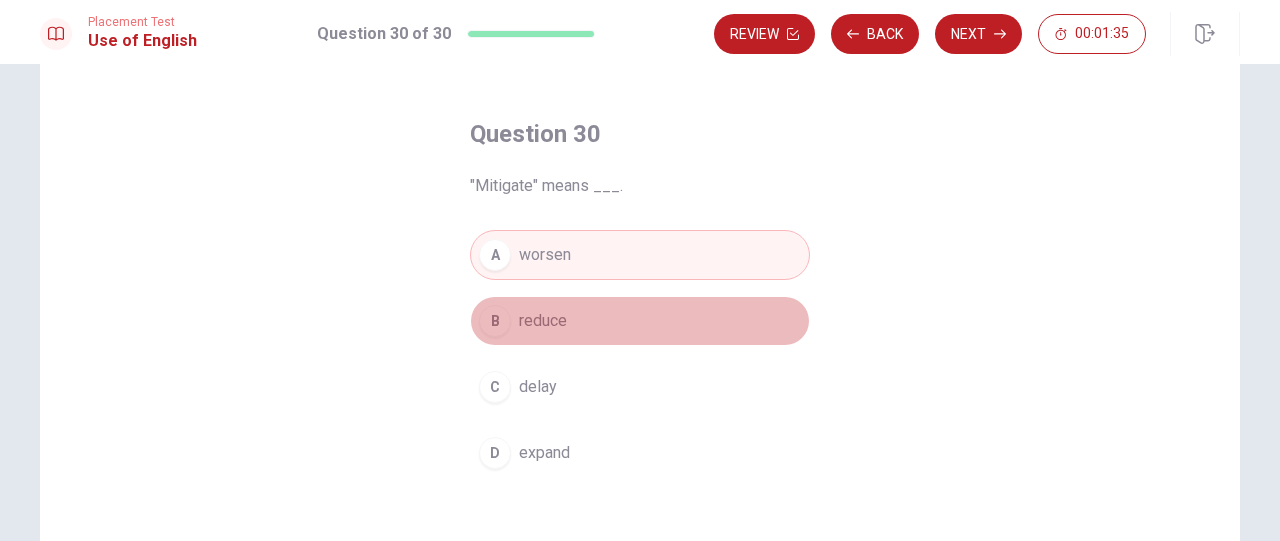 click on "B reduce" at bounding box center [640, 321] 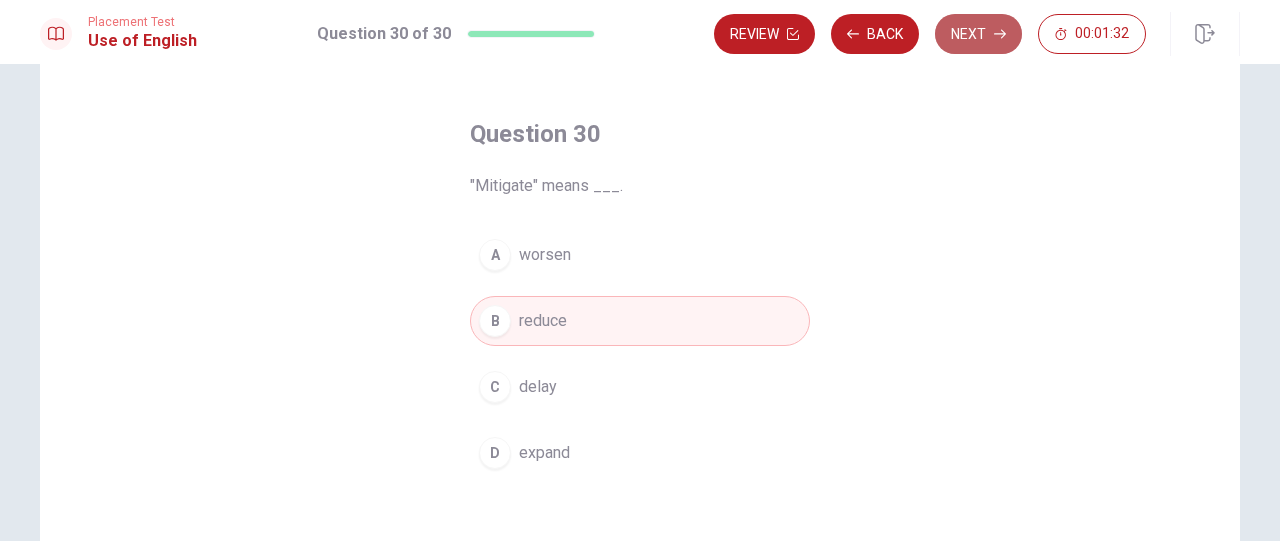 click on "Next" at bounding box center [978, 34] 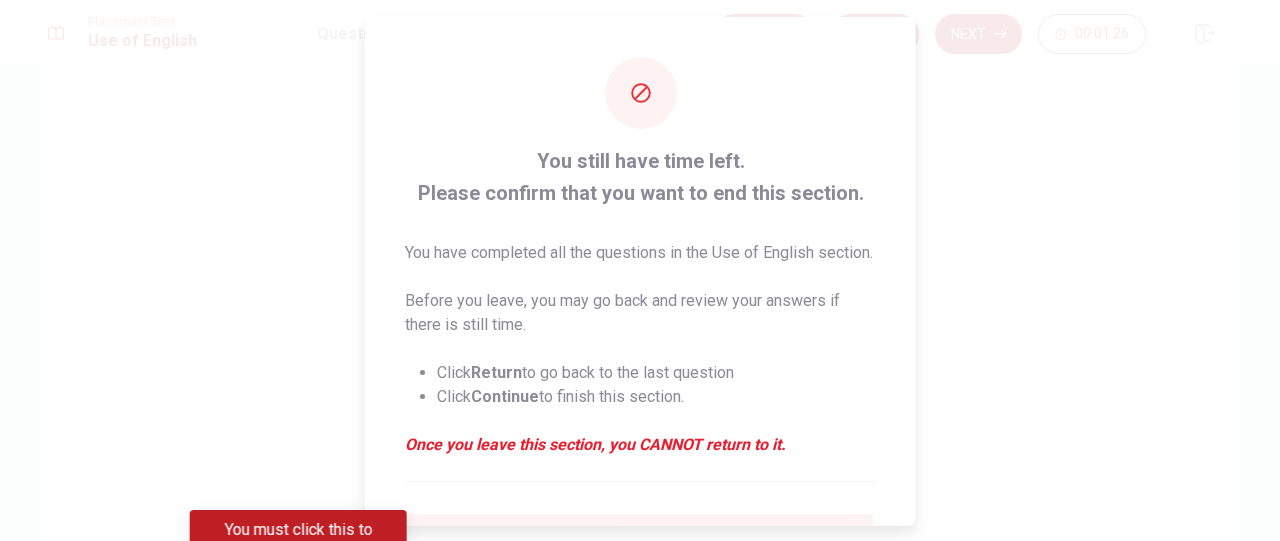 drag, startPoint x: 900, startPoint y: 193, endPoint x: 908, endPoint y: 278, distance: 85.37564 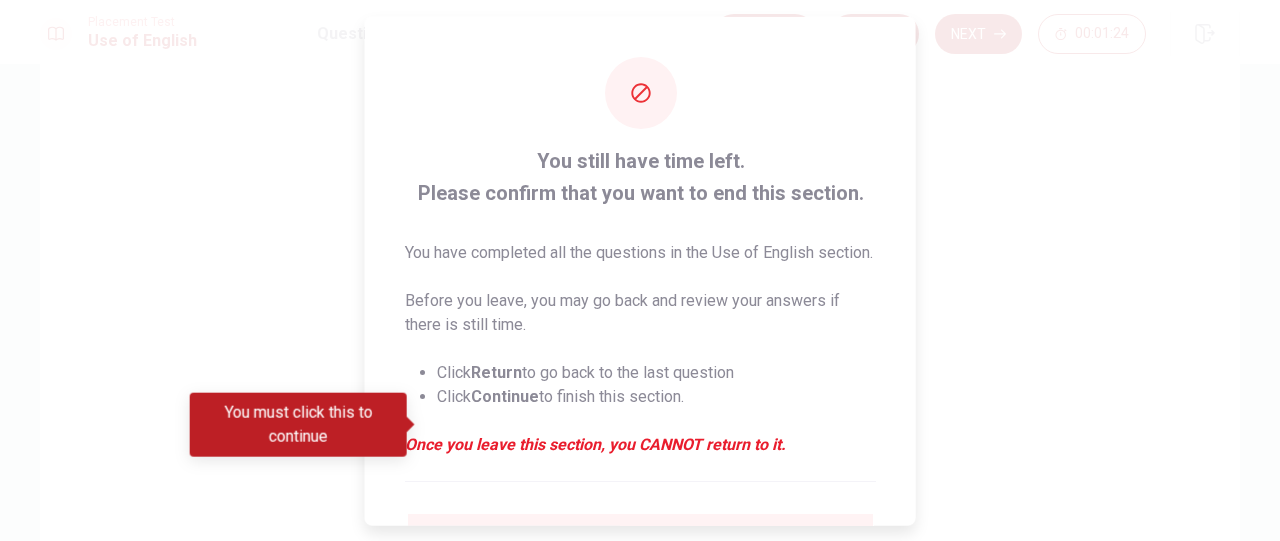 scroll, scrollTop: 145, scrollLeft: 0, axis: vertical 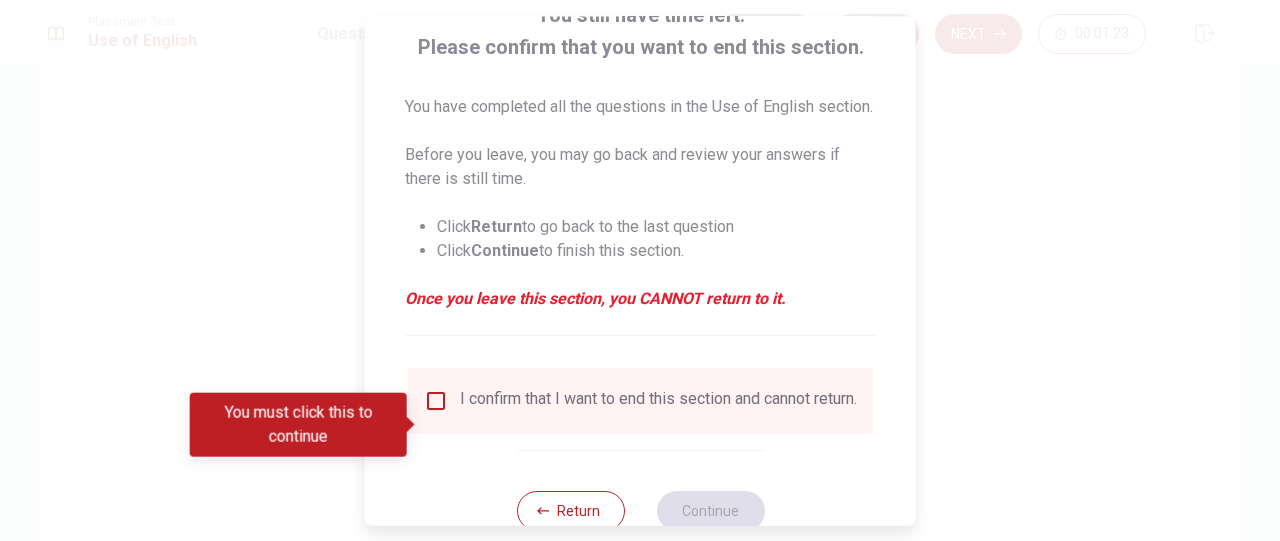 drag, startPoint x: 904, startPoint y: 374, endPoint x: 904, endPoint y: 410, distance: 36 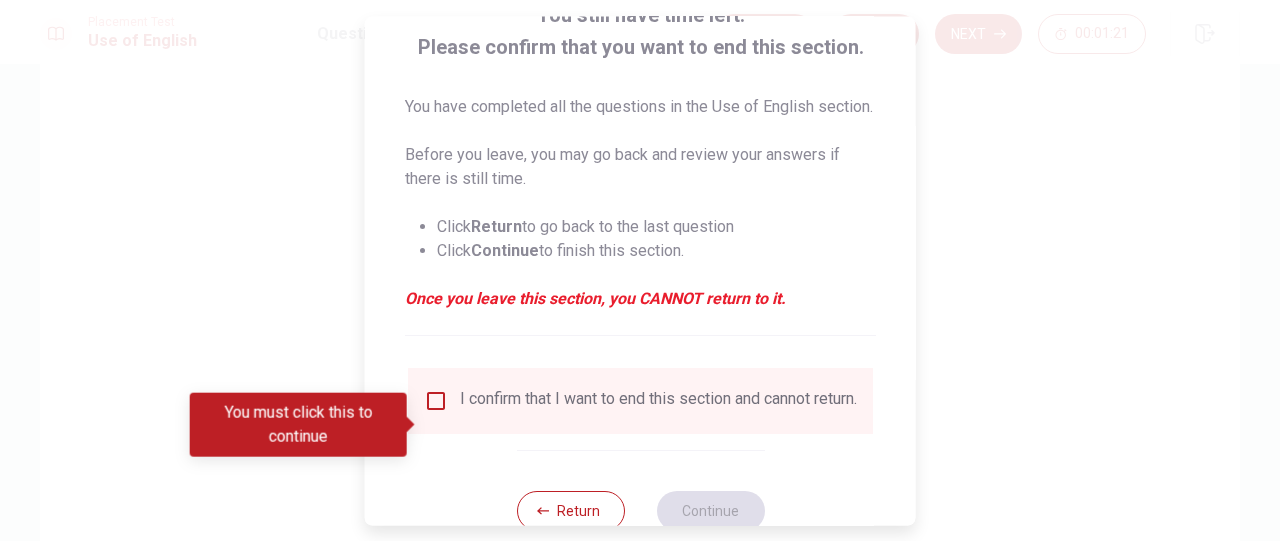 click on "I confirm that I want to end this section and cannot return." at bounding box center [658, 401] 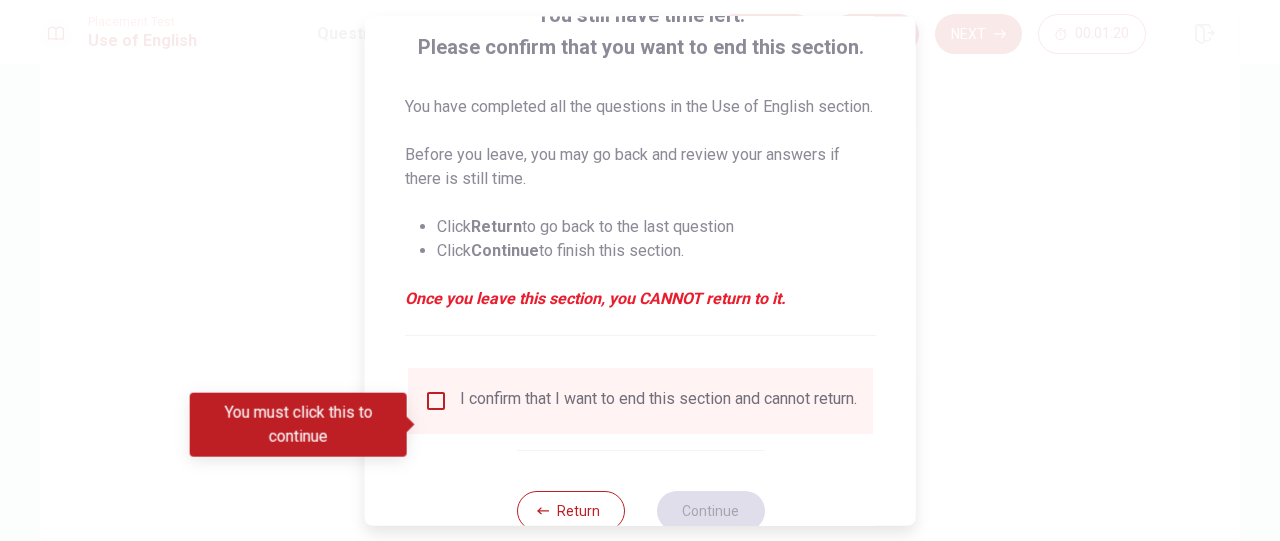 click on "I confirm that I want to end this section and cannot return." at bounding box center [640, 401] 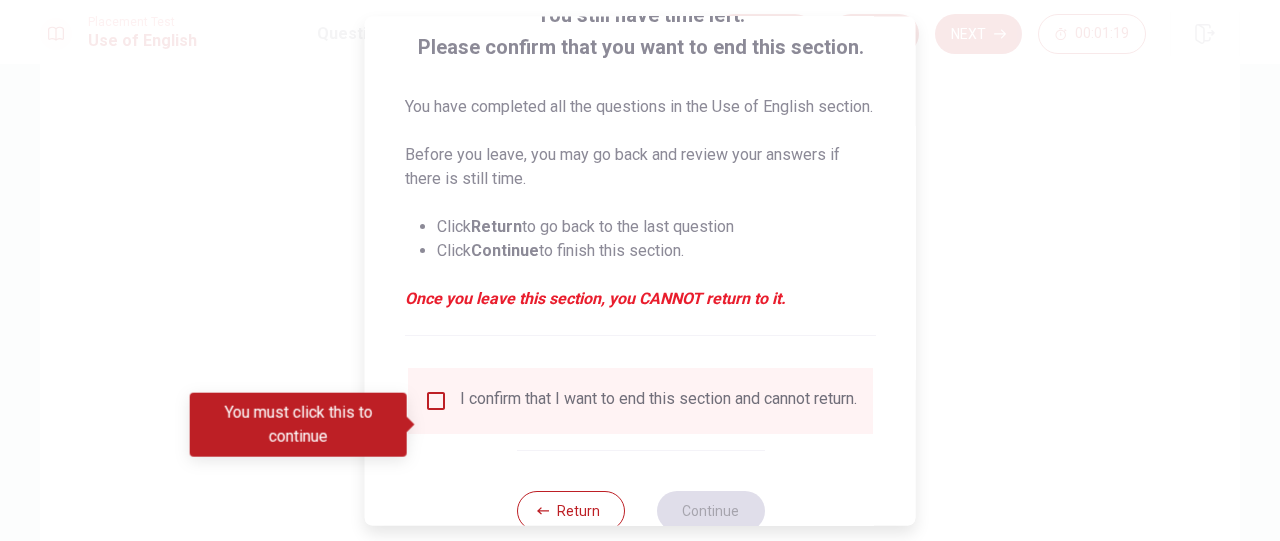 click on "I confirm that I want to end this section and cannot return." at bounding box center (640, 401) 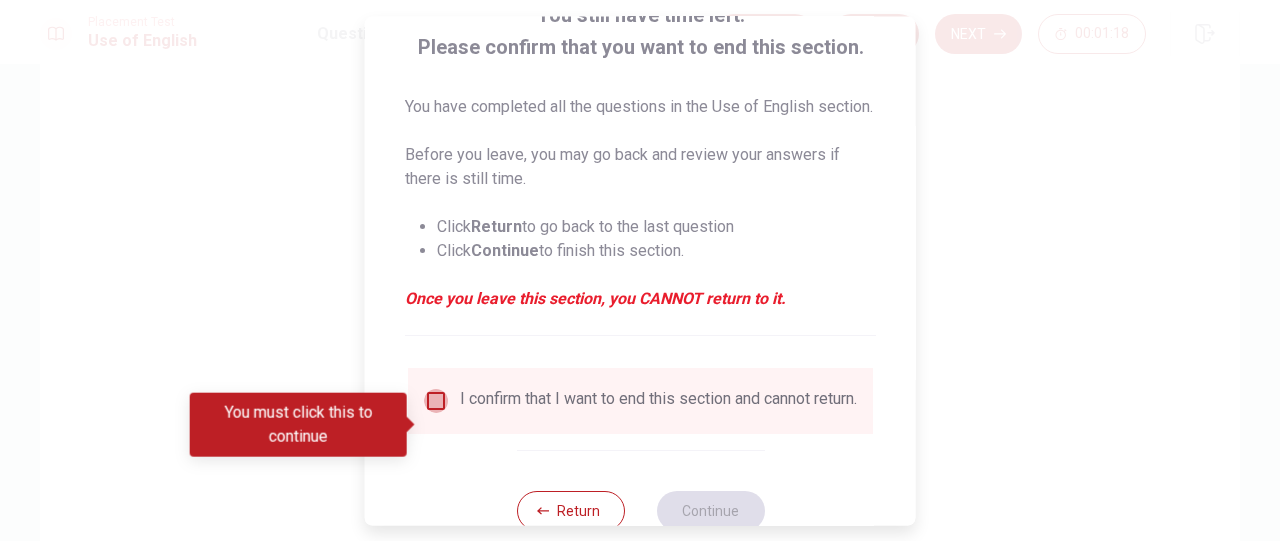 click at bounding box center (436, 401) 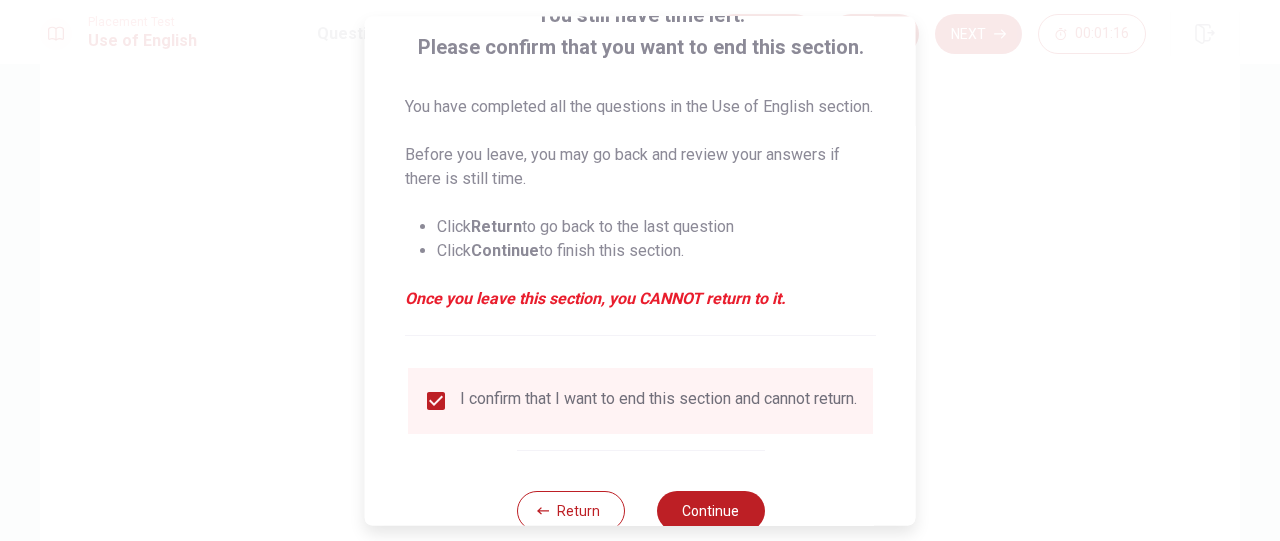 scroll, scrollTop: 228, scrollLeft: 0, axis: vertical 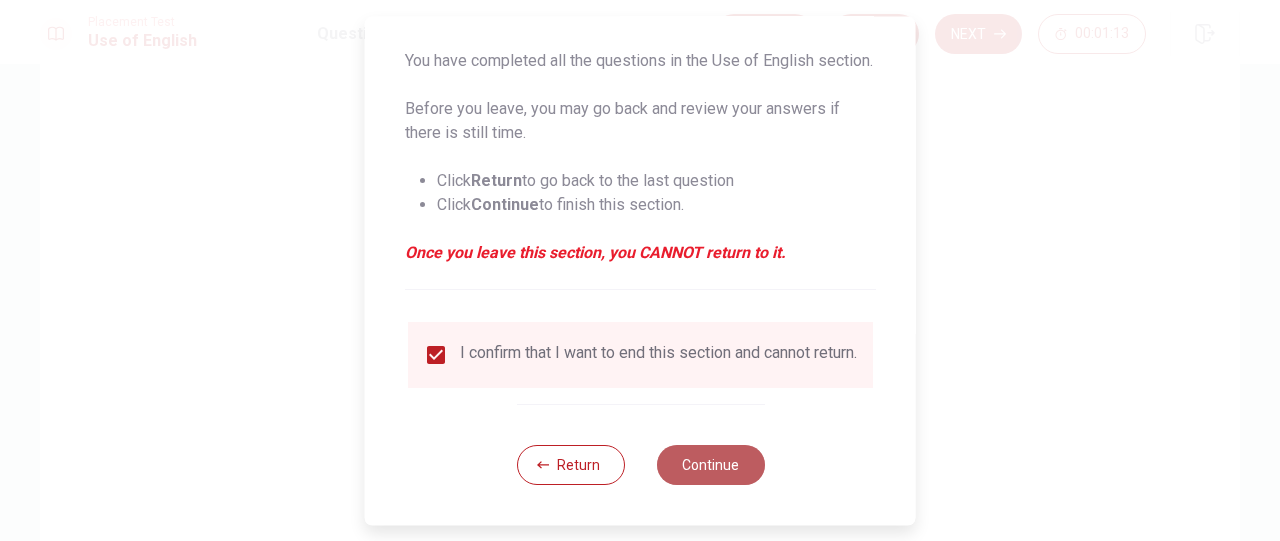 click on "Continue" at bounding box center [710, 465] 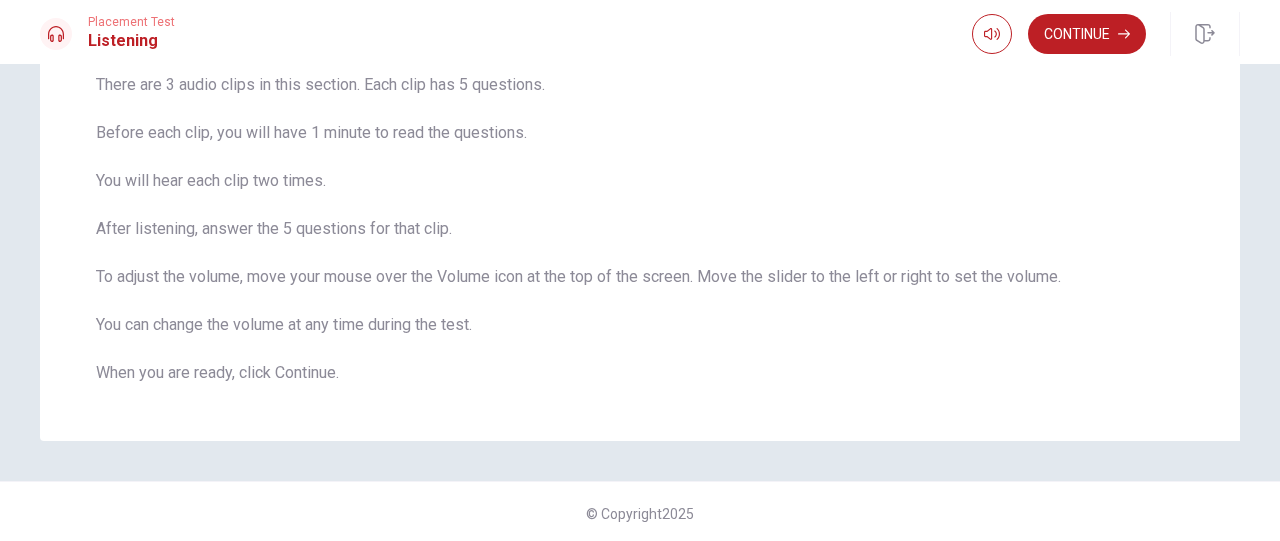 scroll, scrollTop: 170, scrollLeft: 0, axis: vertical 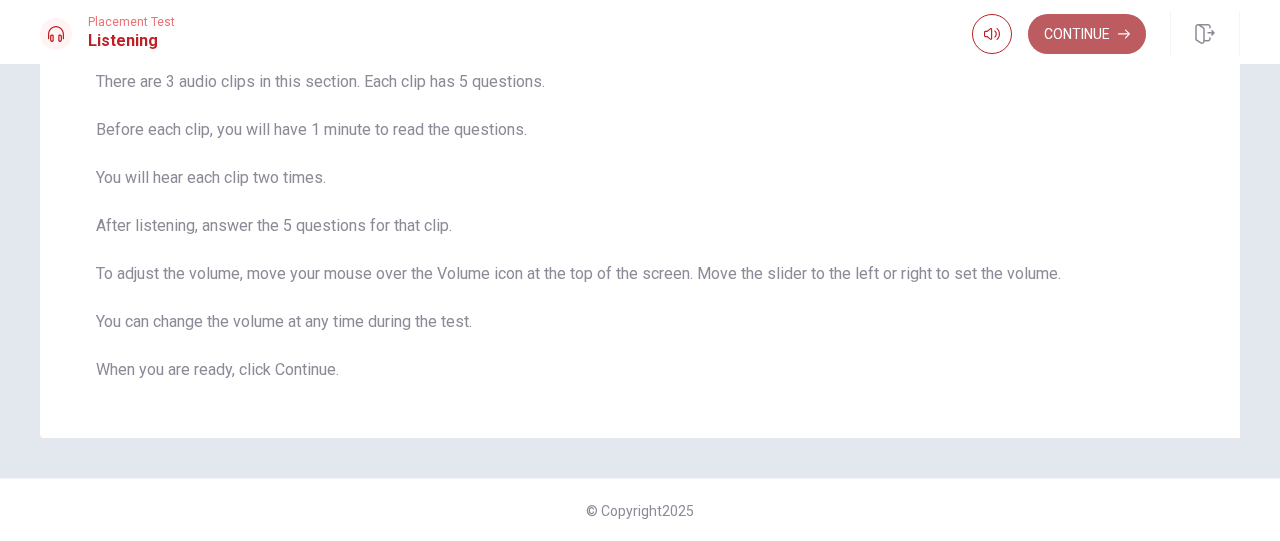 click on "Continue" at bounding box center [1087, 34] 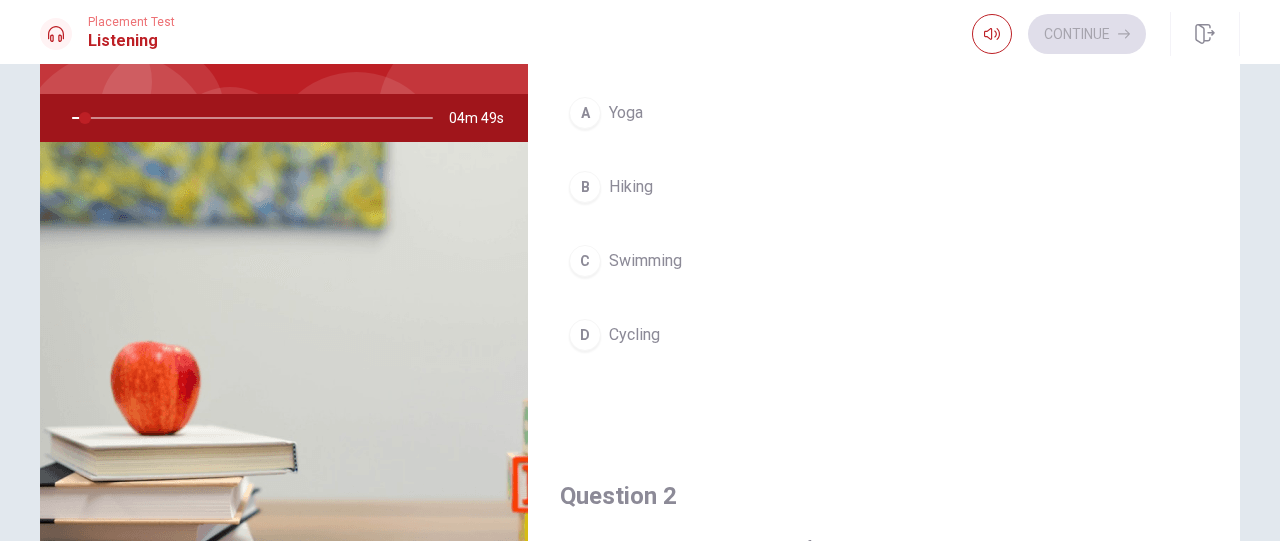 scroll, scrollTop: 0, scrollLeft: 0, axis: both 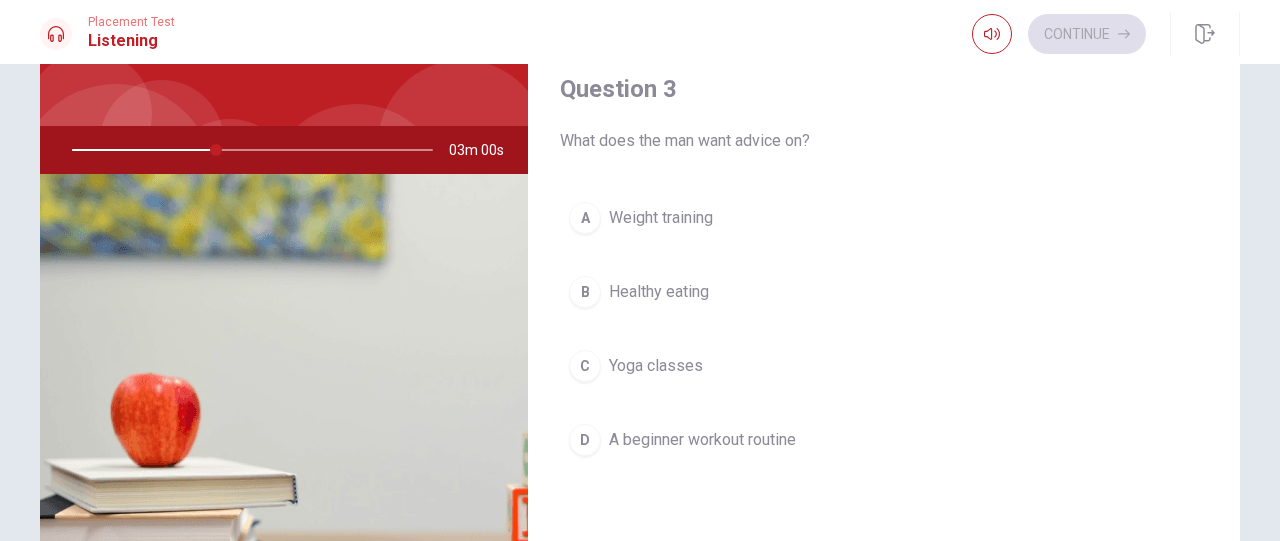 drag, startPoint x: 1222, startPoint y: 267, endPoint x: 1246, endPoint y: 389, distance: 124.33825 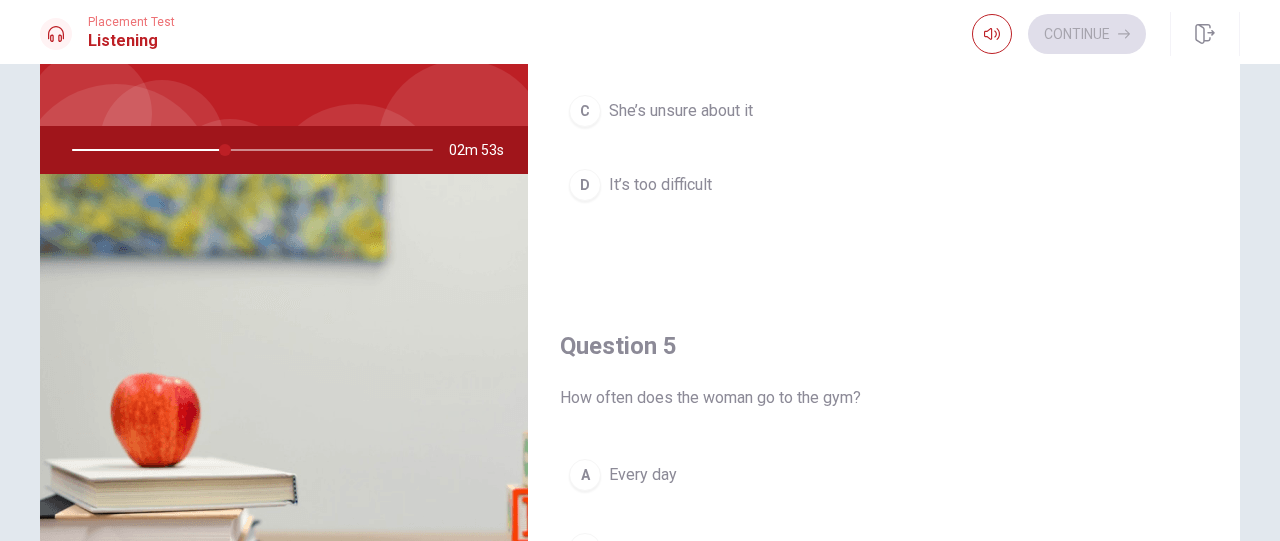 scroll, scrollTop: 1732, scrollLeft: 0, axis: vertical 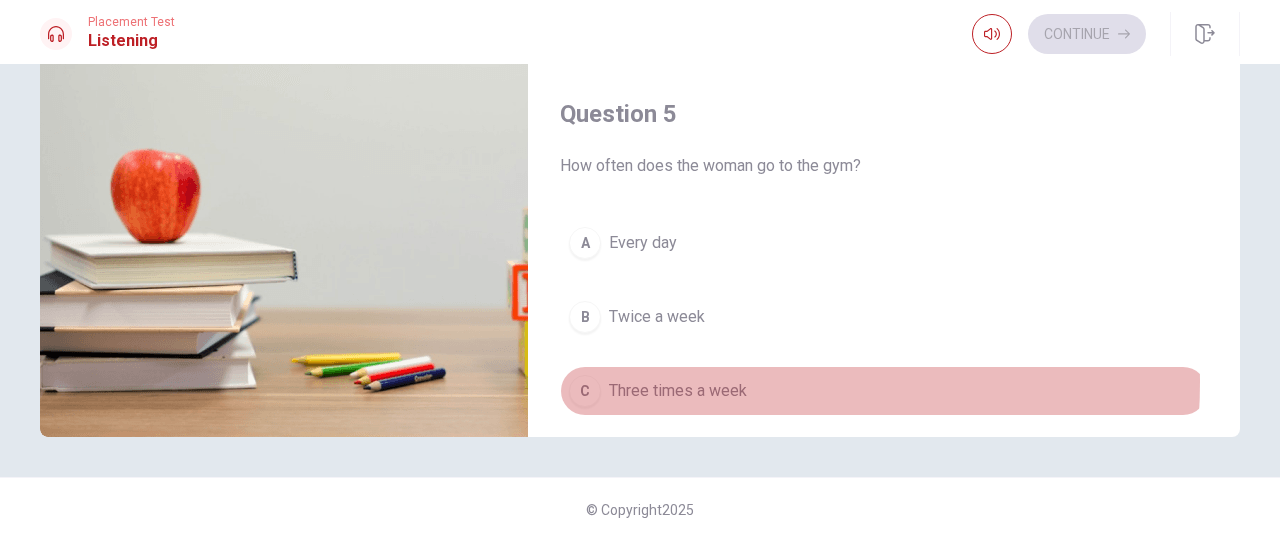 click on "Three times a week" at bounding box center (678, 391) 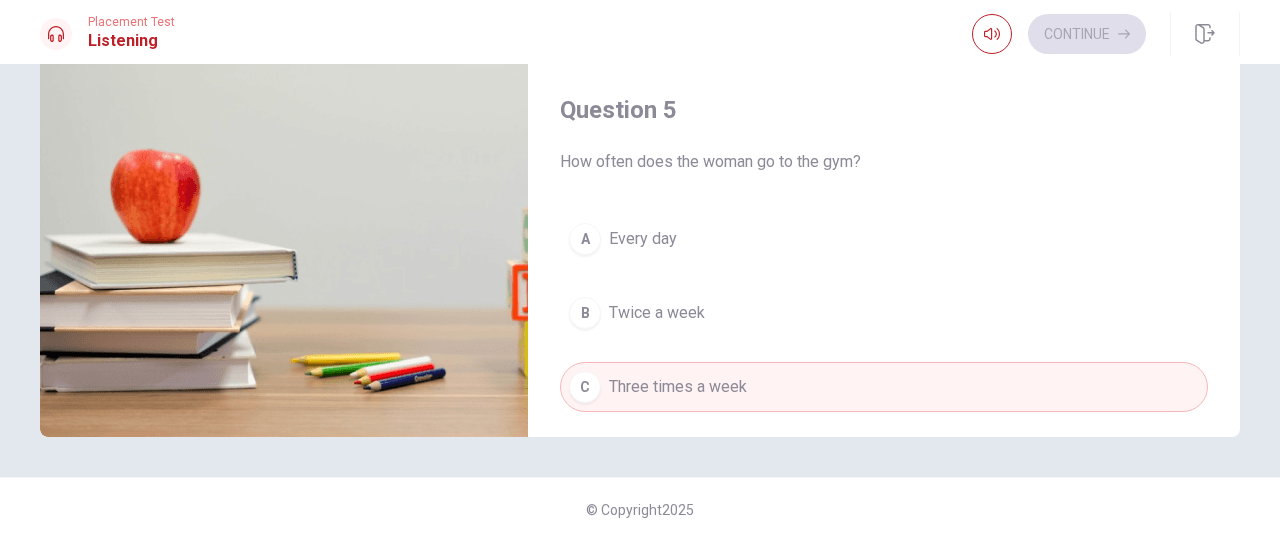scroll, scrollTop: 1708, scrollLeft: 0, axis: vertical 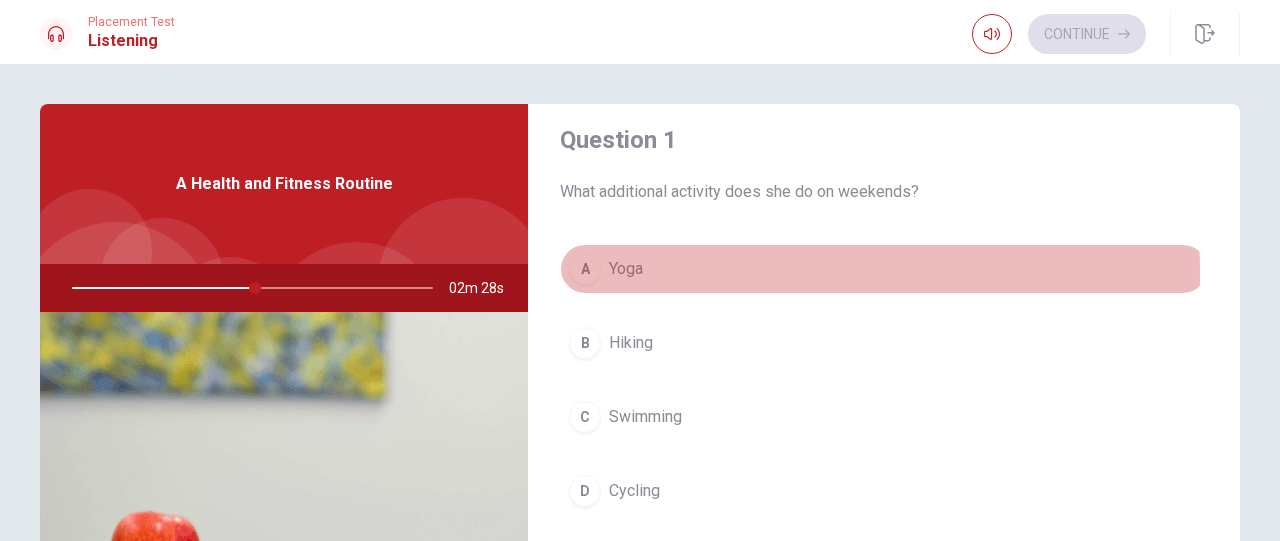 click on "Yoga" at bounding box center (626, 269) 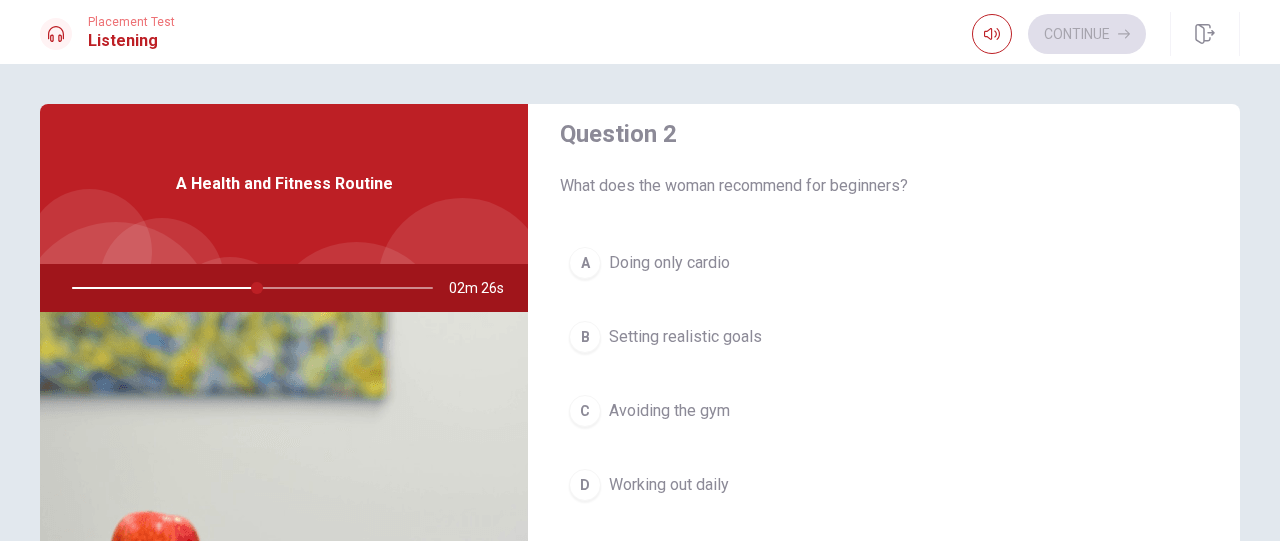 scroll, scrollTop: 548, scrollLeft: 0, axis: vertical 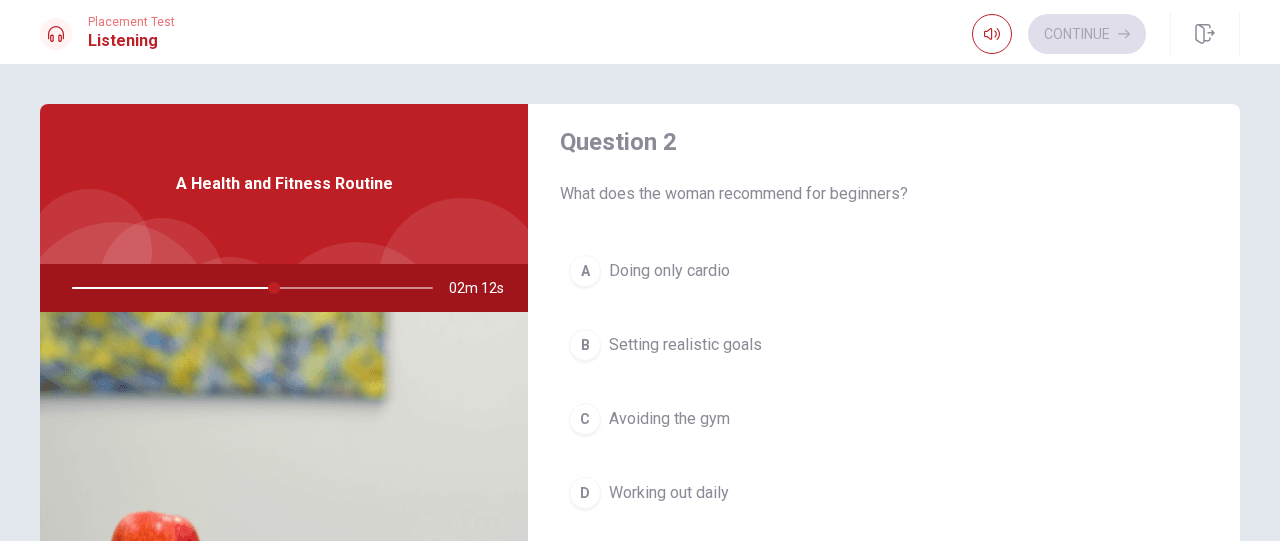 click on "Setting realistic goals" at bounding box center [685, 345] 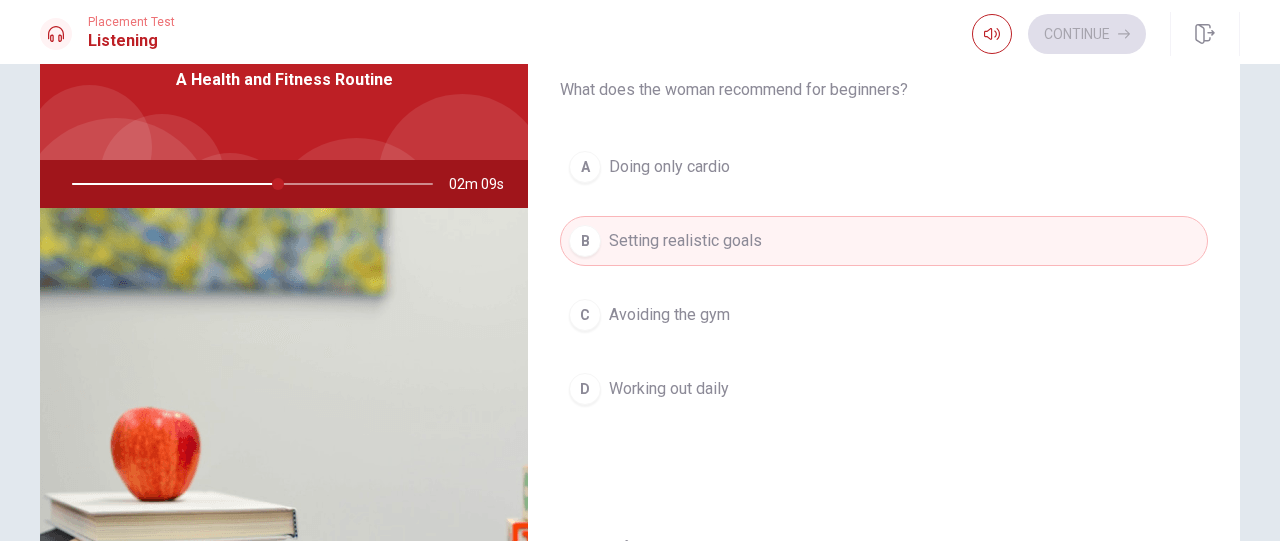 scroll, scrollTop: 124, scrollLeft: 0, axis: vertical 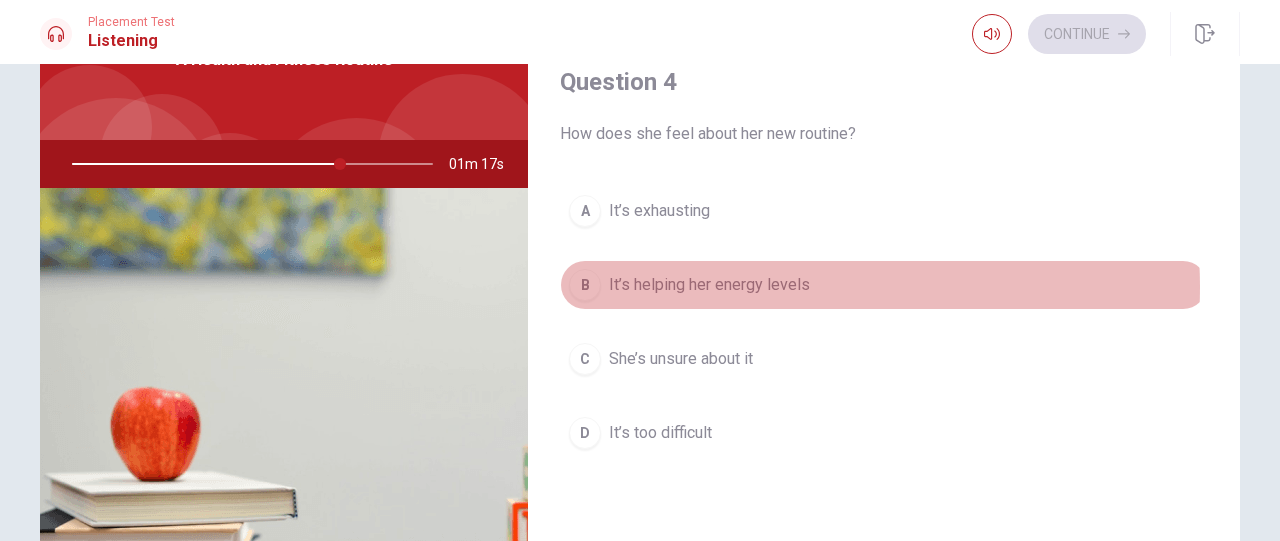 click on "It’s helping her energy levels" at bounding box center (709, 285) 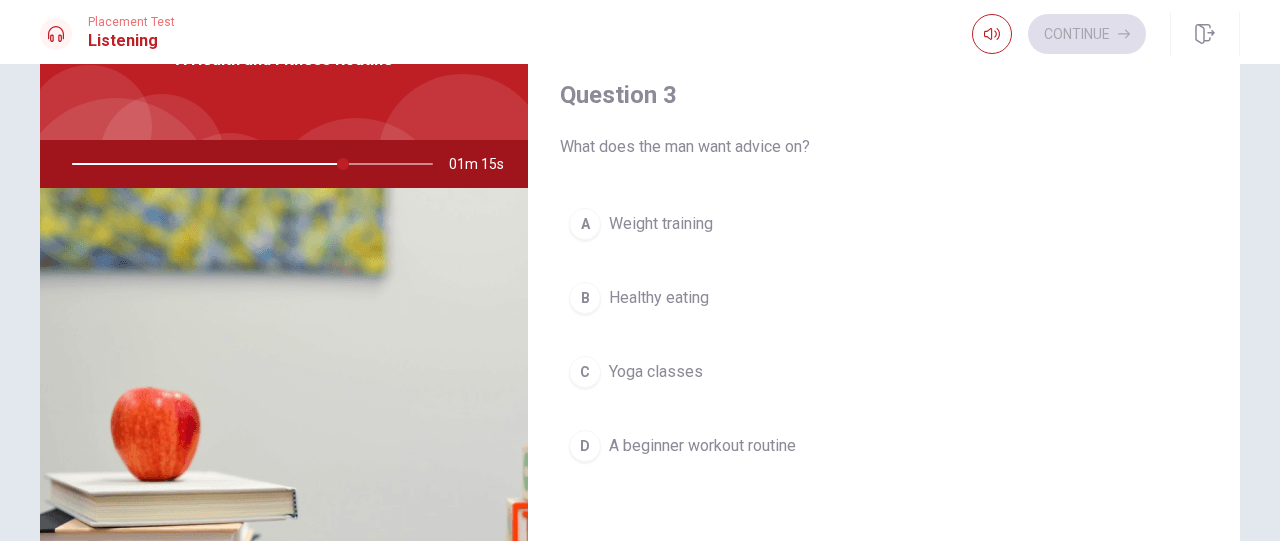scroll, scrollTop: 958, scrollLeft: 0, axis: vertical 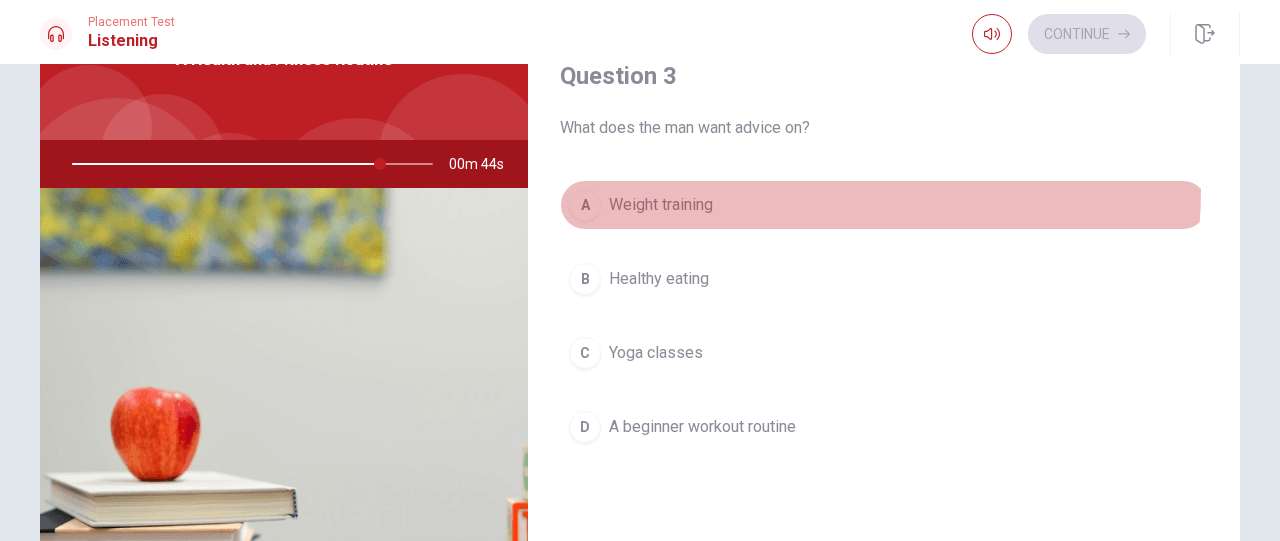 click on "A Weight training" at bounding box center (884, 205) 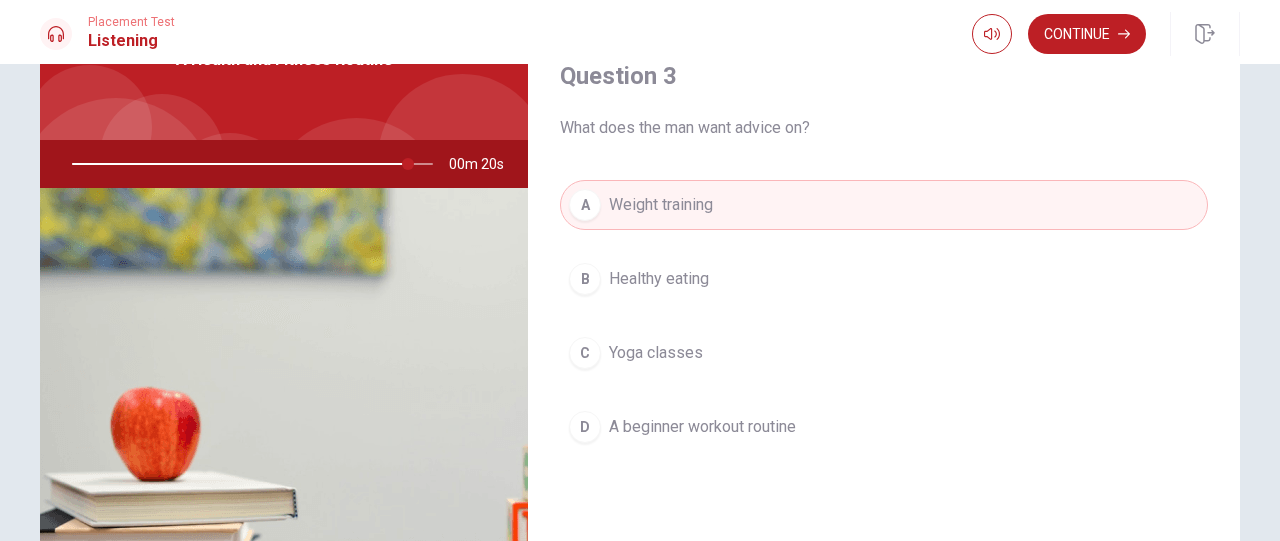 scroll, scrollTop: 930, scrollLeft: 0, axis: vertical 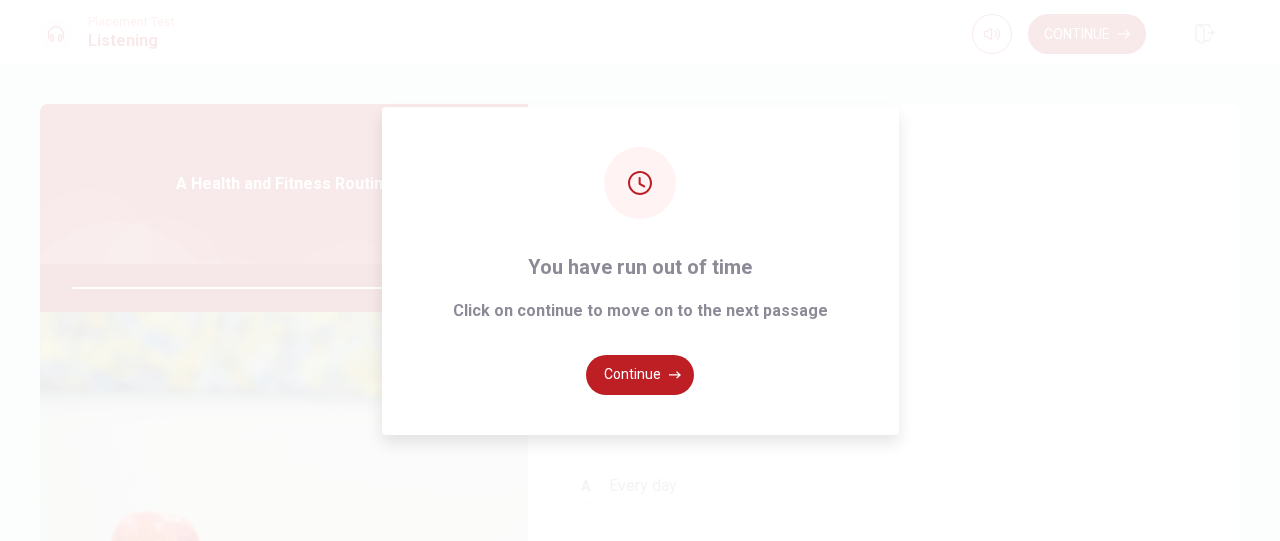 type on "0" 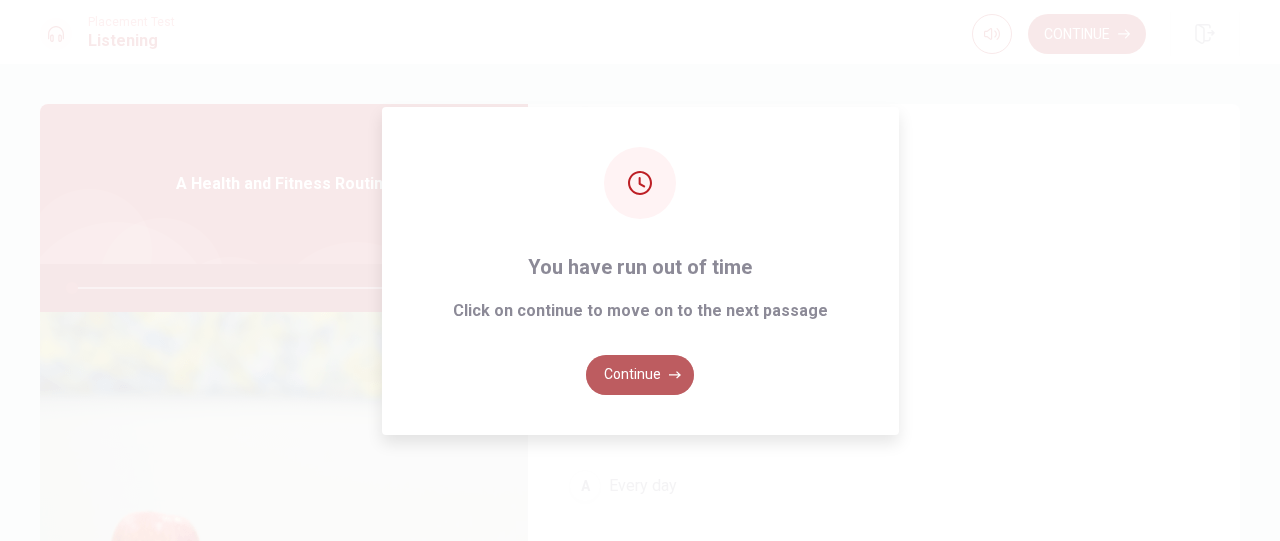 click on "Continue" at bounding box center [640, 375] 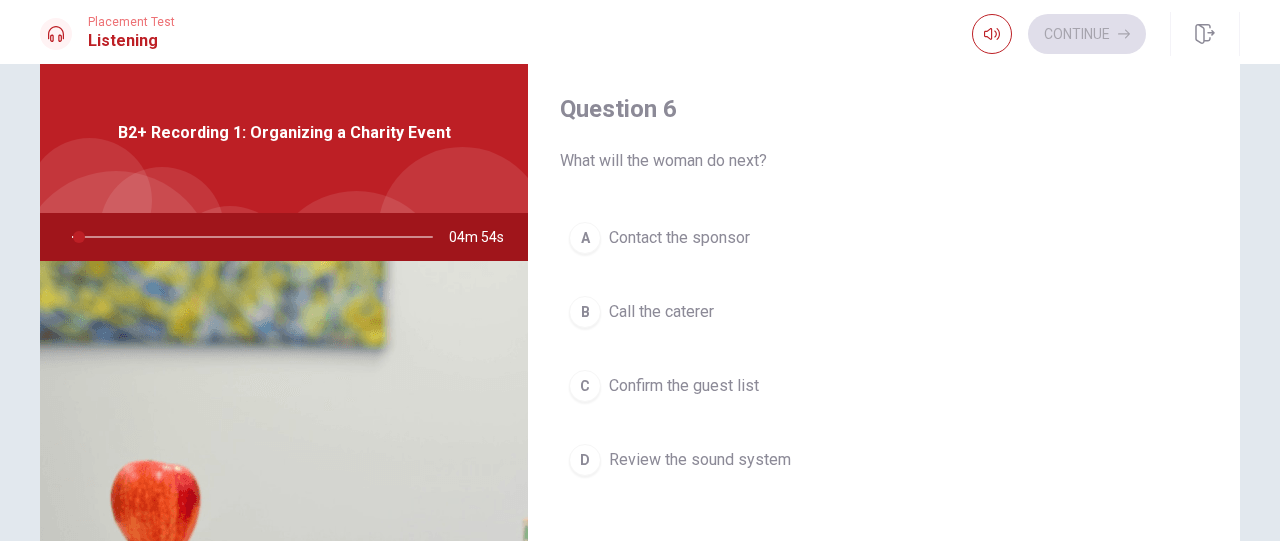 scroll, scrollTop: 42, scrollLeft: 0, axis: vertical 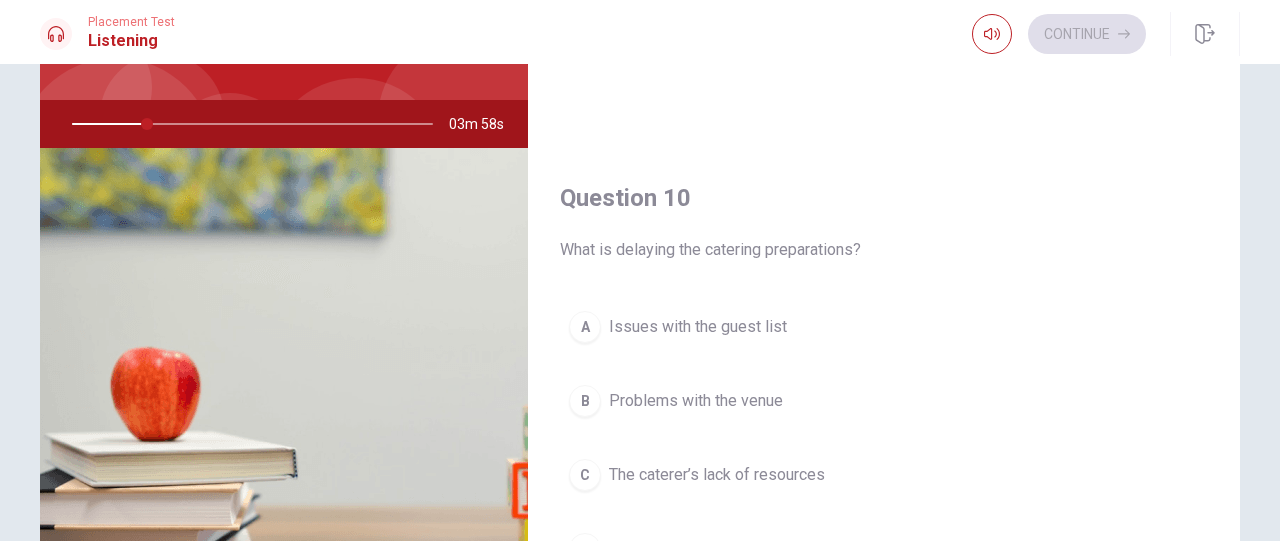 drag, startPoint x: 1259, startPoint y: 499, endPoint x: 1228, endPoint y: 491, distance: 32.01562 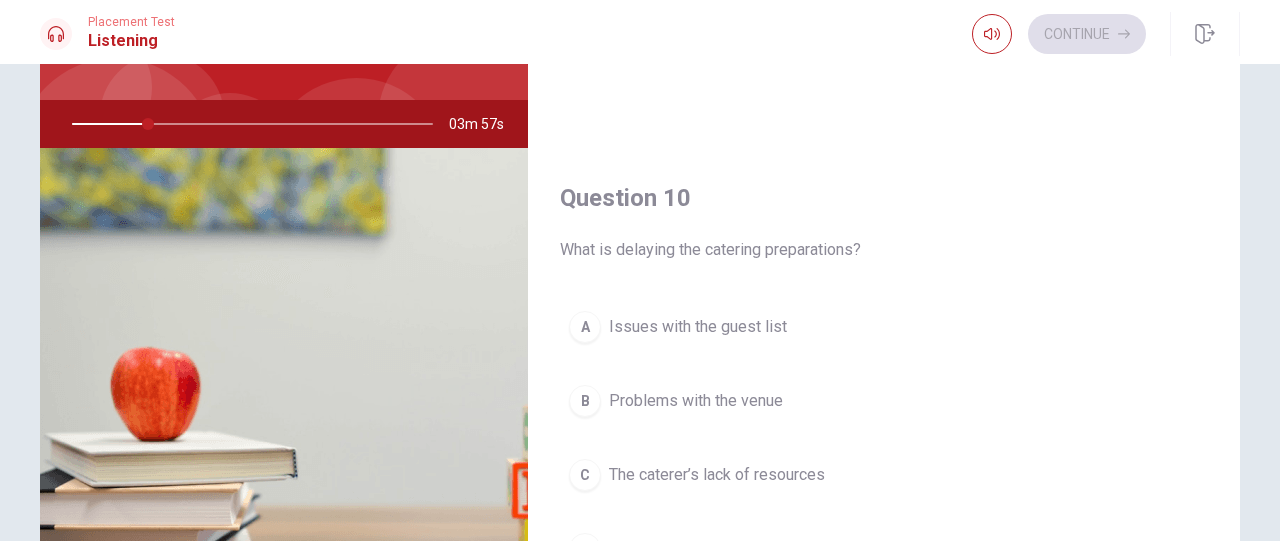 scroll, scrollTop: 1851, scrollLeft: 0, axis: vertical 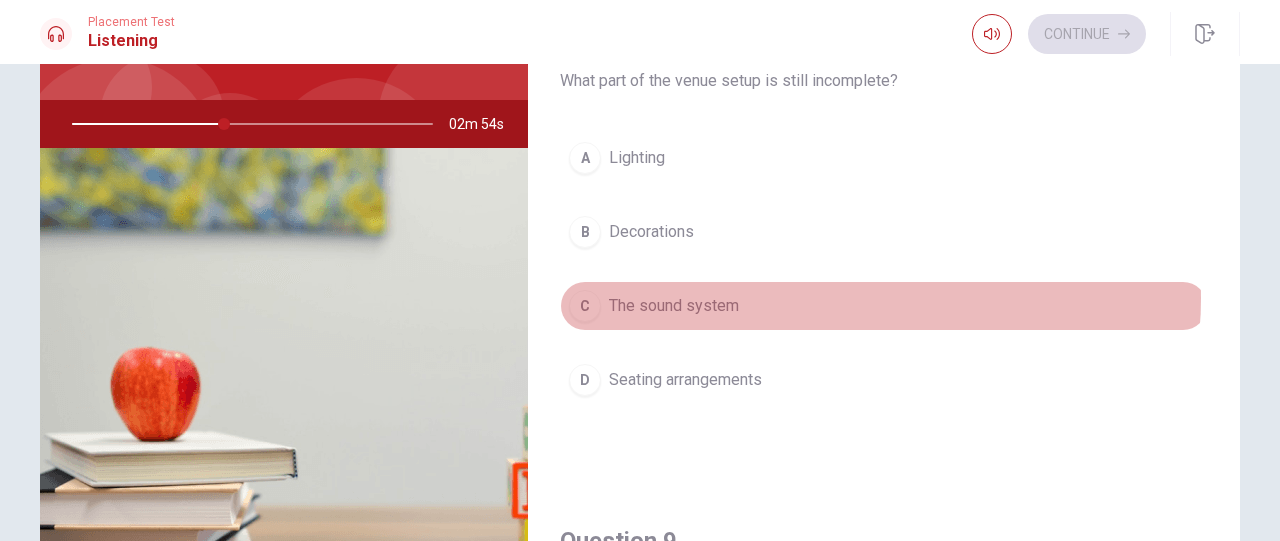 click on "C The sound system" at bounding box center [884, 306] 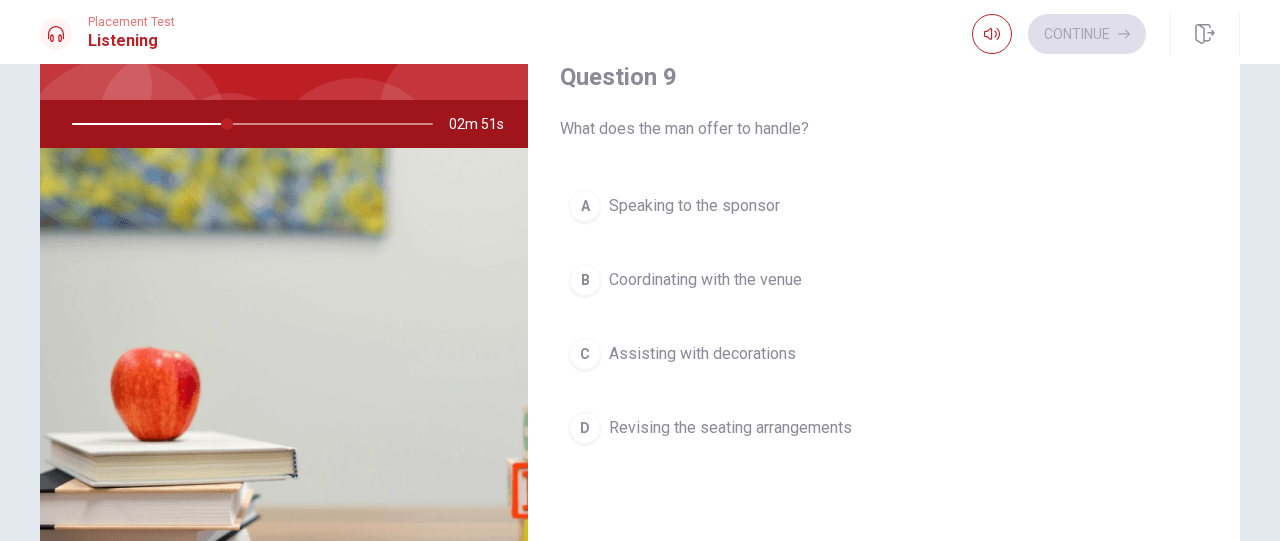 scroll, scrollTop: 1450, scrollLeft: 0, axis: vertical 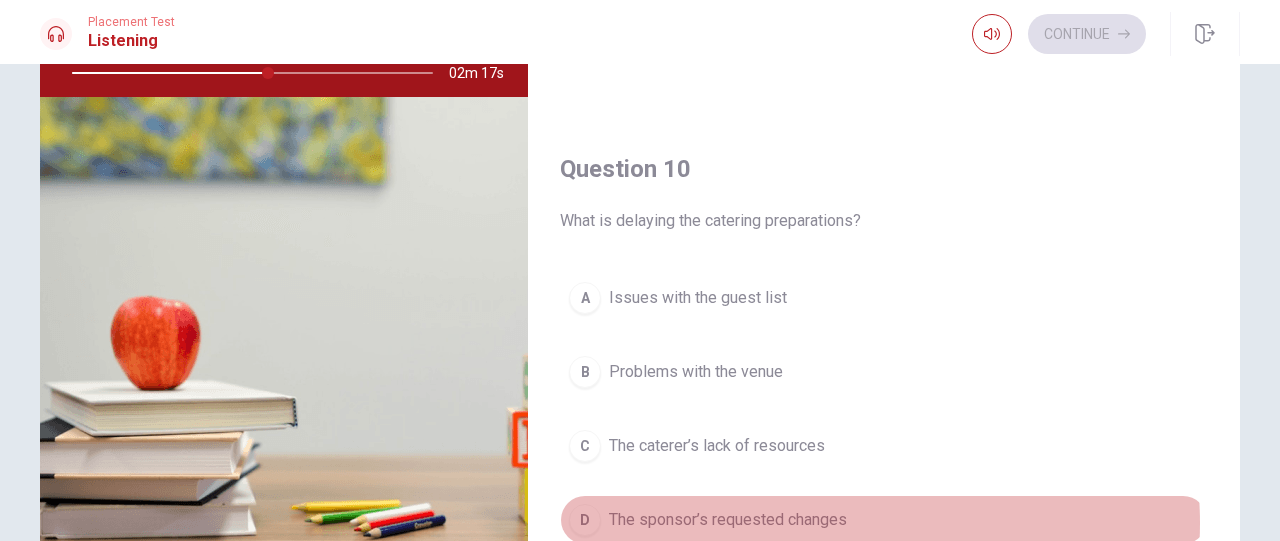 click on "D The sponsor’s requested changes" at bounding box center (884, 520) 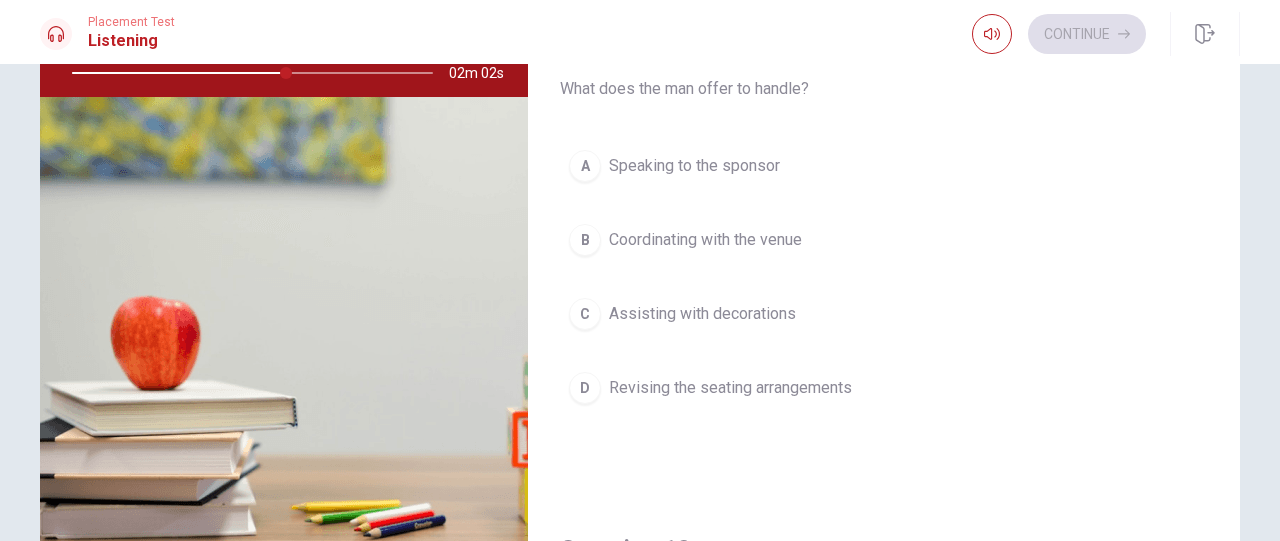 scroll, scrollTop: 1383, scrollLeft: 0, axis: vertical 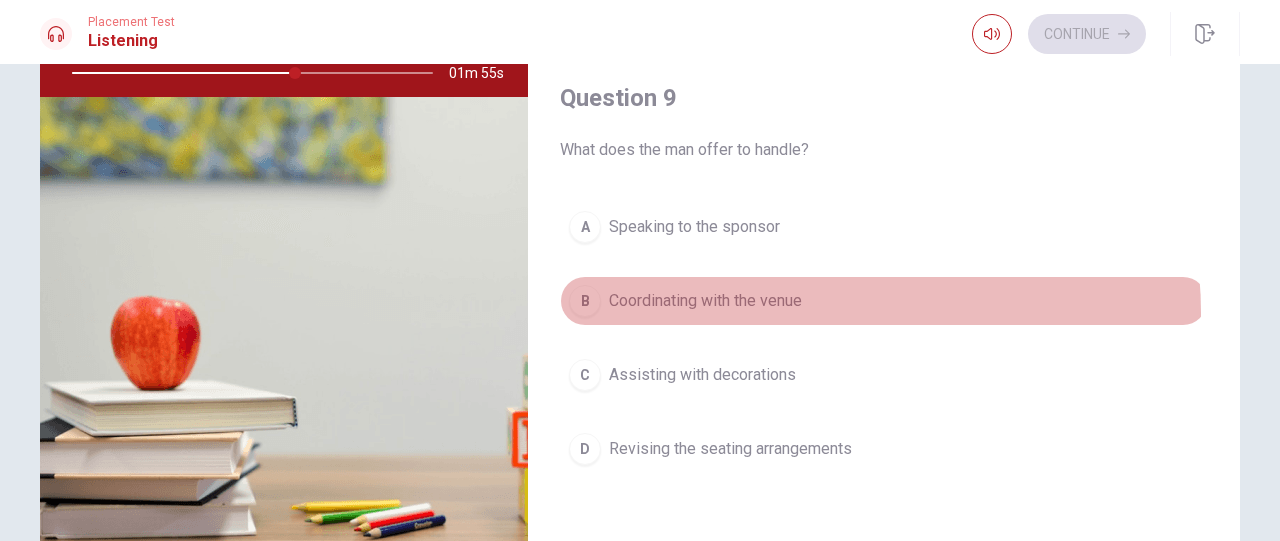 click on "B Coordinating with the venue" at bounding box center [884, 301] 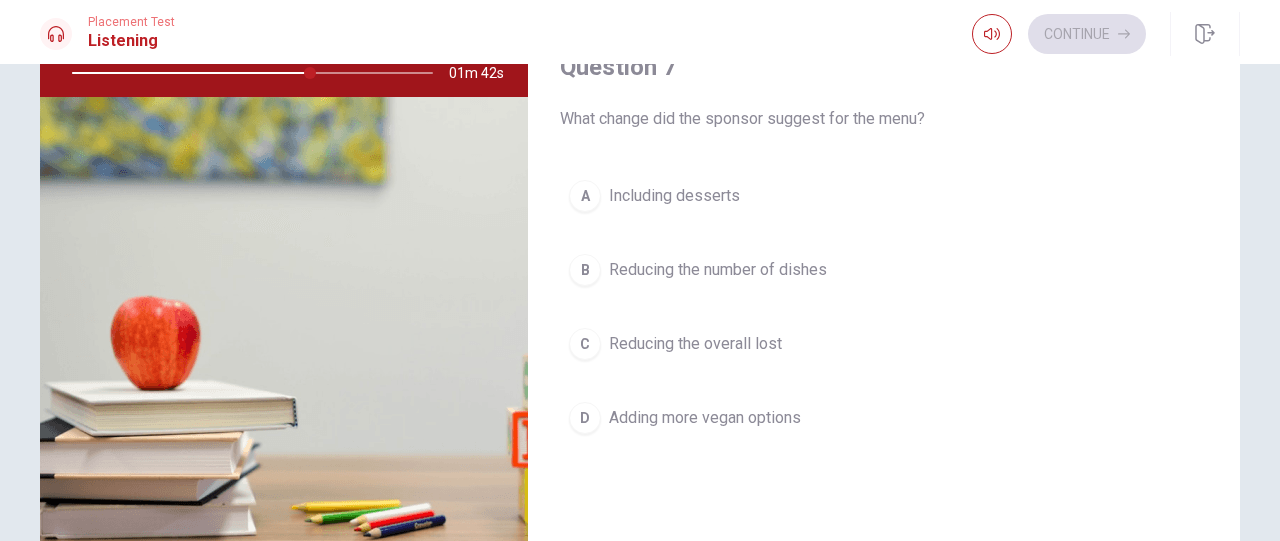 scroll, scrollTop: 365, scrollLeft: 0, axis: vertical 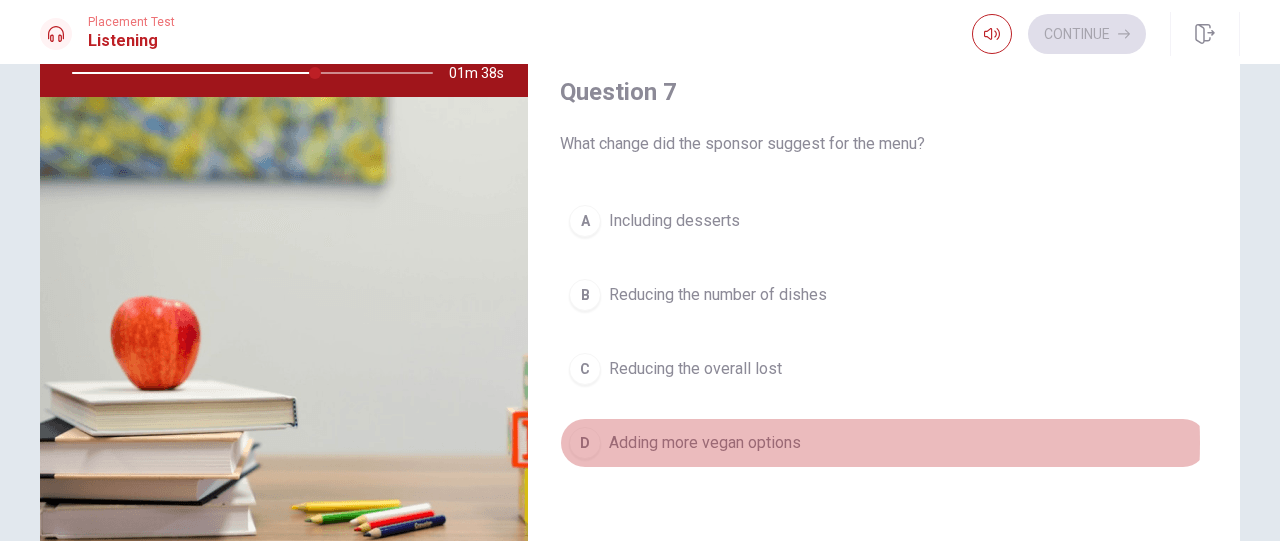 click on "Adding more vegan options" at bounding box center (705, 443) 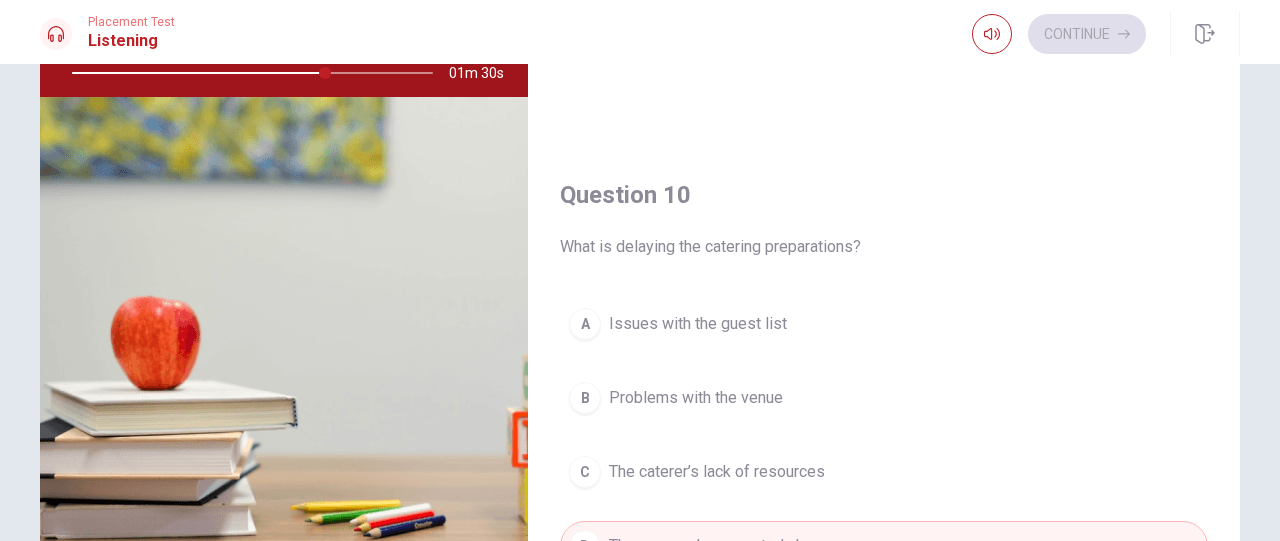 scroll, scrollTop: 1838, scrollLeft: 0, axis: vertical 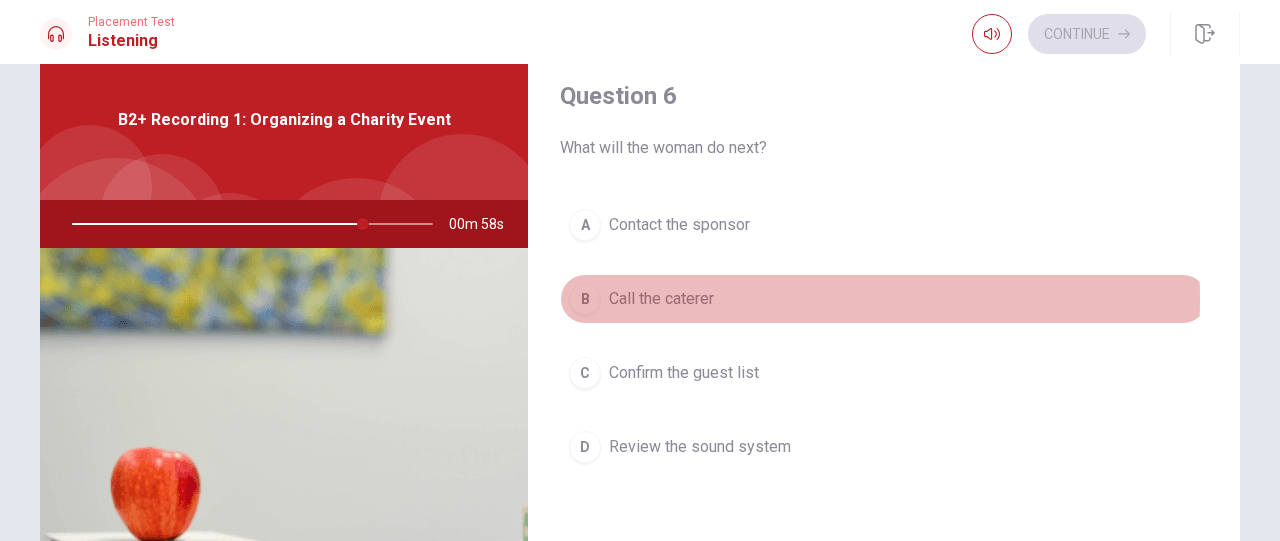 click on "Call the caterer" at bounding box center (661, 299) 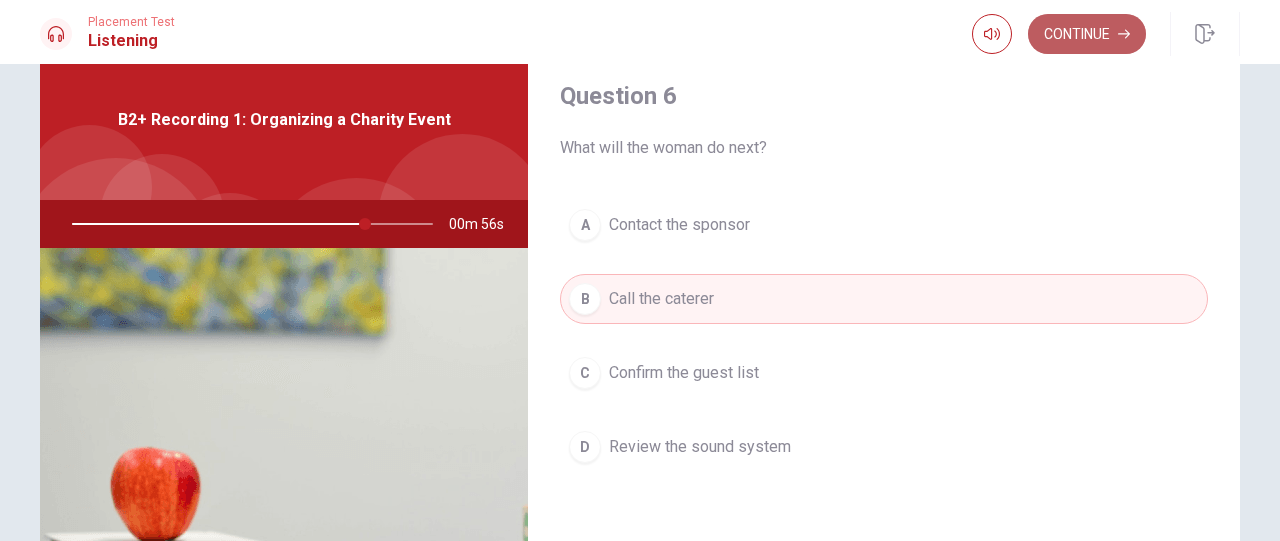 click on "Continue" at bounding box center (1087, 34) 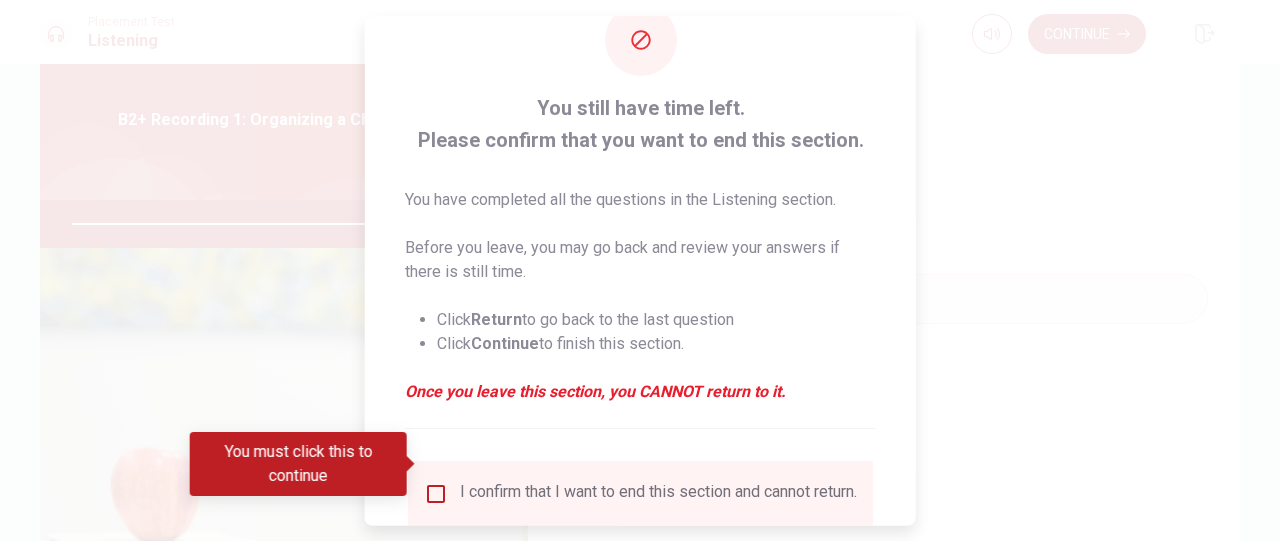 scroll, scrollTop: 204, scrollLeft: 0, axis: vertical 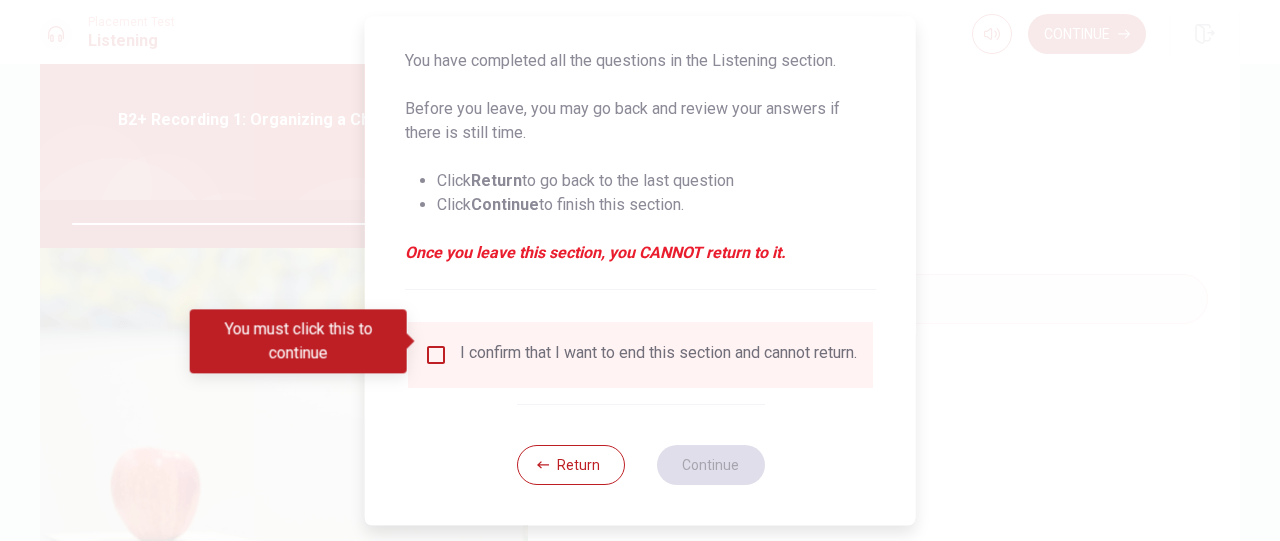 click on "I confirm that I want to end this section and cannot return." at bounding box center [658, 355] 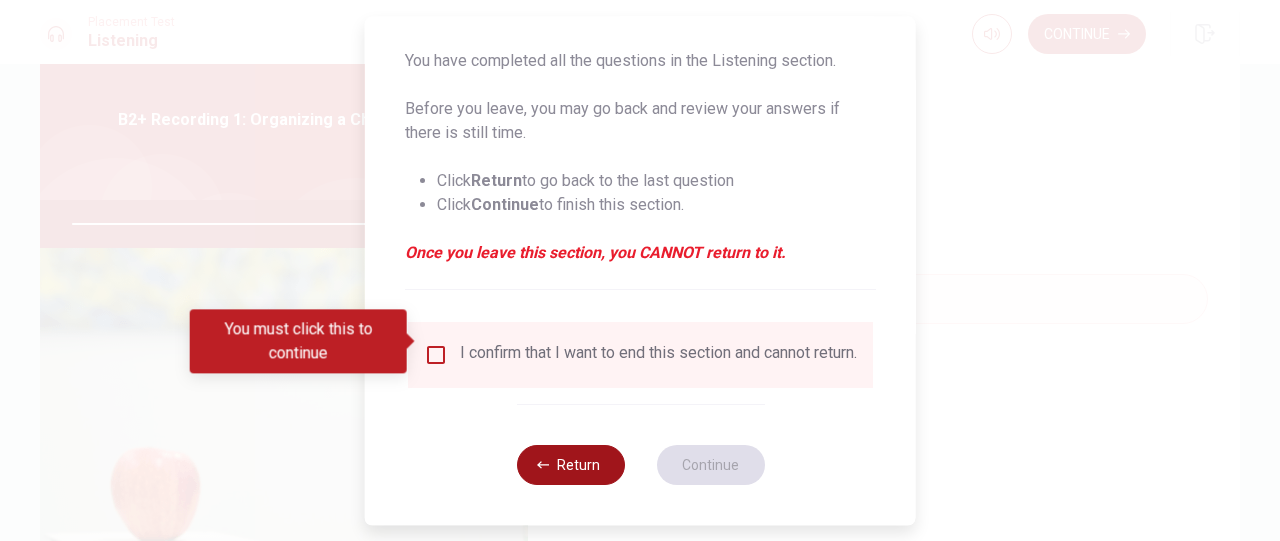 click on "Return" at bounding box center (570, 465) 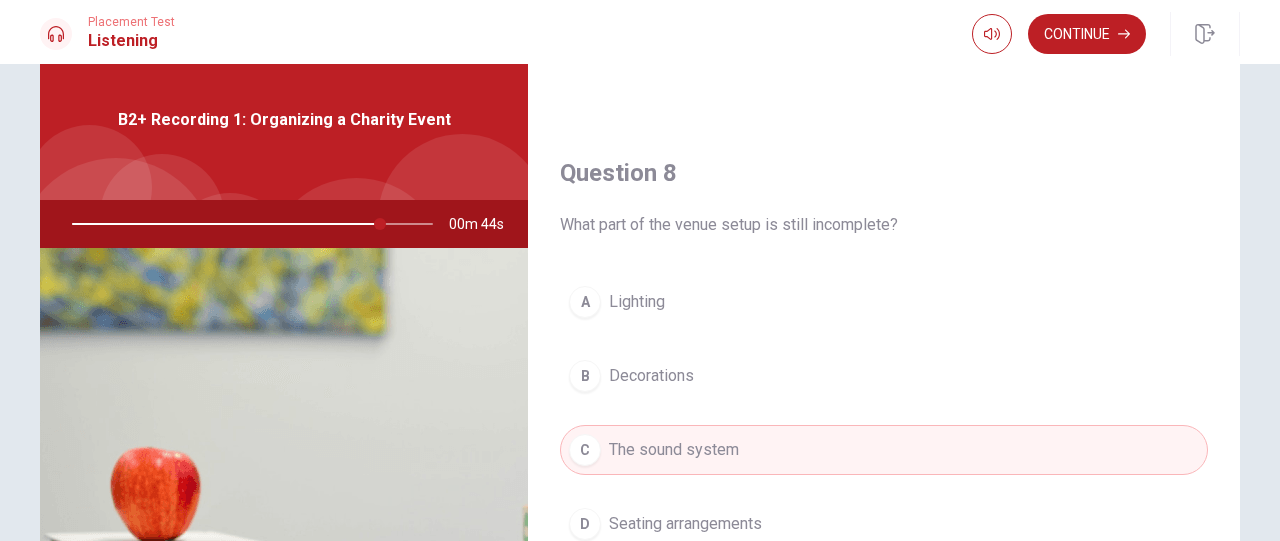 scroll, scrollTop: 1033, scrollLeft: 0, axis: vertical 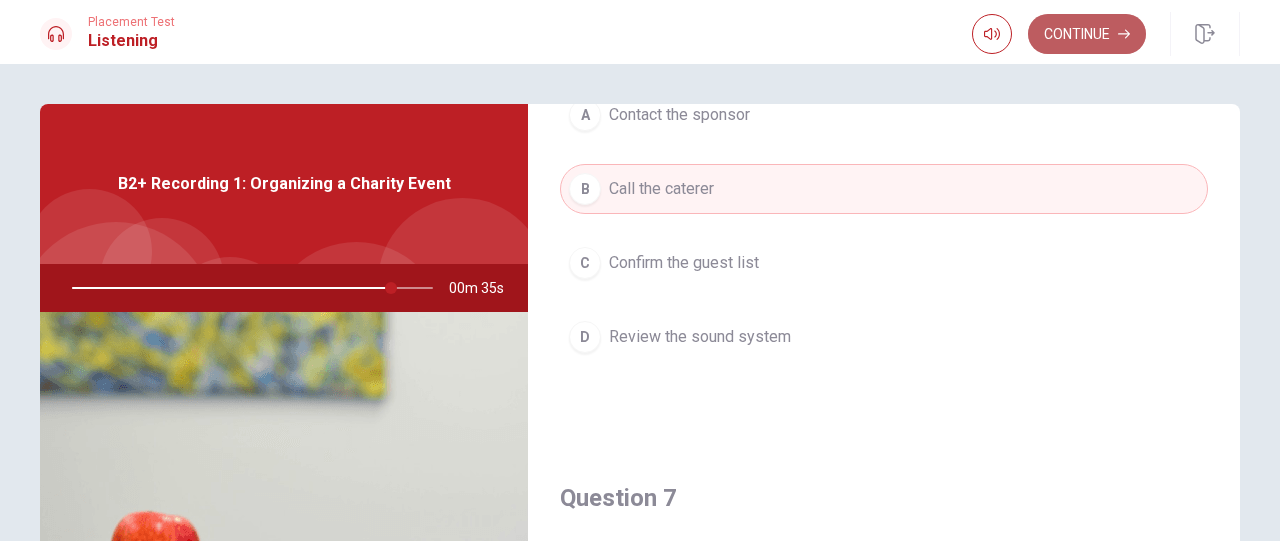 click on "Continue" at bounding box center [1087, 34] 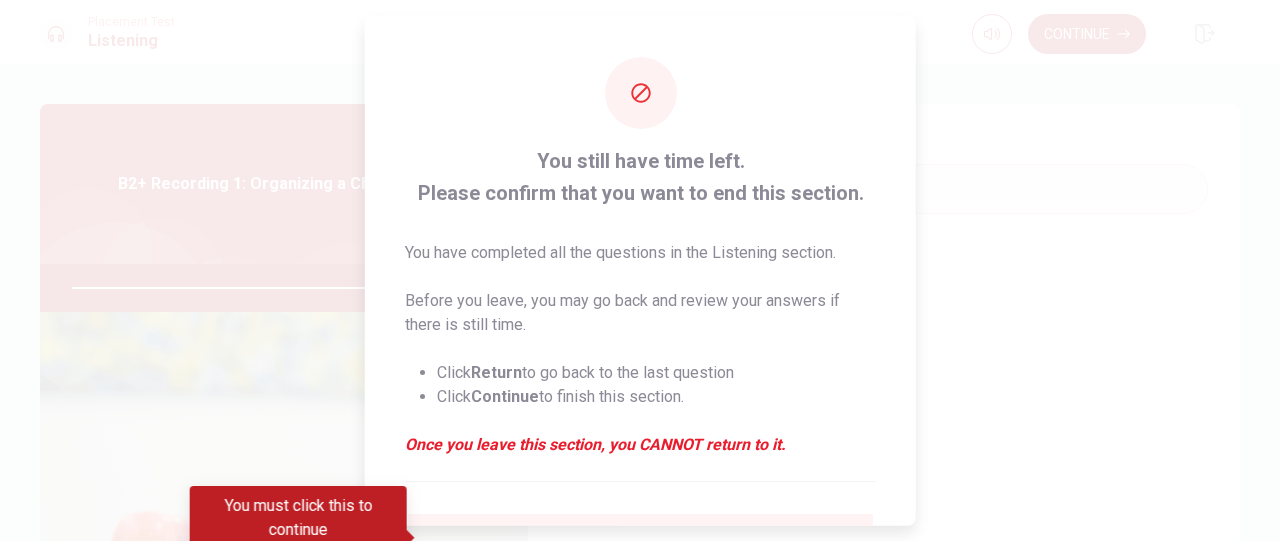 scroll, scrollTop: 204, scrollLeft: 0, axis: vertical 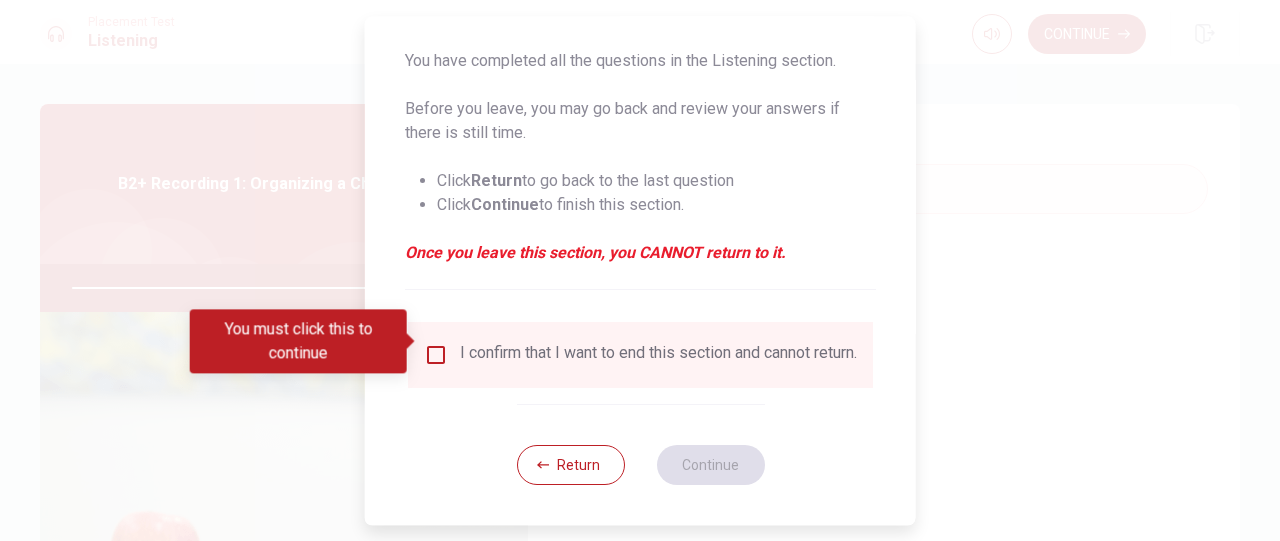click on "I confirm that I want to end this section and cannot return." at bounding box center (658, 355) 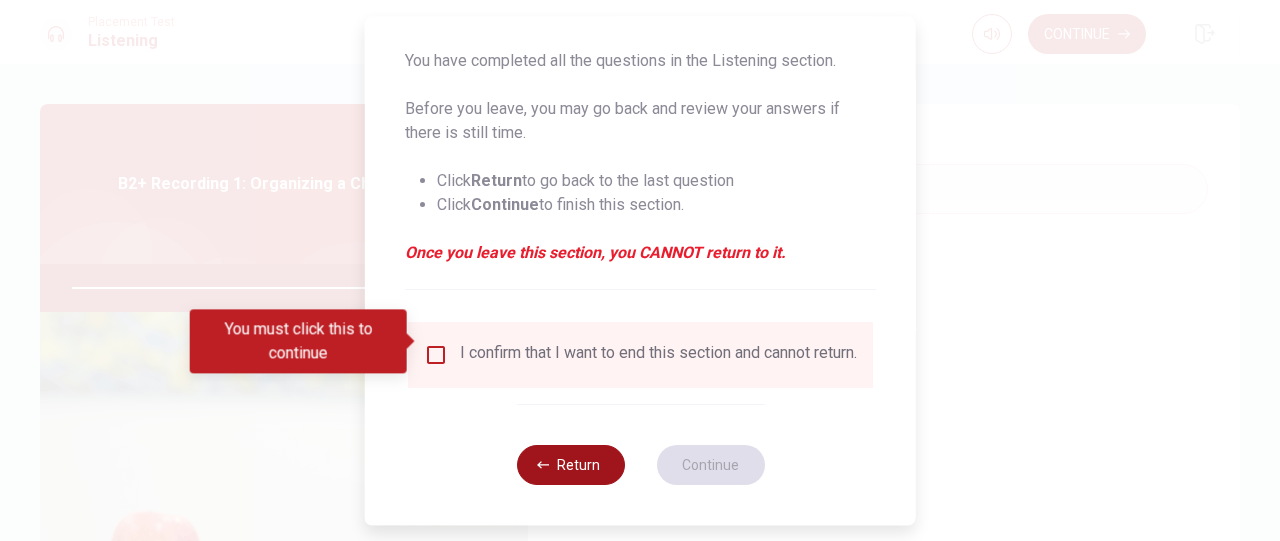 click on "Return" at bounding box center [570, 465] 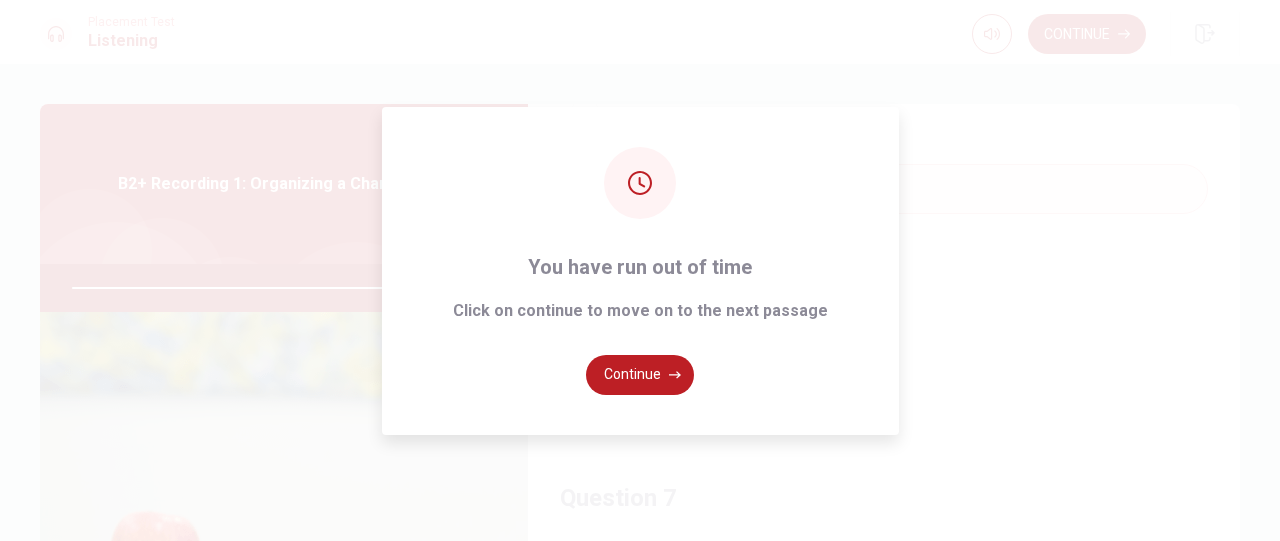 type on "0" 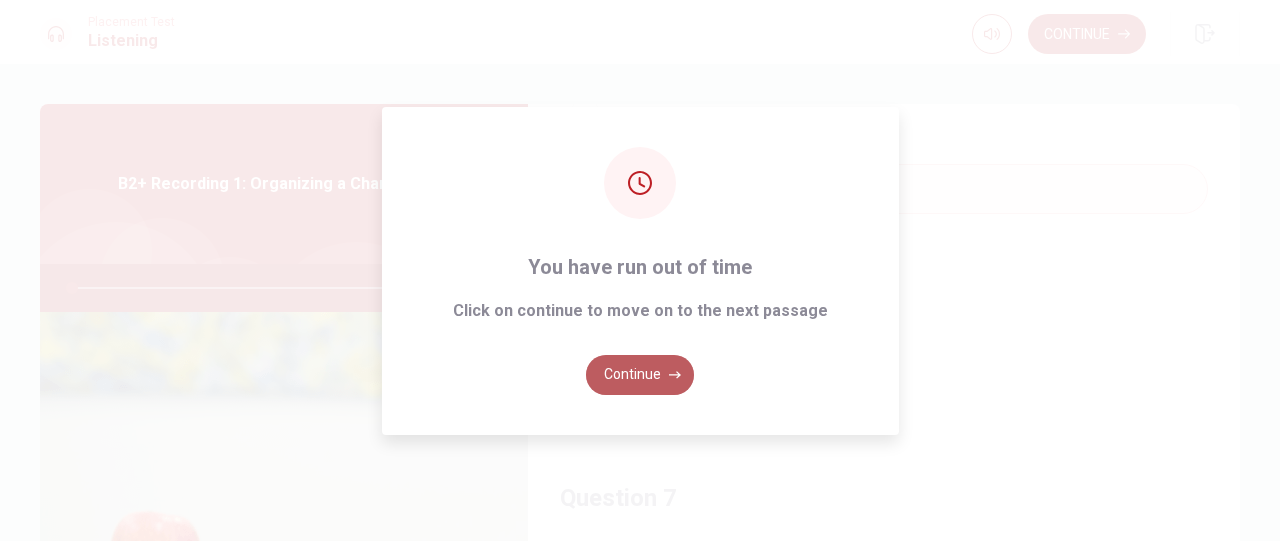 click on "Continue" at bounding box center (640, 375) 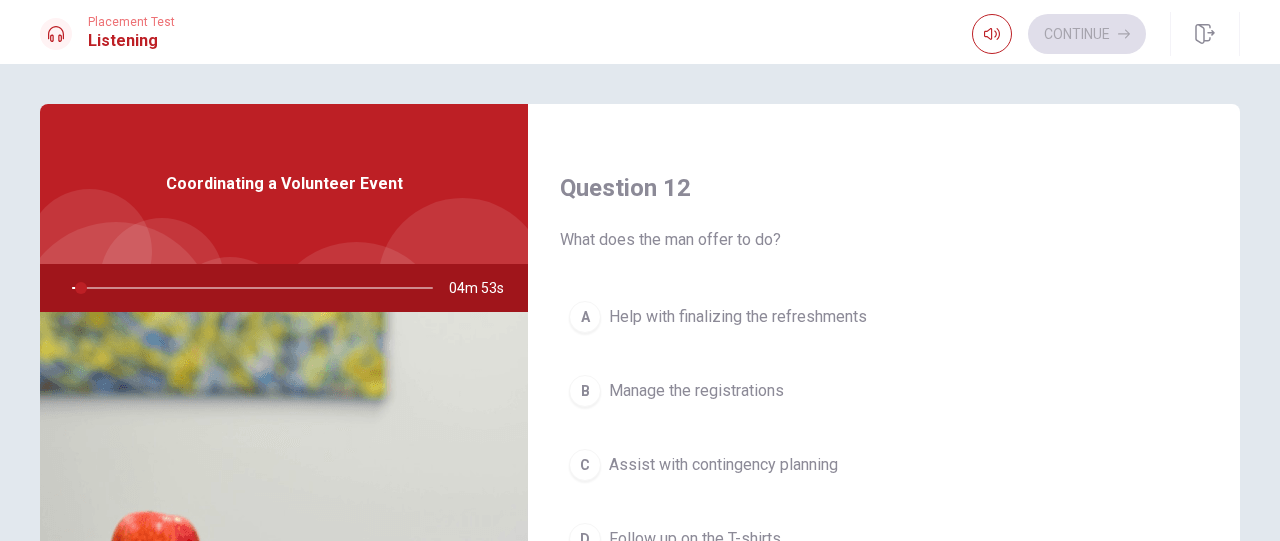 scroll, scrollTop: 489, scrollLeft: 0, axis: vertical 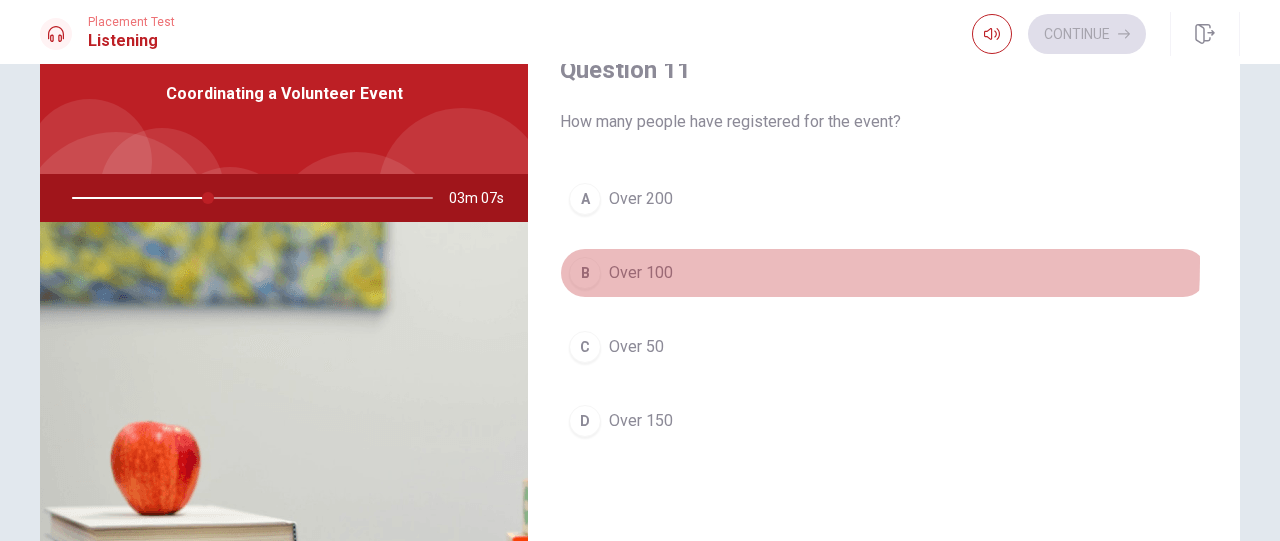 click on "Over 100" at bounding box center [641, 273] 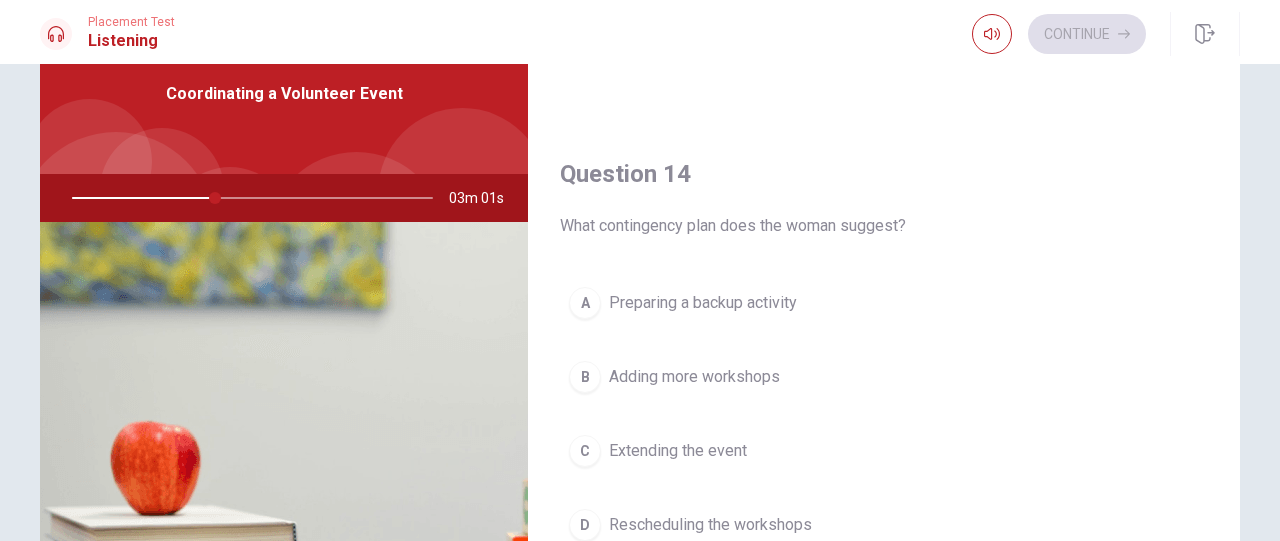 scroll, scrollTop: 1455, scrollLeft: 0, axis: vertical 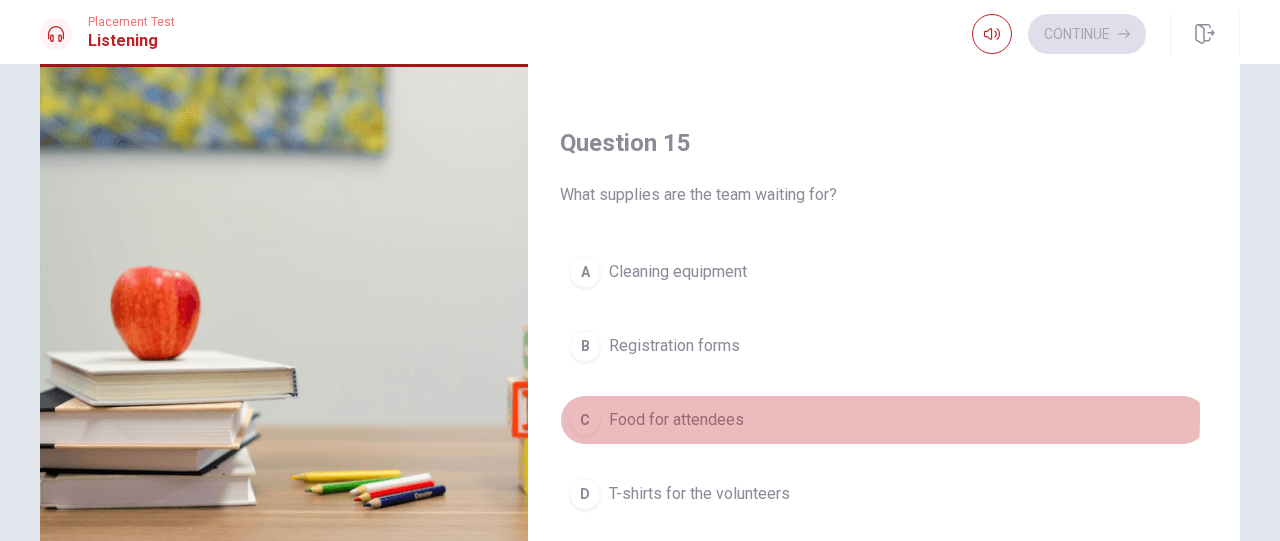 click on "C Food for attendees" at bounding box center (884, 420) 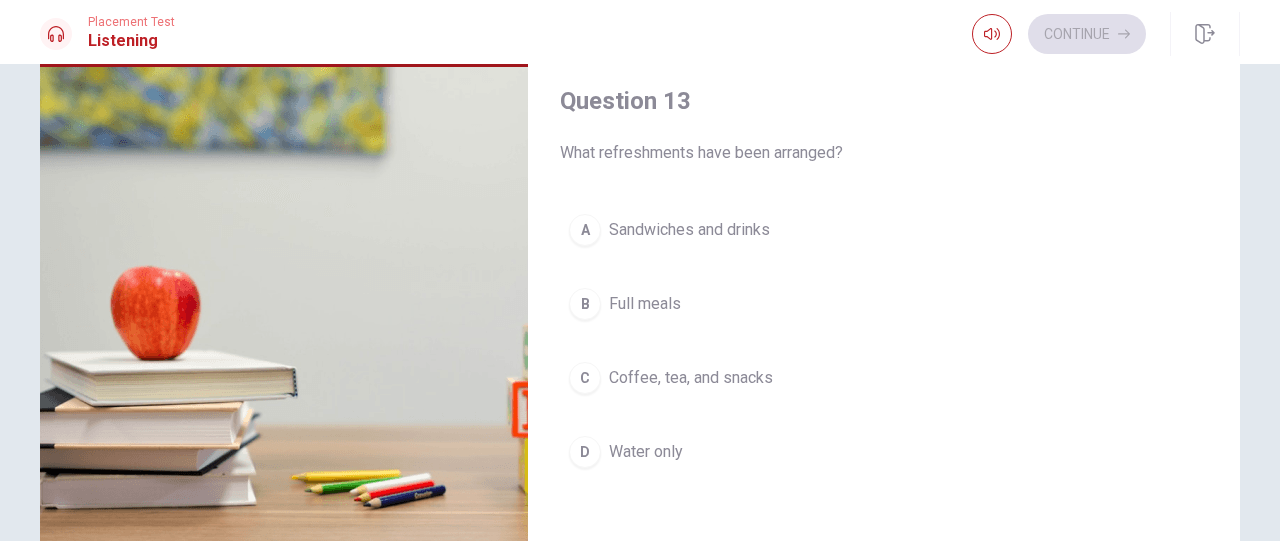 scroll, scrollTop: 868, scrollLeft: 0, axis: vertical 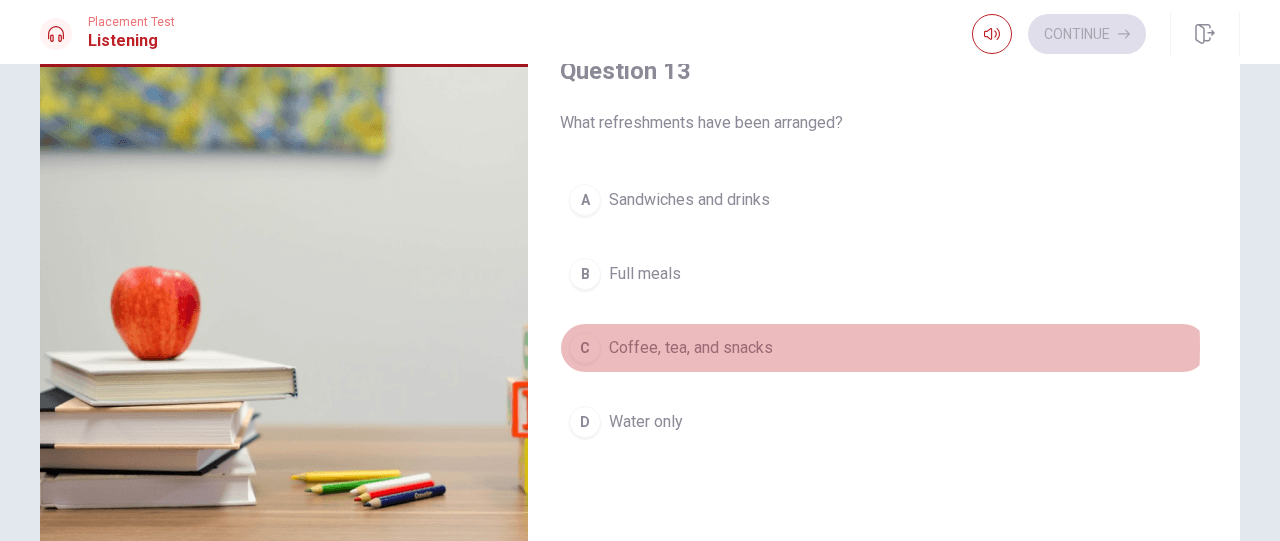 click on "C Coffee, tea, and snacks" at bounding box center (884, 348) 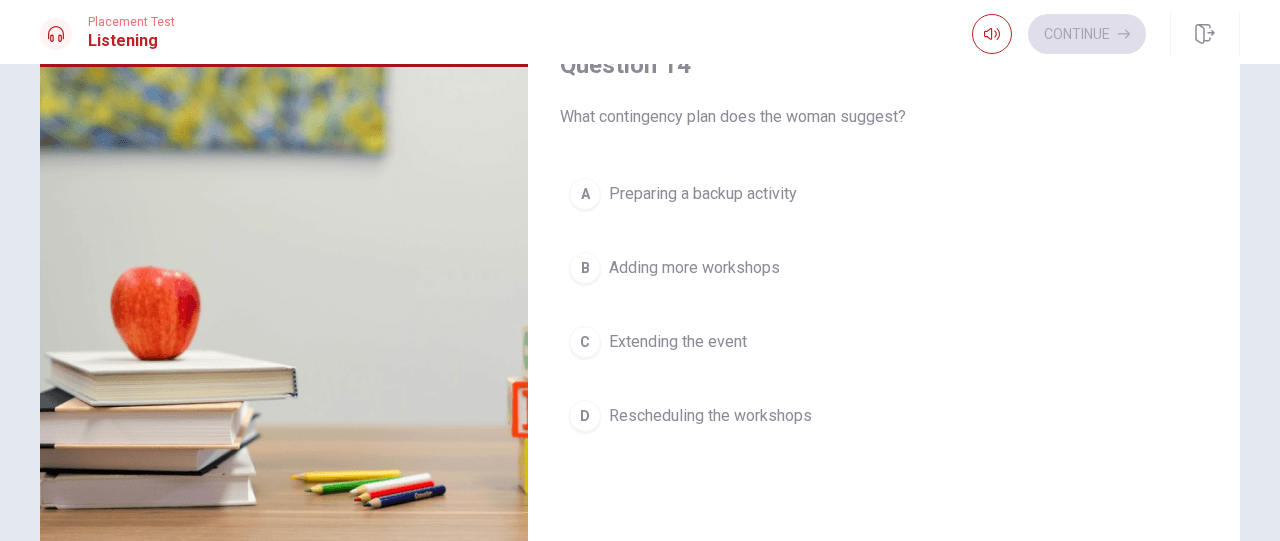 scroll, scrollTop: 1373, scrollLeft: 0, axis: vertical 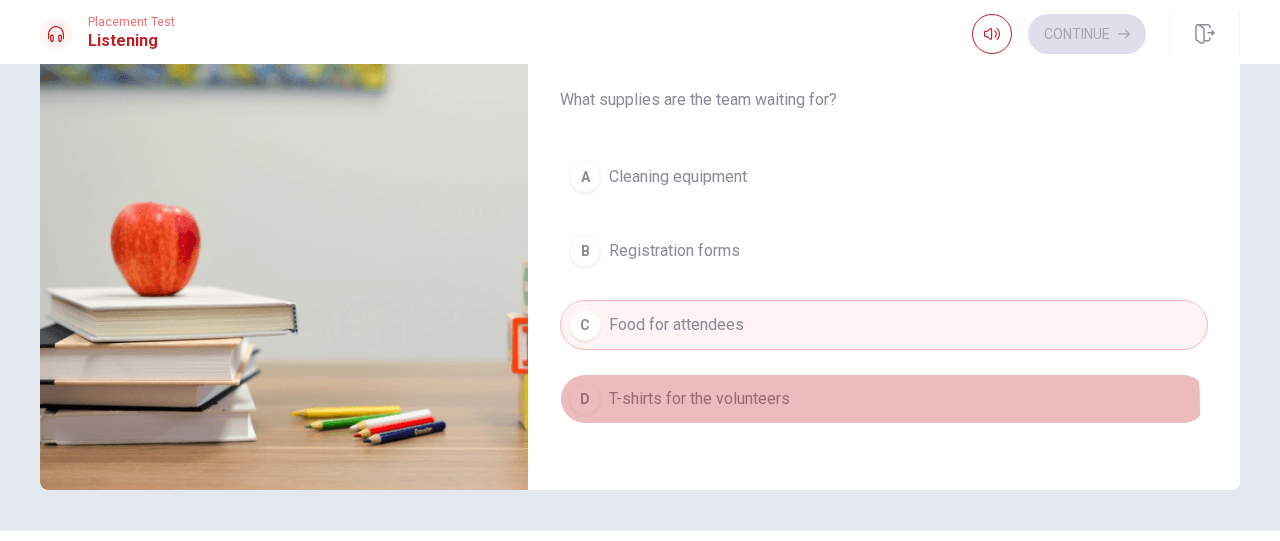 click on "D T-shirts for the volunteers" at bounding box center [884, 399] 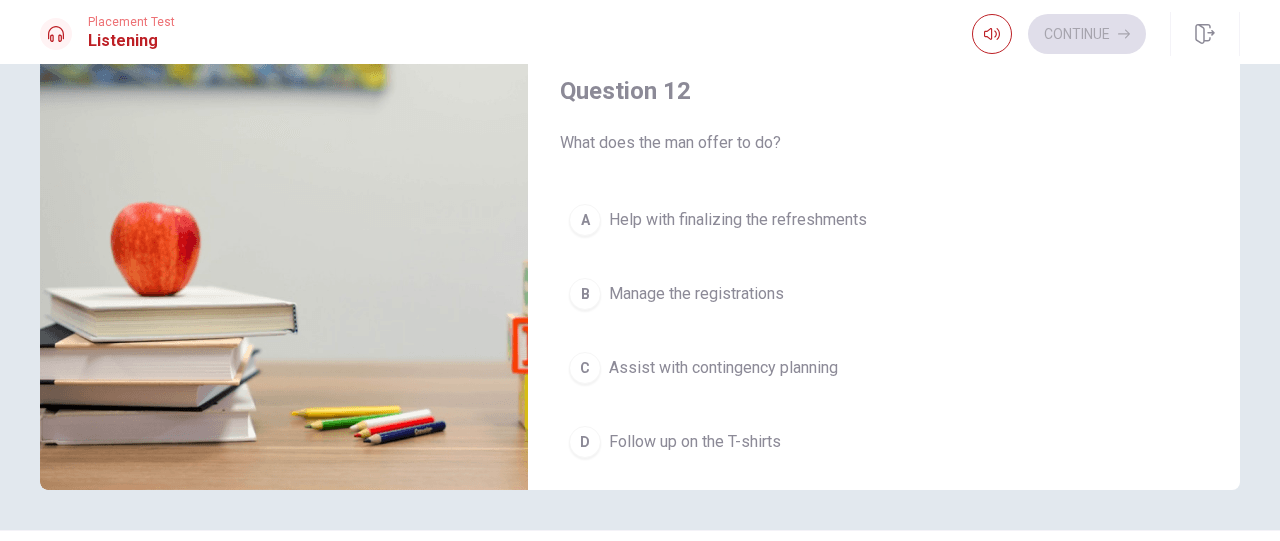 scroll, scrollTop: 282, scrollLeft: 0, axis: vertical 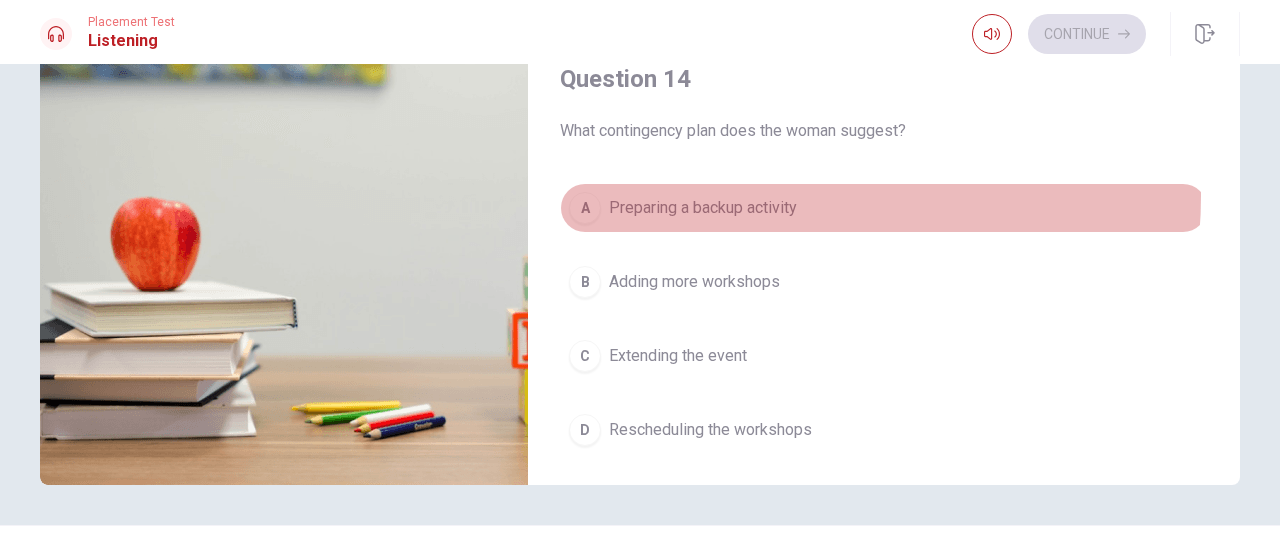 click on "Preparing a backup activity" at bounding box center (703, 208) 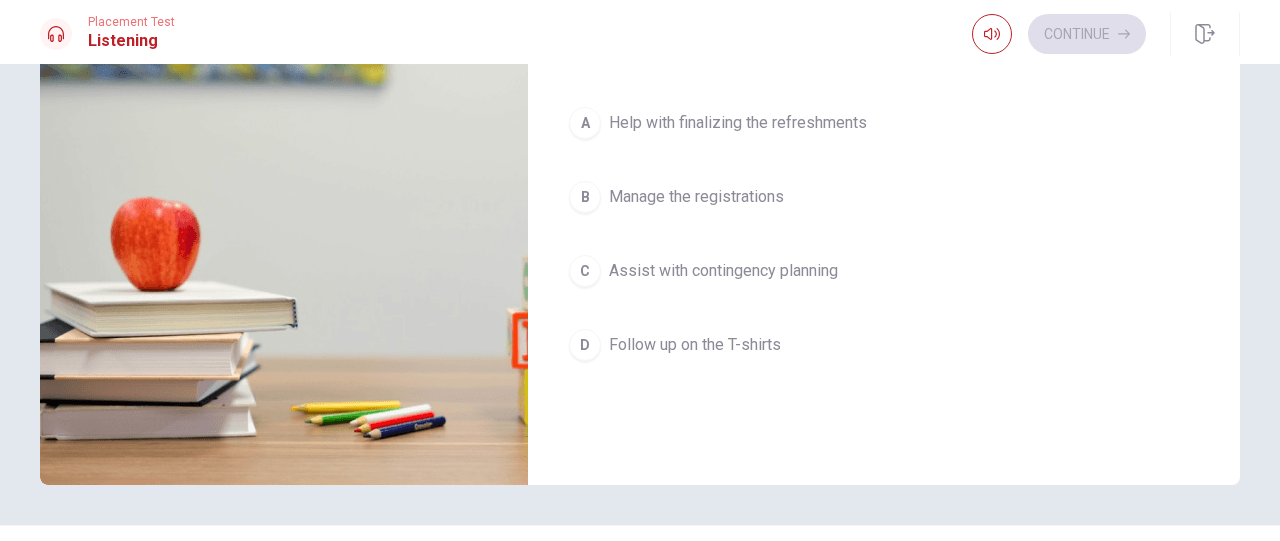 scroll, scrollTop: 354, scrollLeft: 0, axis: vertical 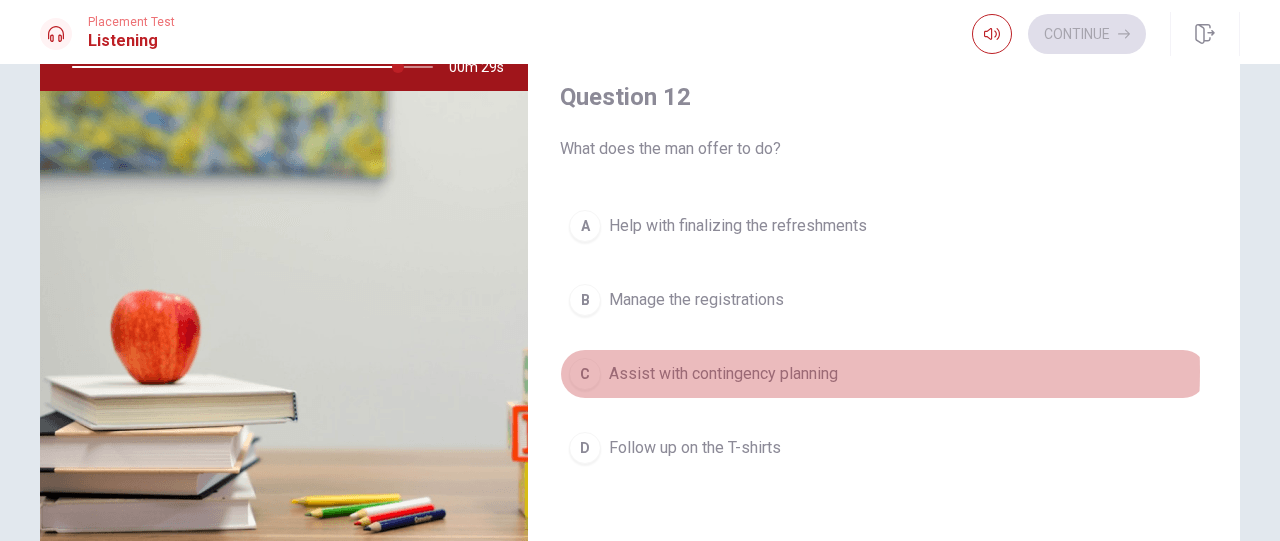 click on "Assist with contingency planning" at bounding box center (723, 374) 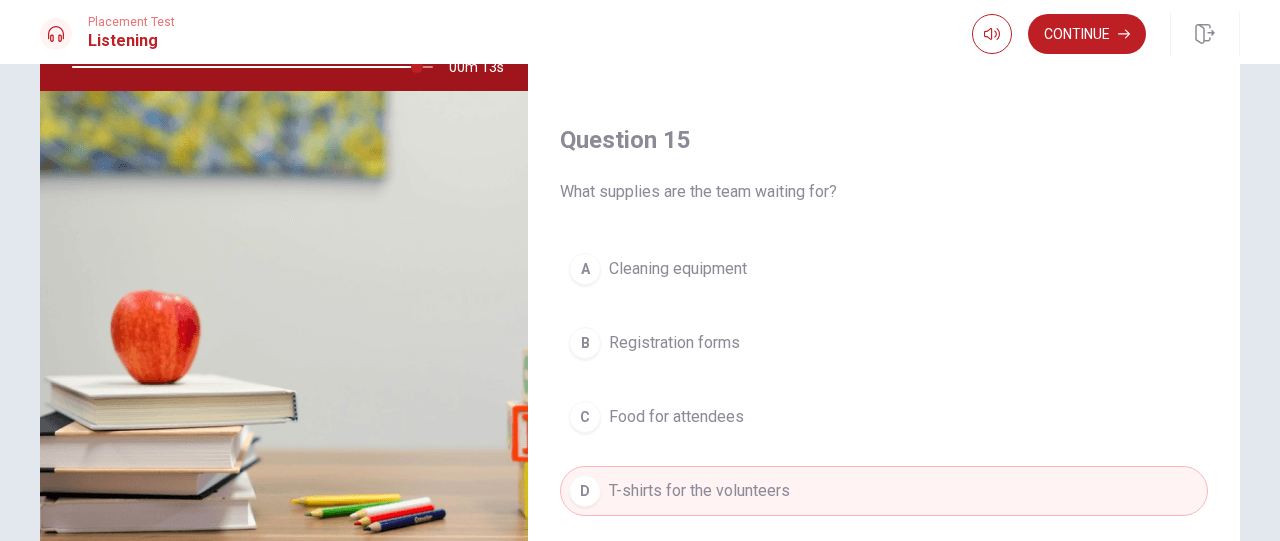 scroll, scrollTop: 1851, scrollLeft: 0, axis: vertical 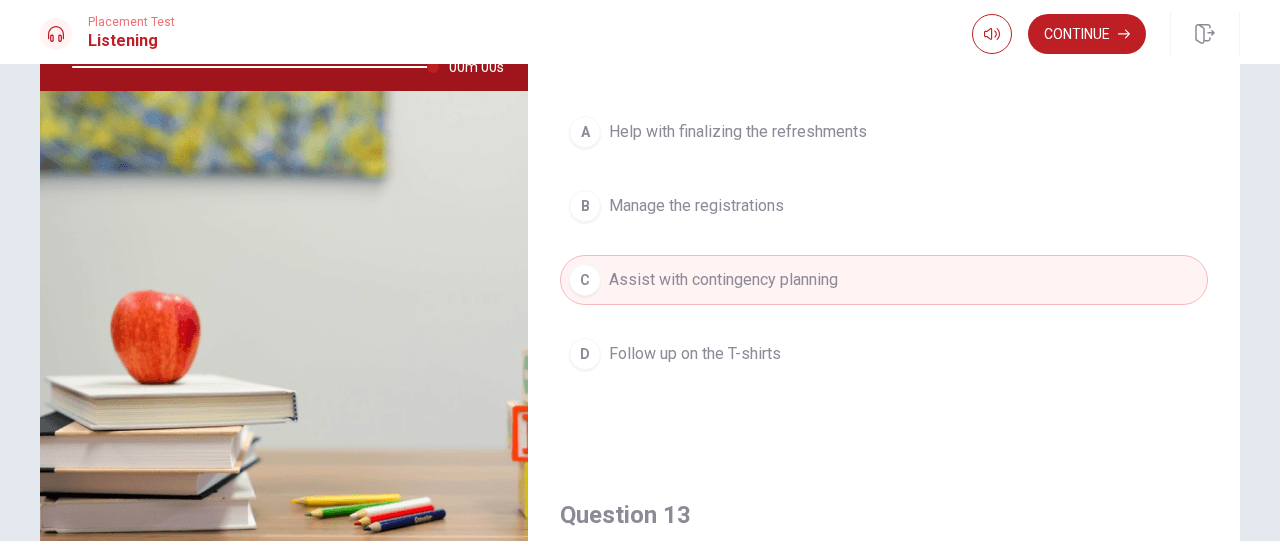 type on "0" 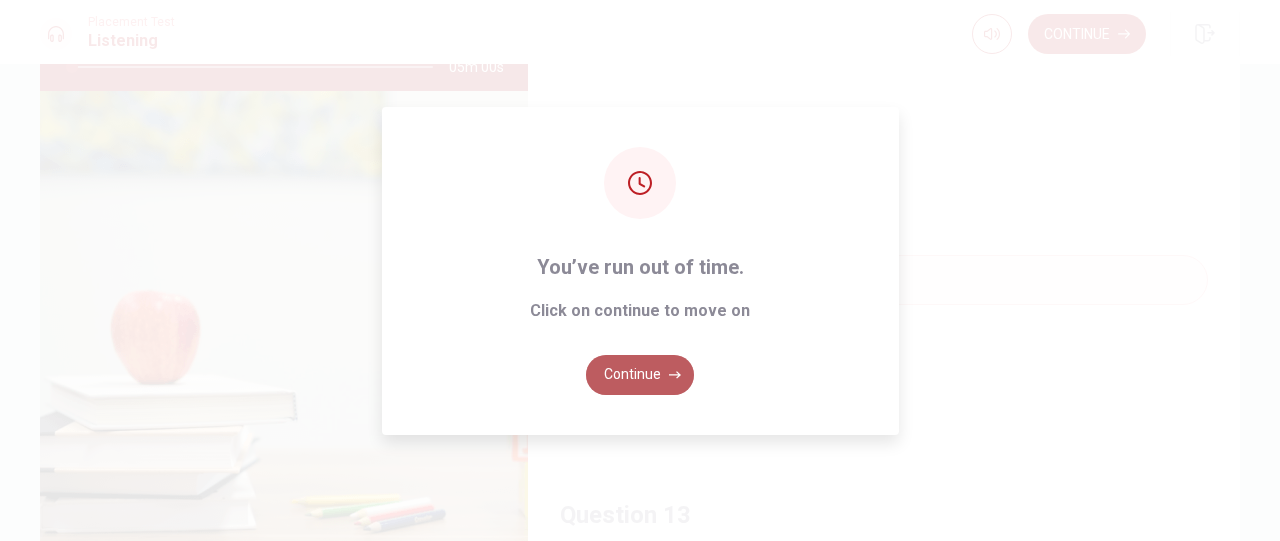 click 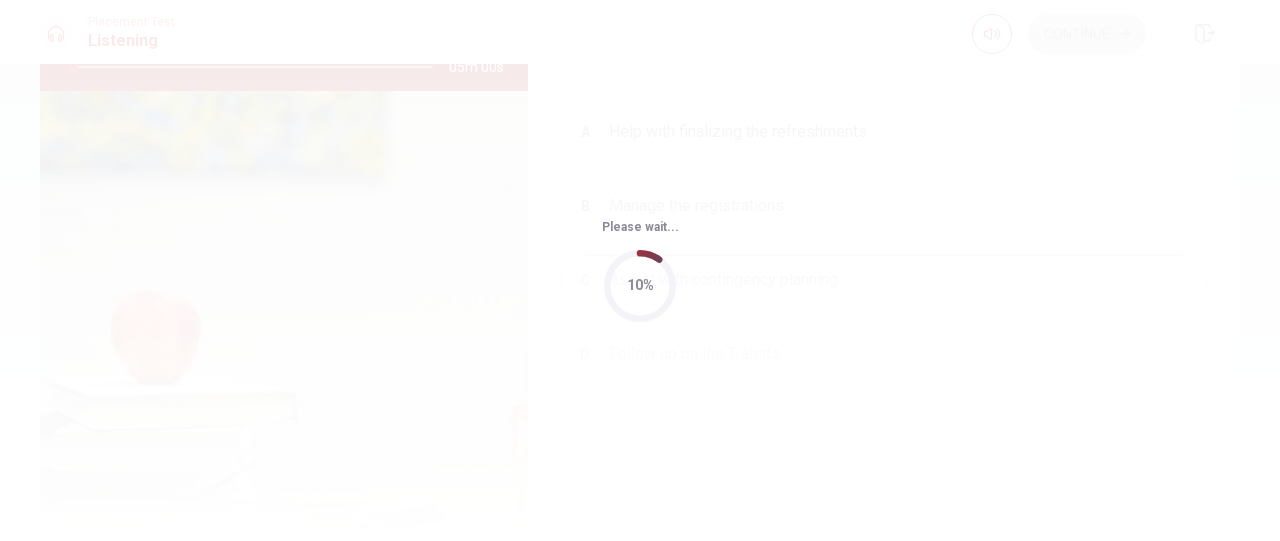 scroll, scrollTop: 0, scrollLeft: 0, axis: both 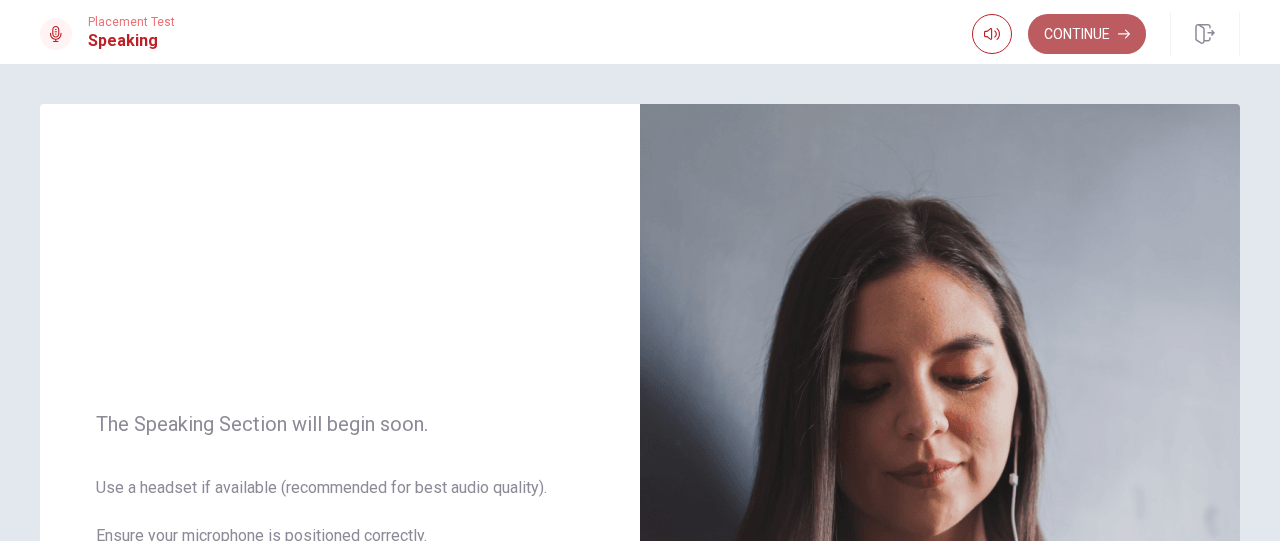 click on "Continue" at bounding box center [1087, 34] 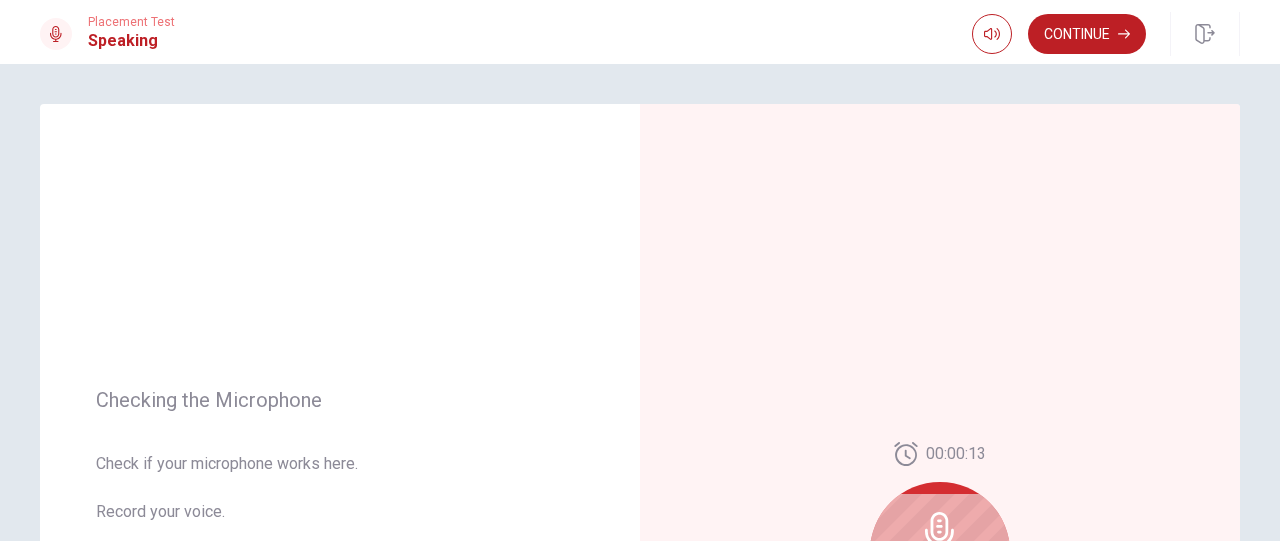 scroll, scrollTop: 254, scrollLeft: 0, axis: vertical 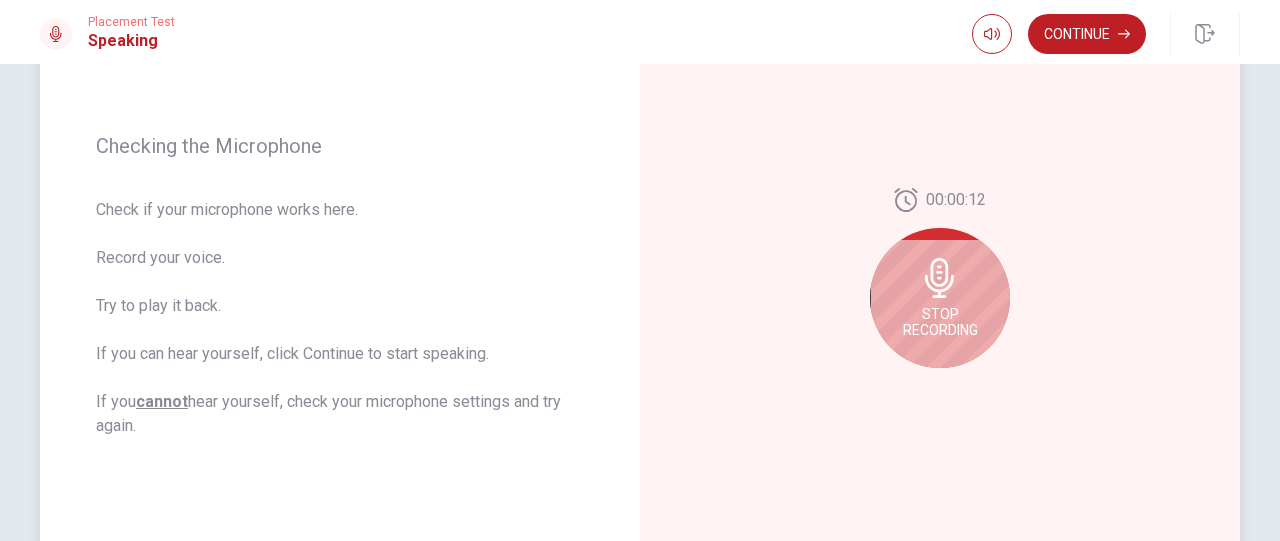click on "Stop   Recording" at bounding box center (940, 298) 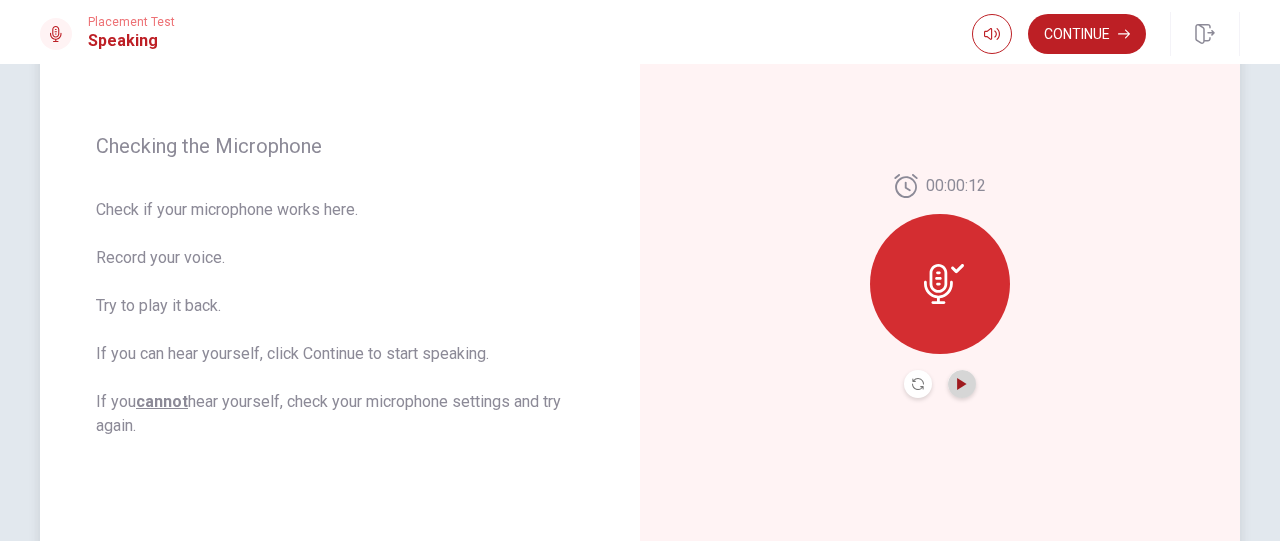 click 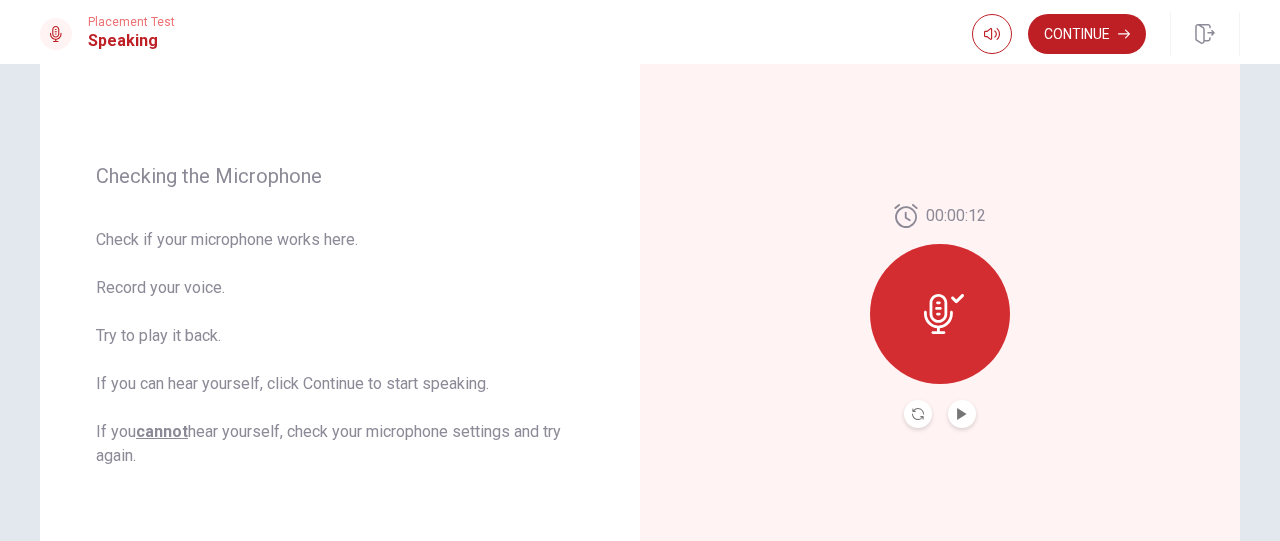 scroll, scrollTop: 164, scrollLeft: 0, axis: vertical 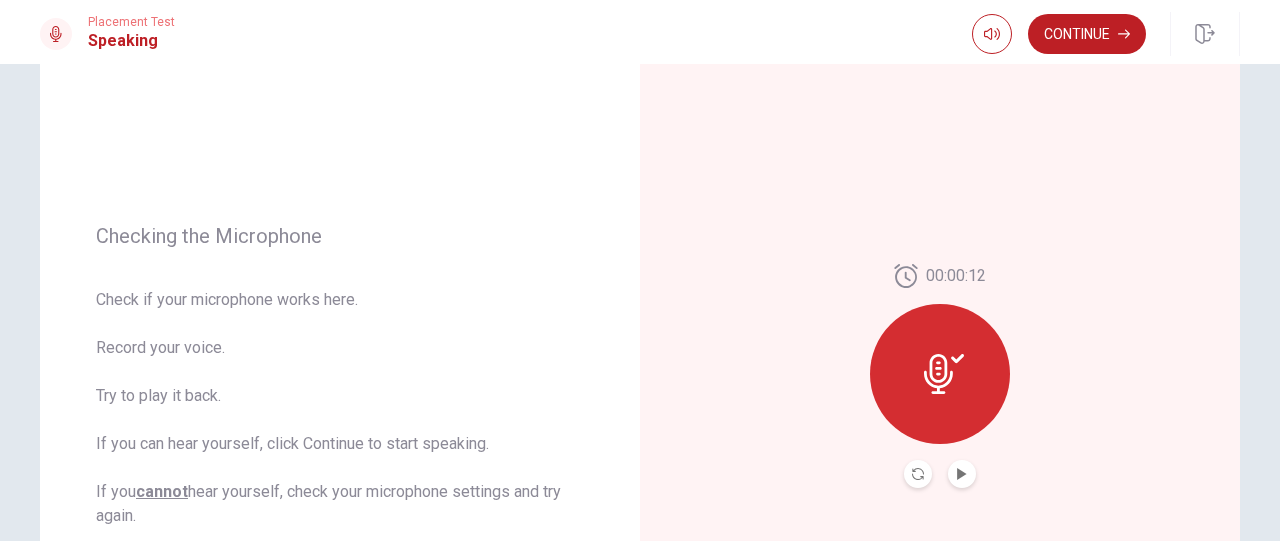 click on "Checking the Microphone Check if your microphone works here.
Record your voice.
Try to play it back.
If you can hear yourself, click Continue to start speaking.
If you  cannot  hear yourself, check your microphone settings and try again. 00:00:12" at bounding box center [640, 376] 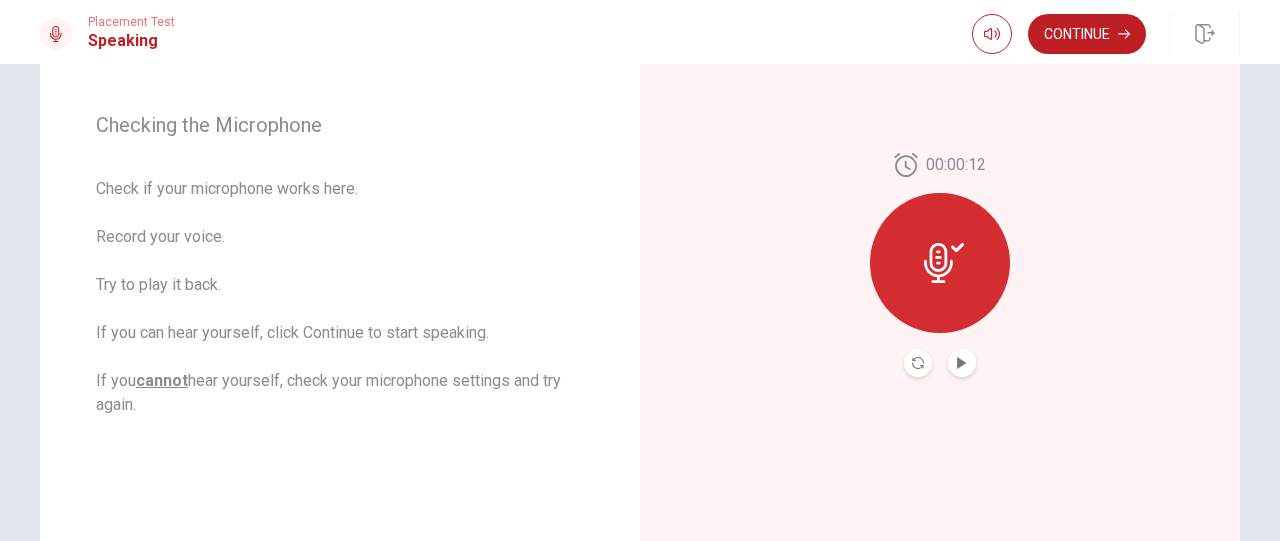 scroll, scrollTop: 287, scrollLeft: 0, axis: vertical 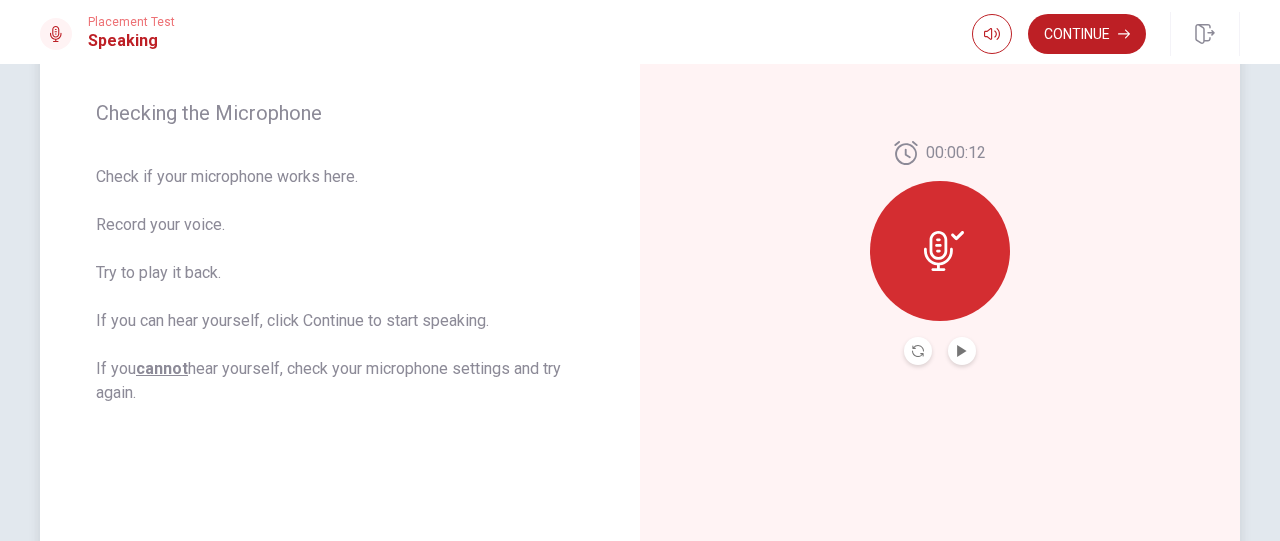 click 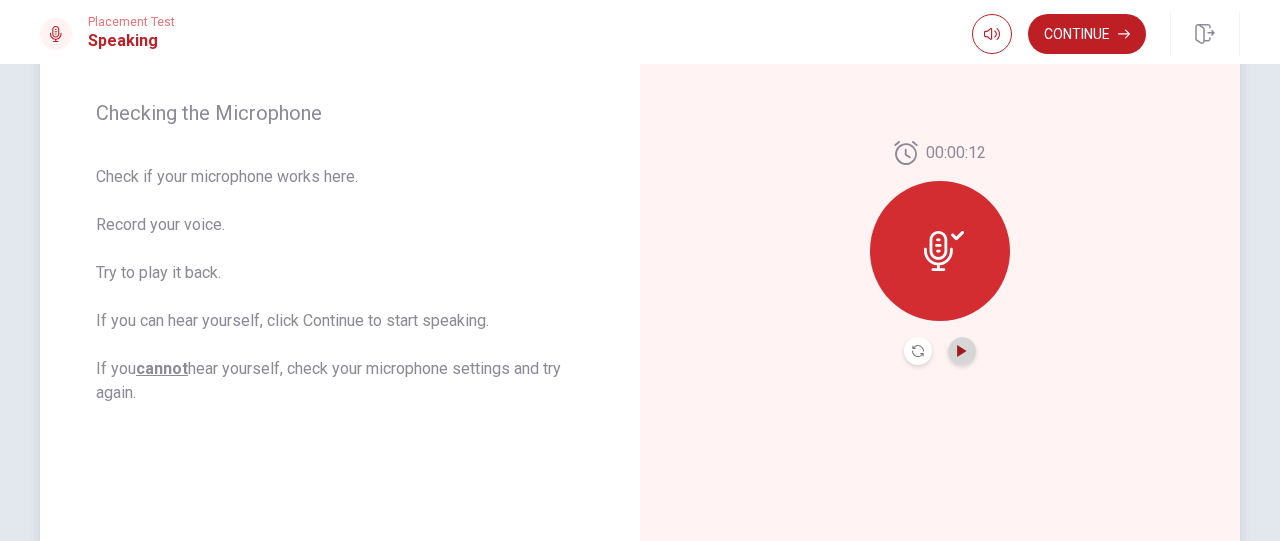 click 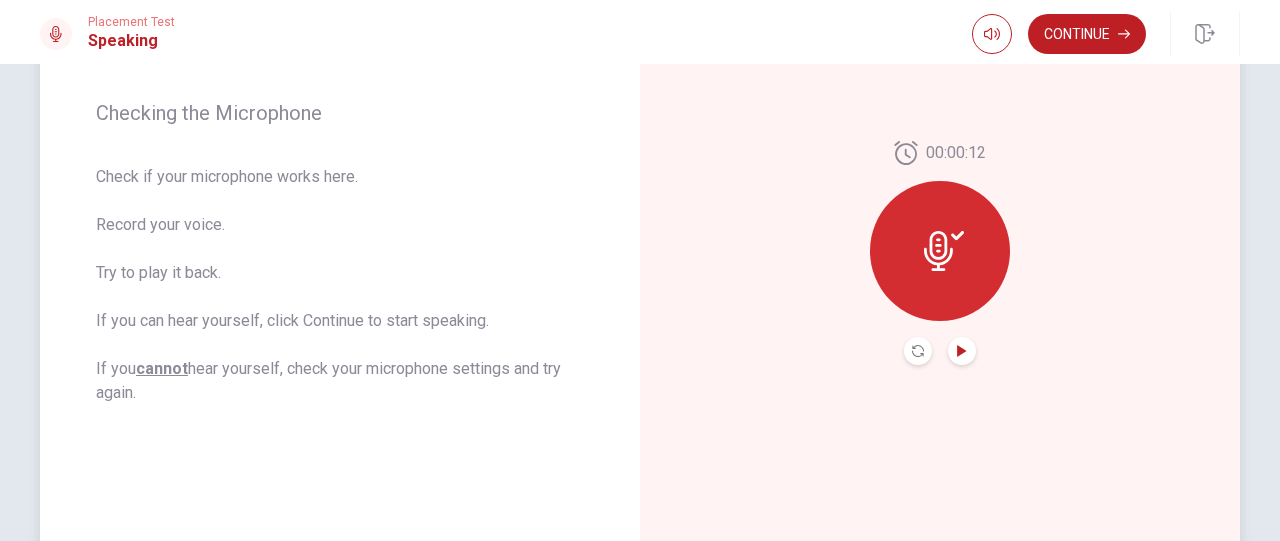 click at bounding box center [940, 251] 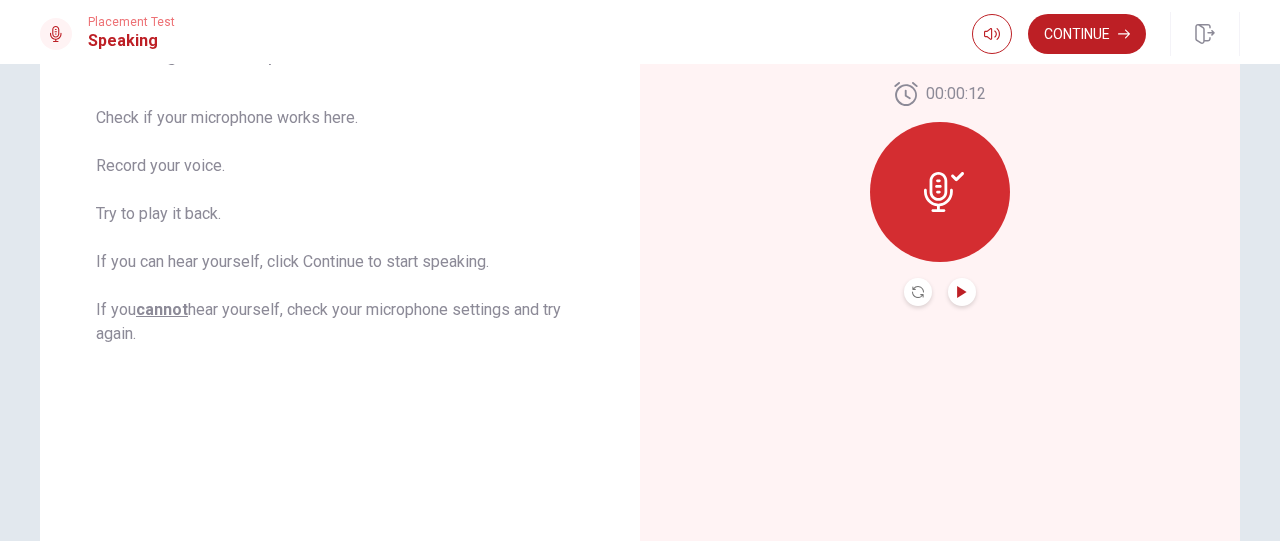 scroll, scrollTop: 355, scrollLeft: 0, axis: vertical 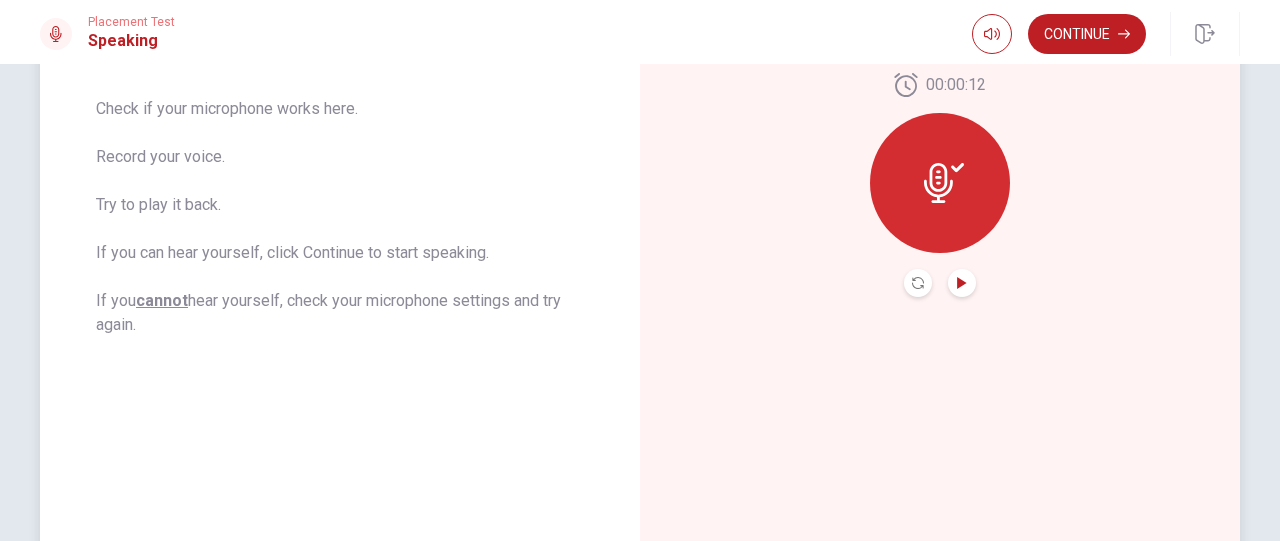 click at bounding box center (940, 183) 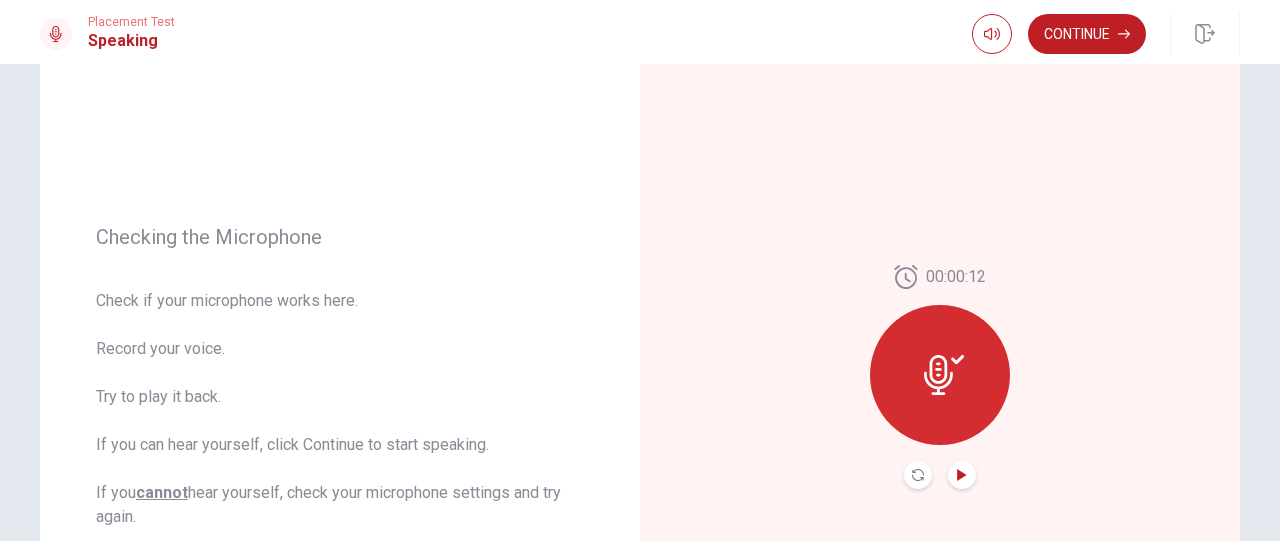 scroll, scrollTop: 194, scrollLeft: 0, axis: vertical 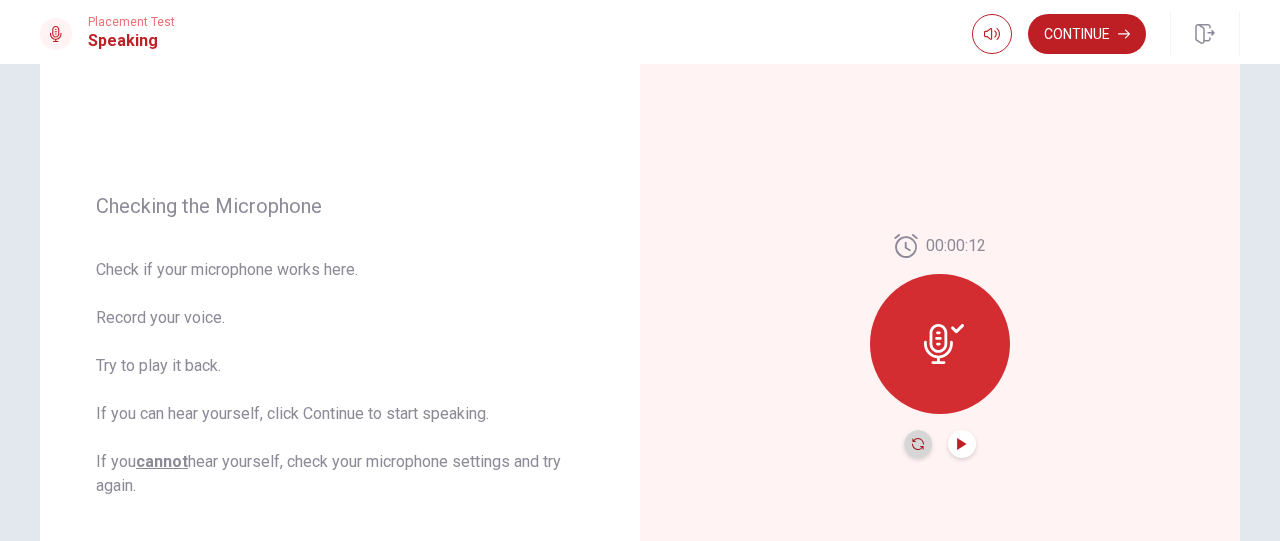 click 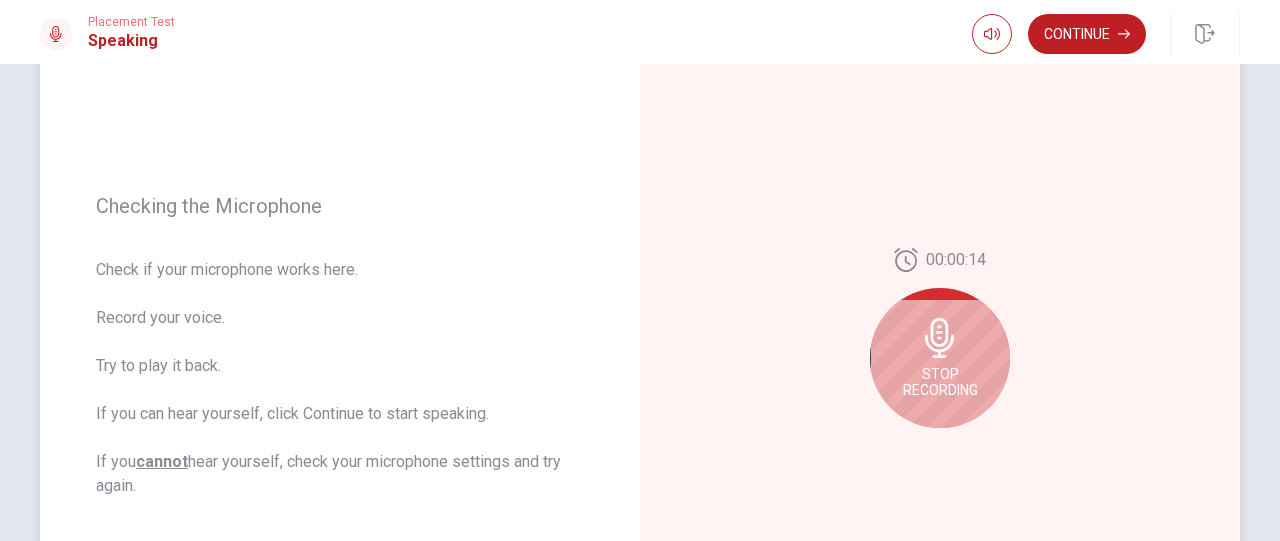 click on "Stop   Recording" at bounding box center [940, 382] 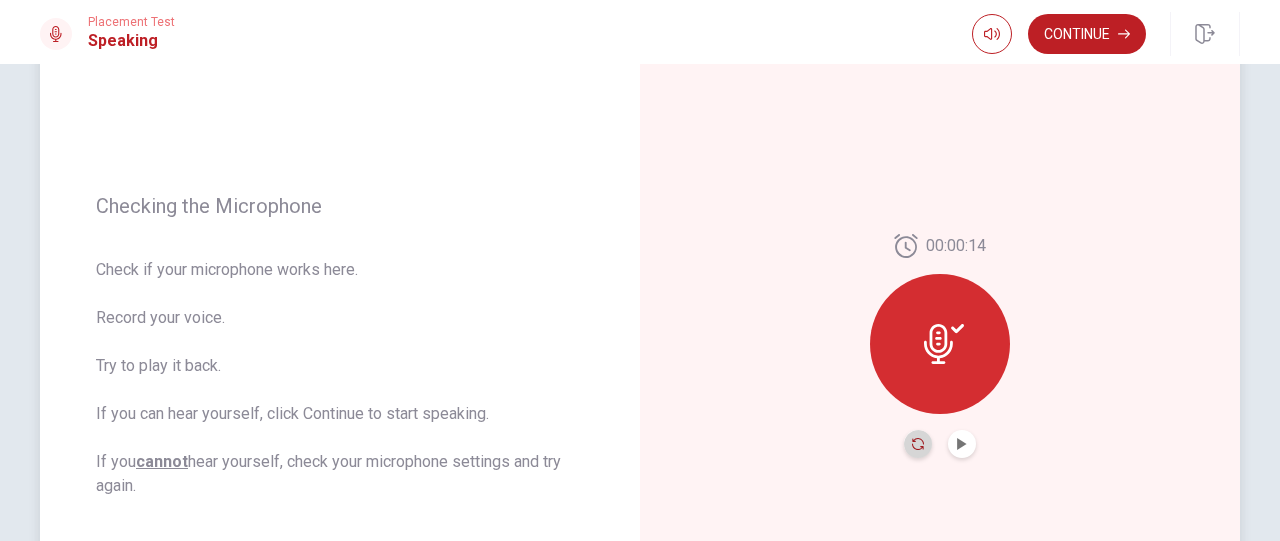 click 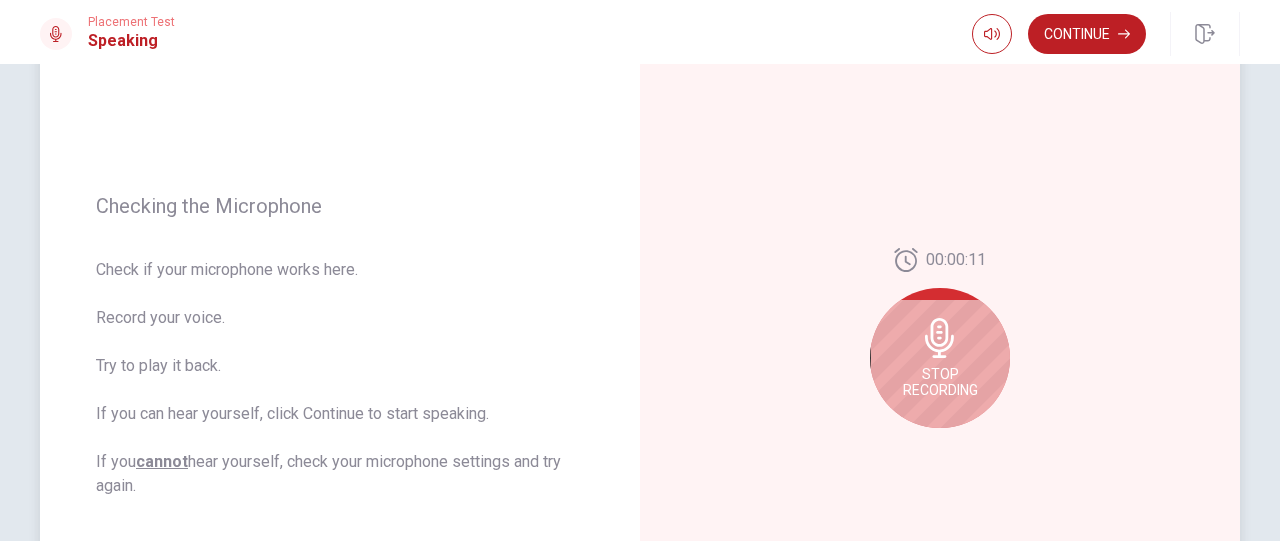 click on "Stop   Recording" at bounding box center (940, 358) 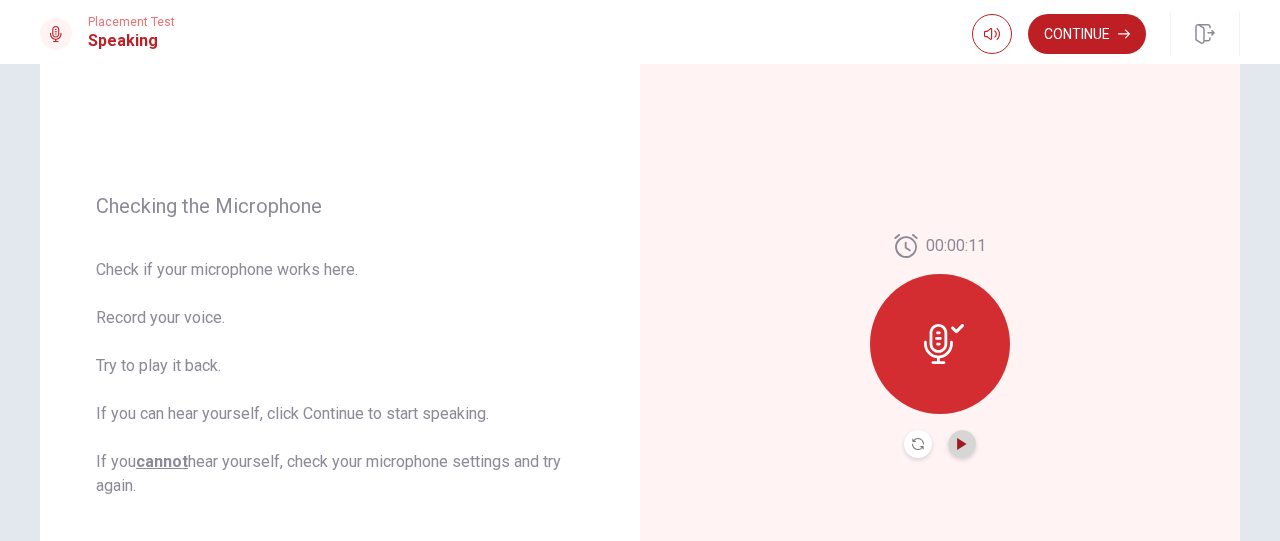 click 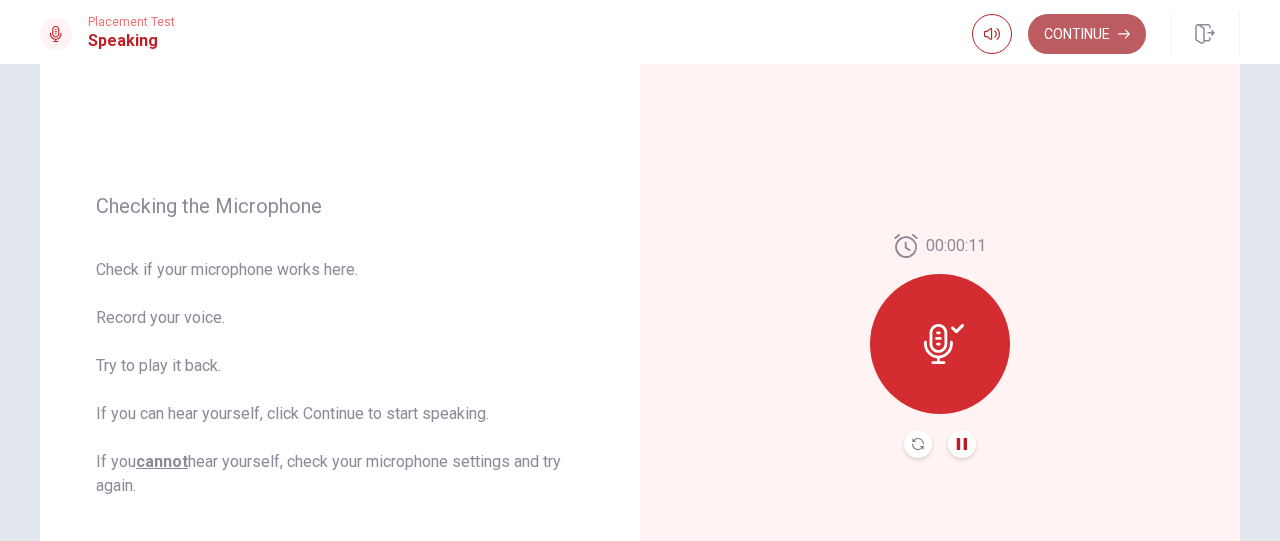 click on "Continue" at bounding box center (1087, 34) 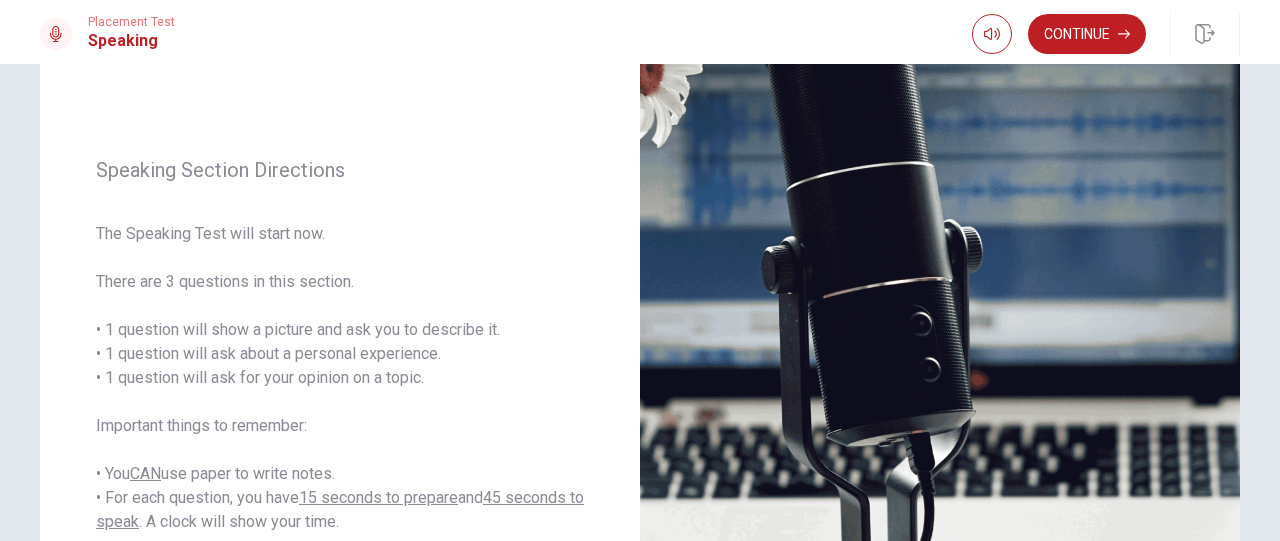 drag, startPoint x: 1254, startPoint y: 181, endPoint x: 1279, endPoint y: 215, distance: 42.201897 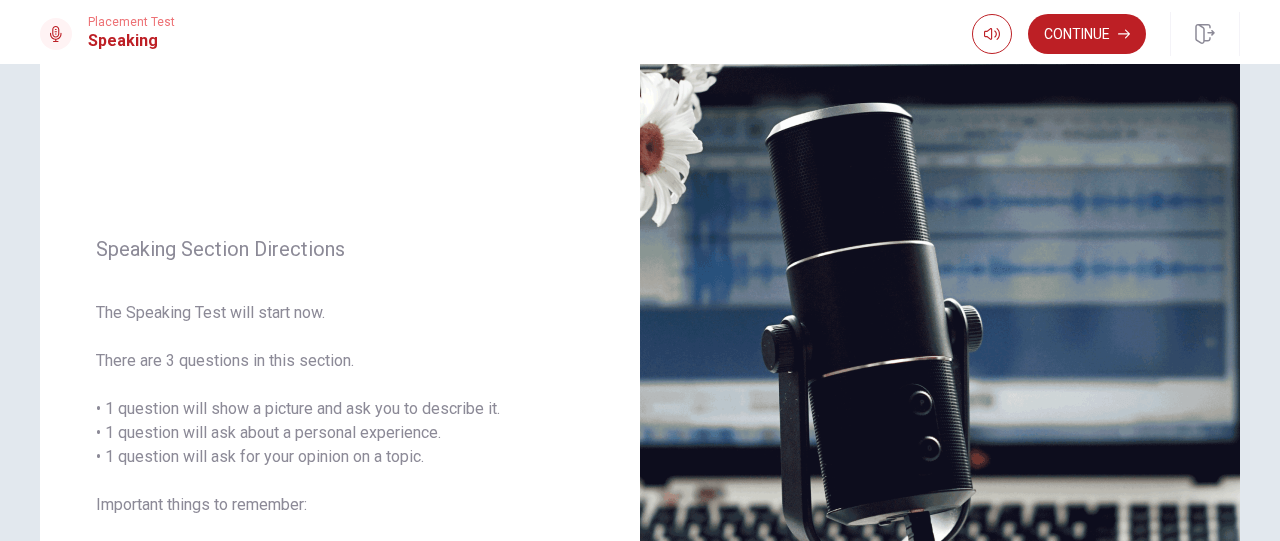 scroll, scrollTop: 36, scrollLeft: 0, axis: vertical 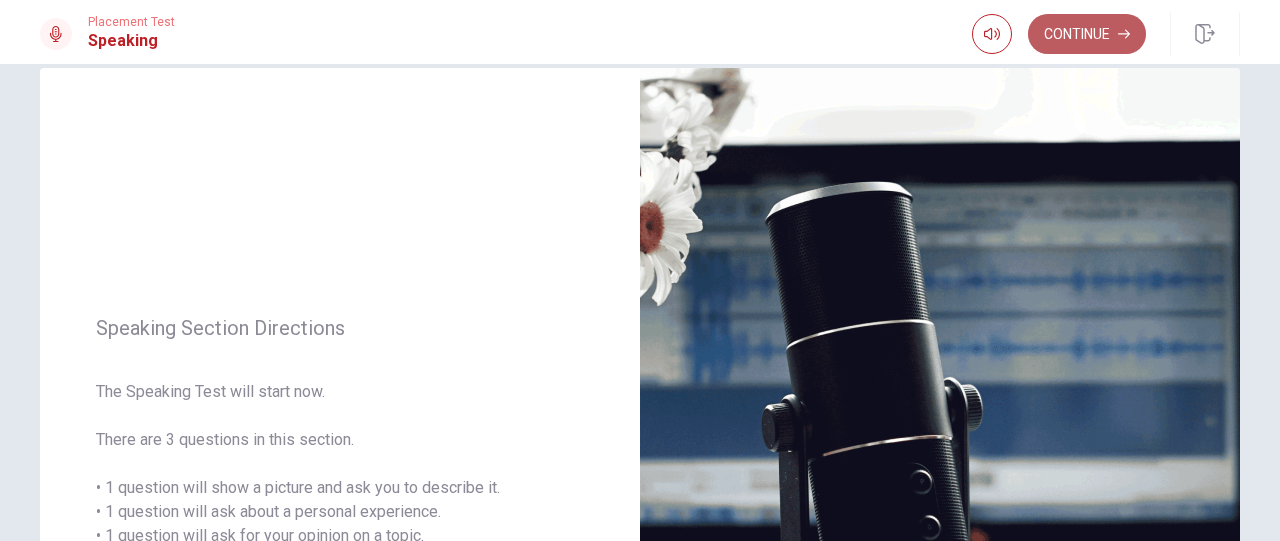 click on "Continue" at bounding box center [1087, 34] 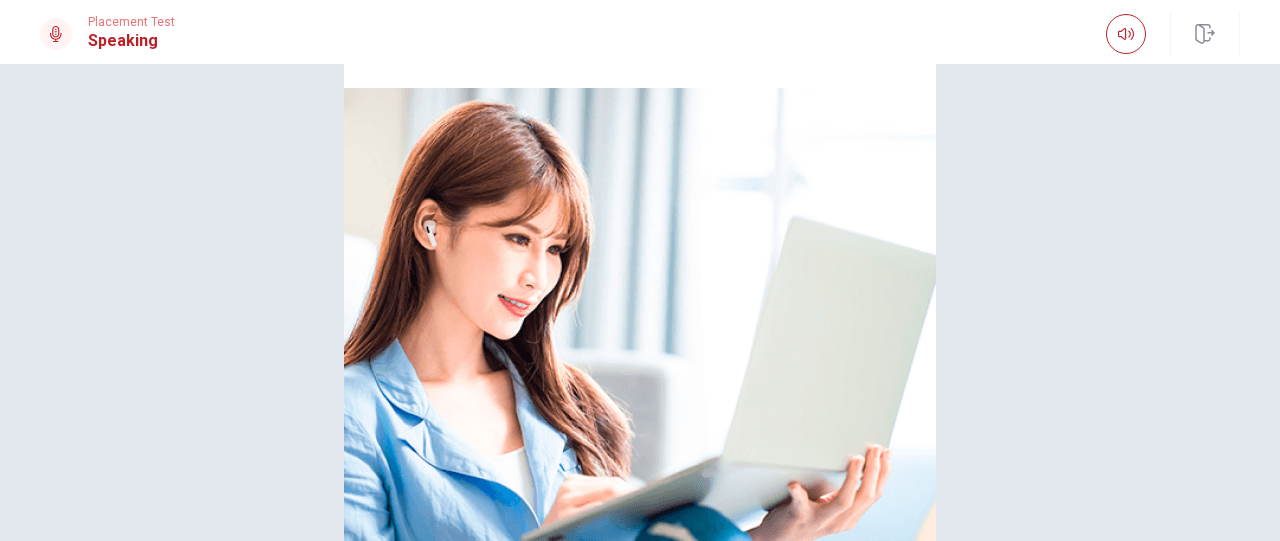scroll, scrollTop: 336, scrollLeft: 0, axis: vertical 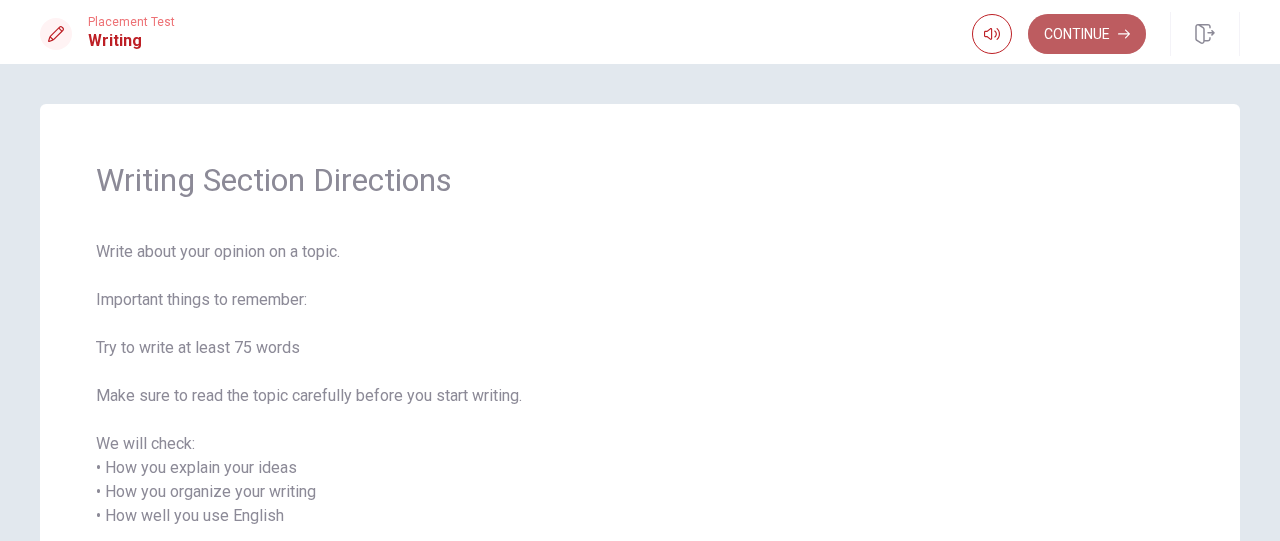 click on "Continue" at bounding box center [1087, 34] 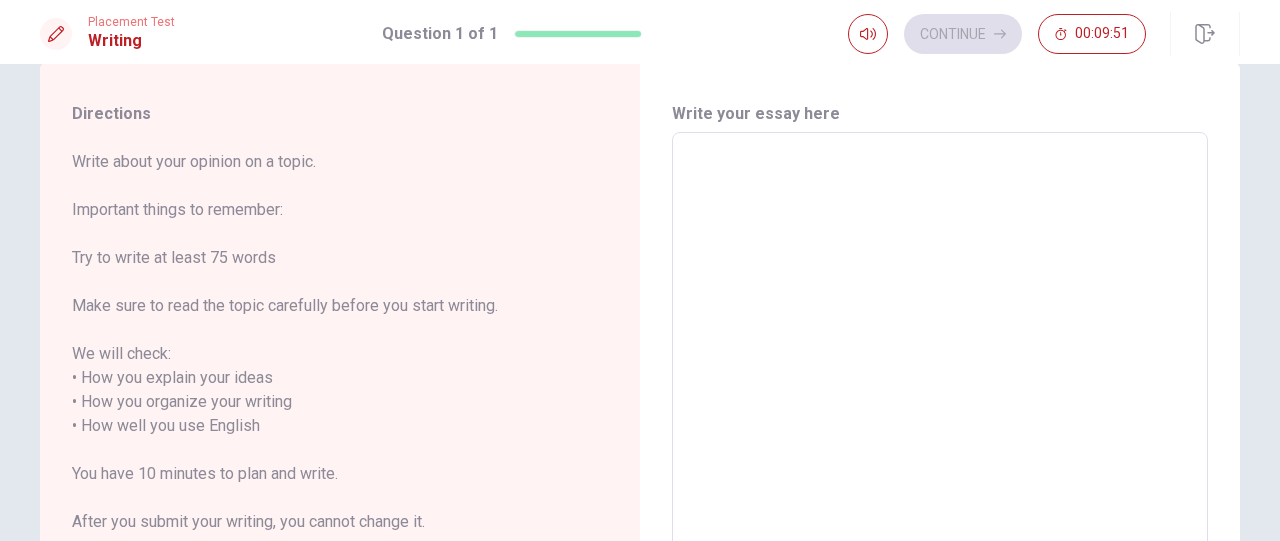 scroll, scrollTop: 0, scrollLeft: 0, axis: both 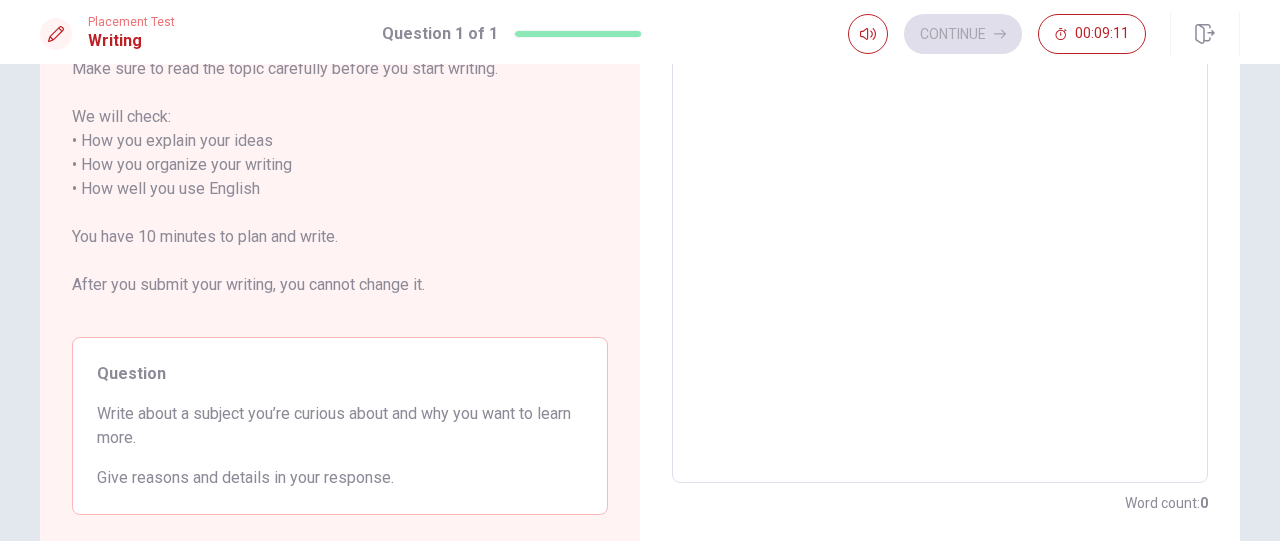 click at bounding box center (940, 189) 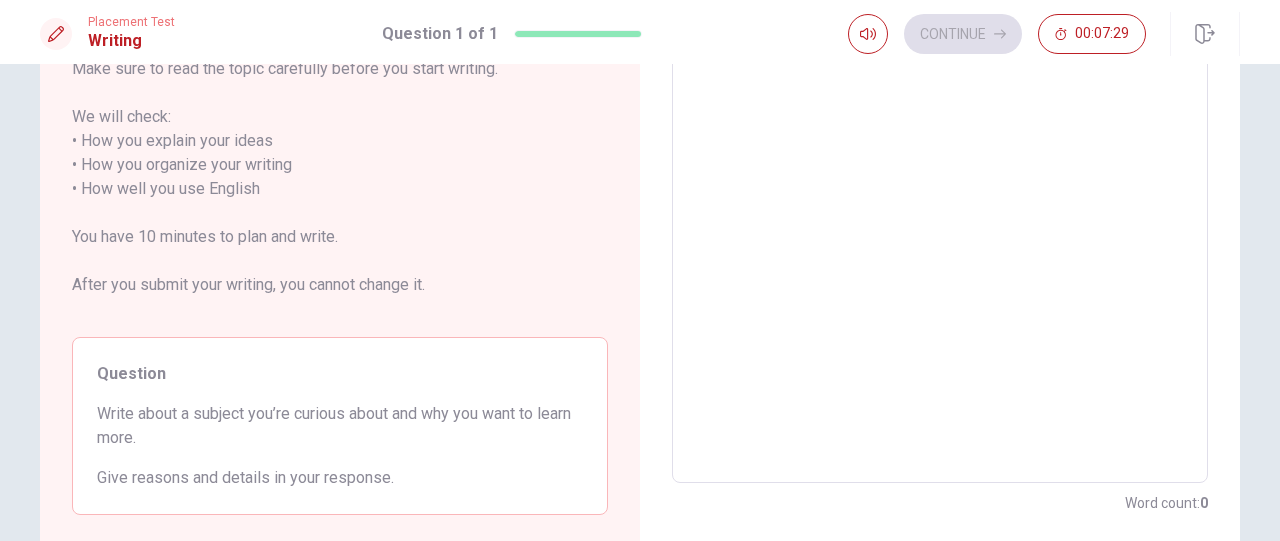 type on "I" 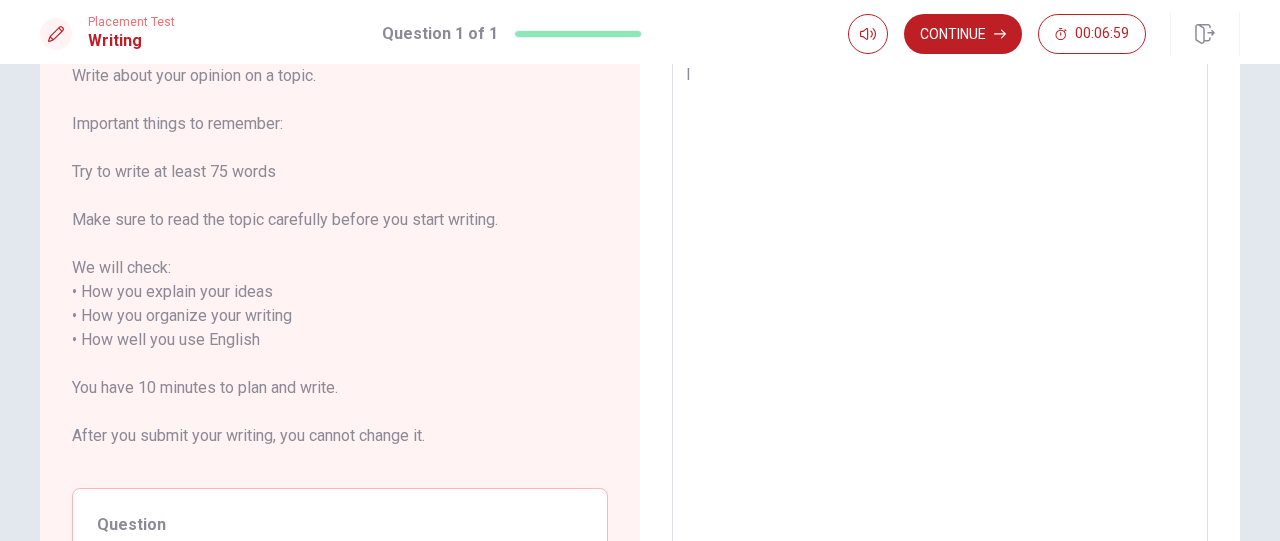 type on "x" 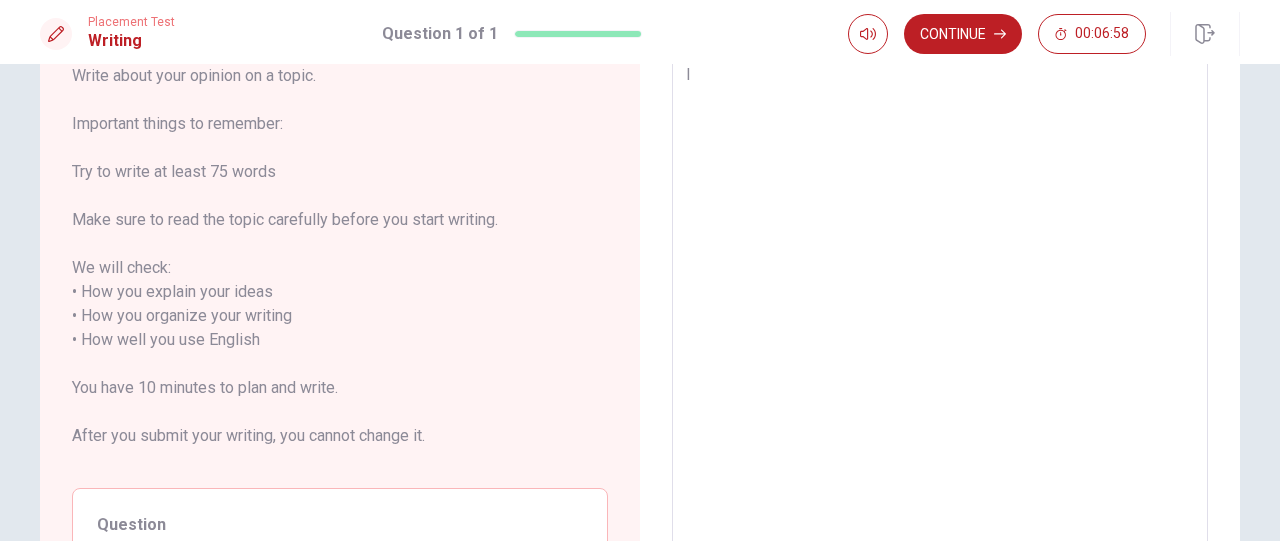 type on "II" 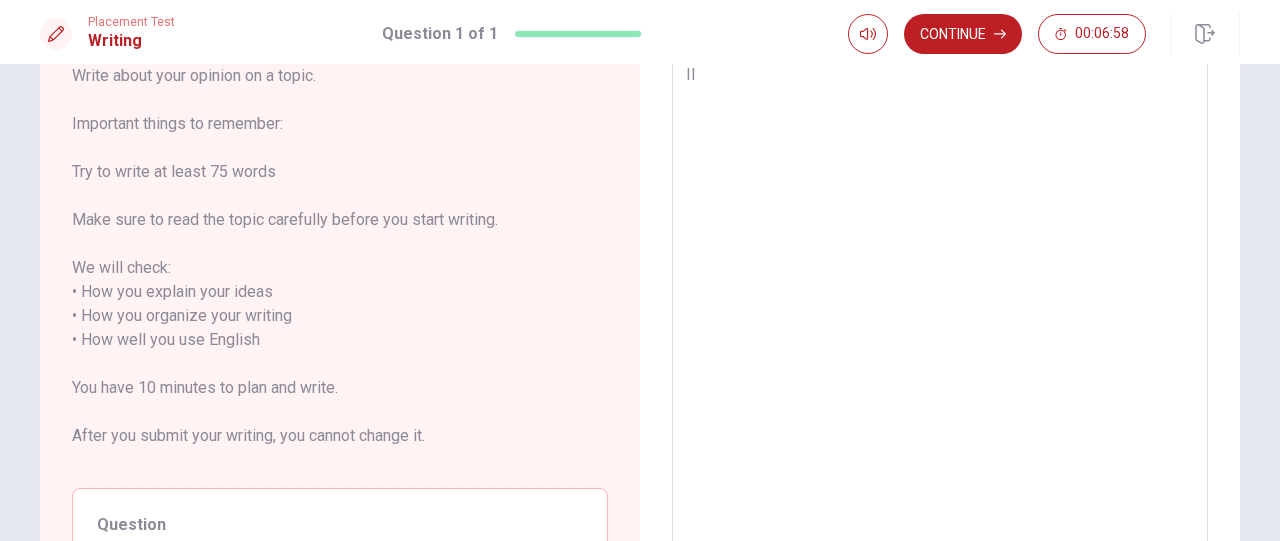 type on "x" 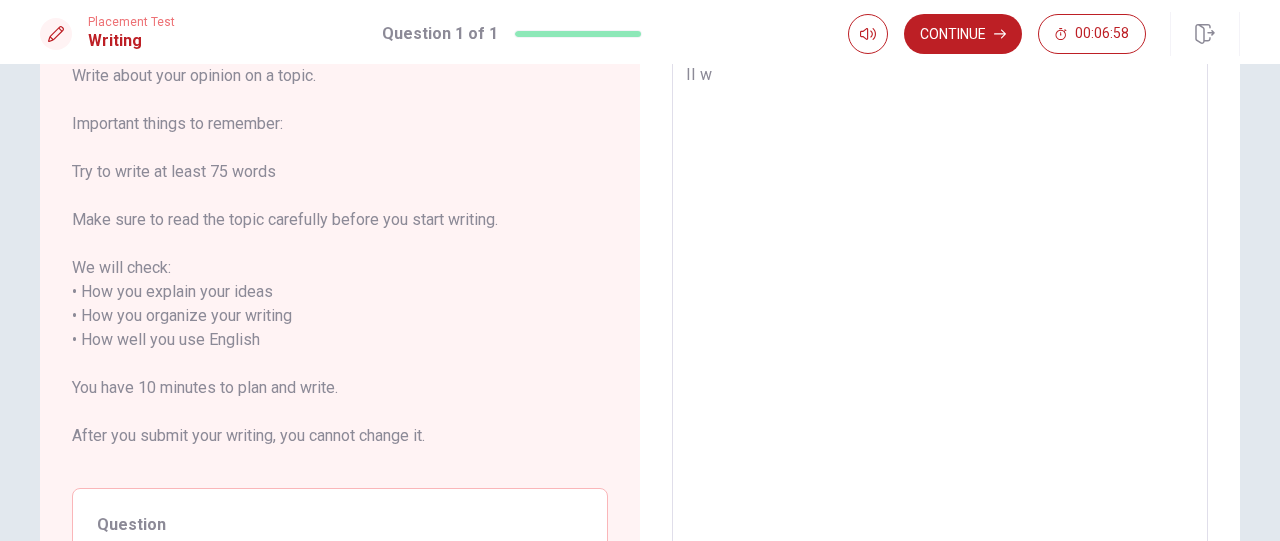 type on "x" 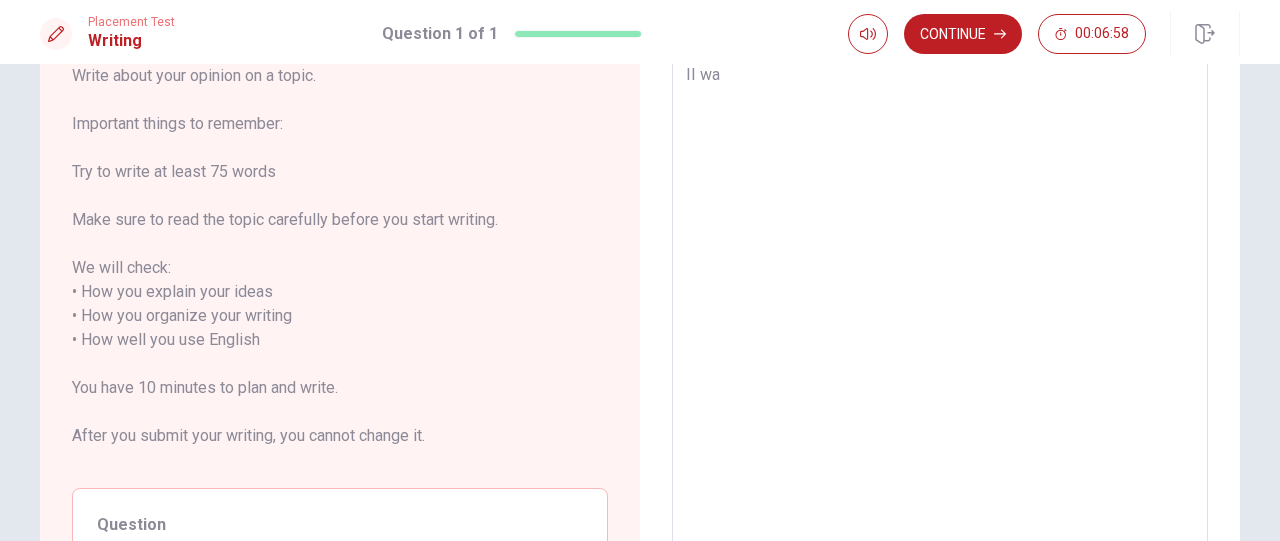 type on "x" 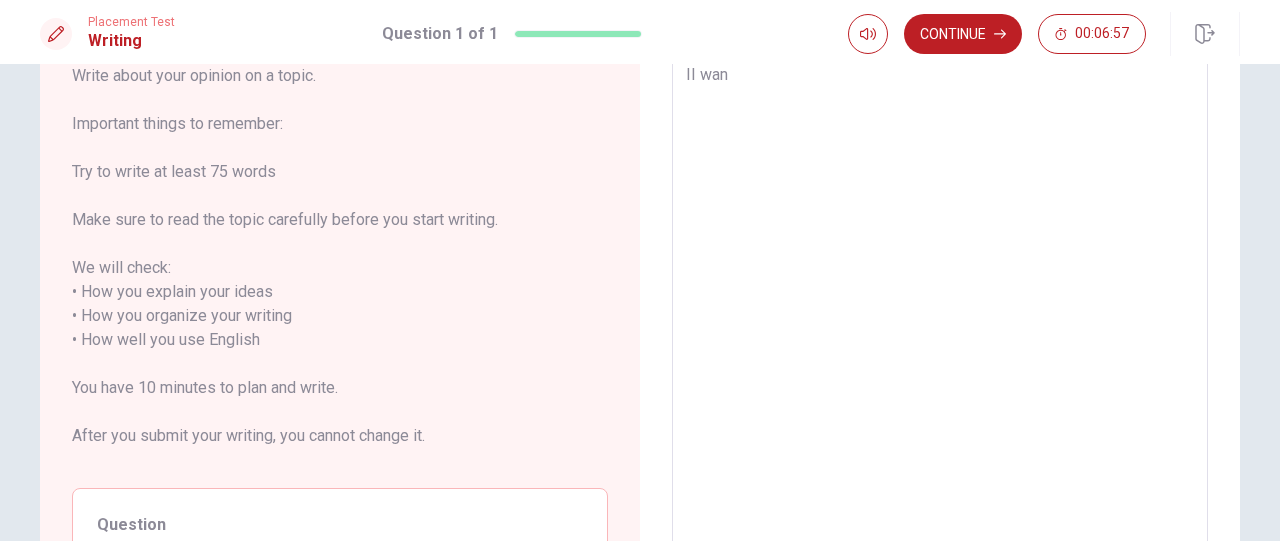 type on "II wa" 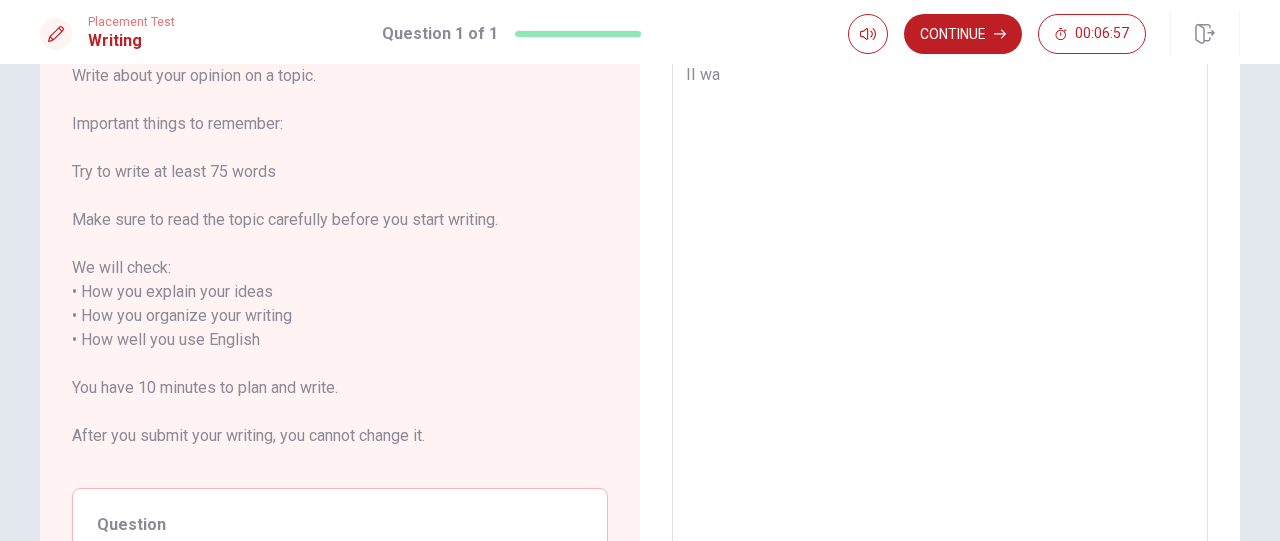 type on "x" 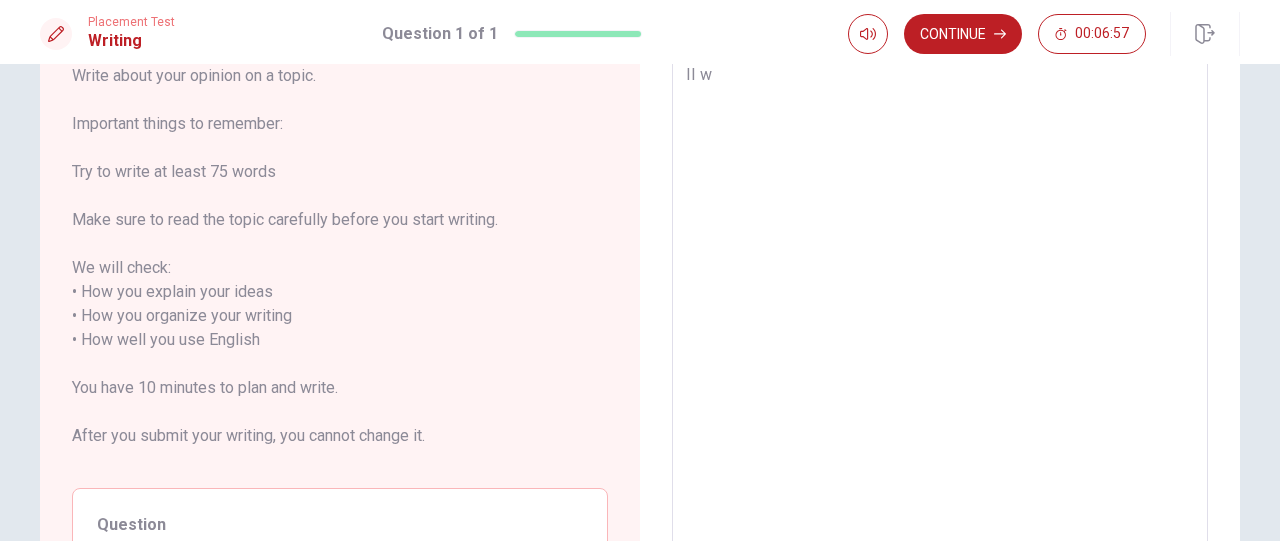 type on "x" 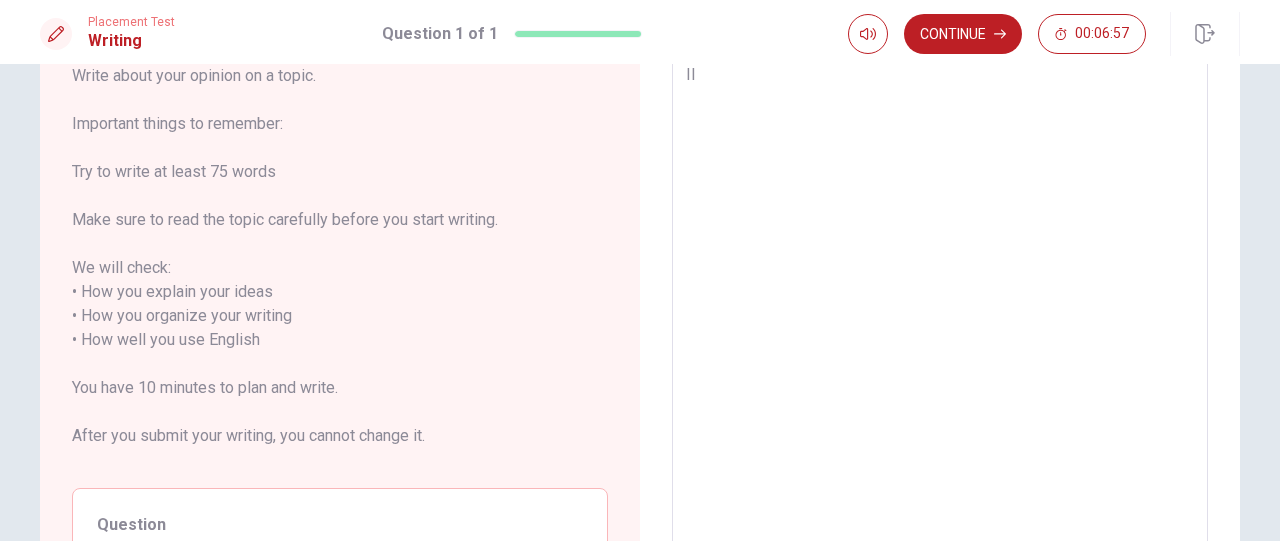 type on "x" 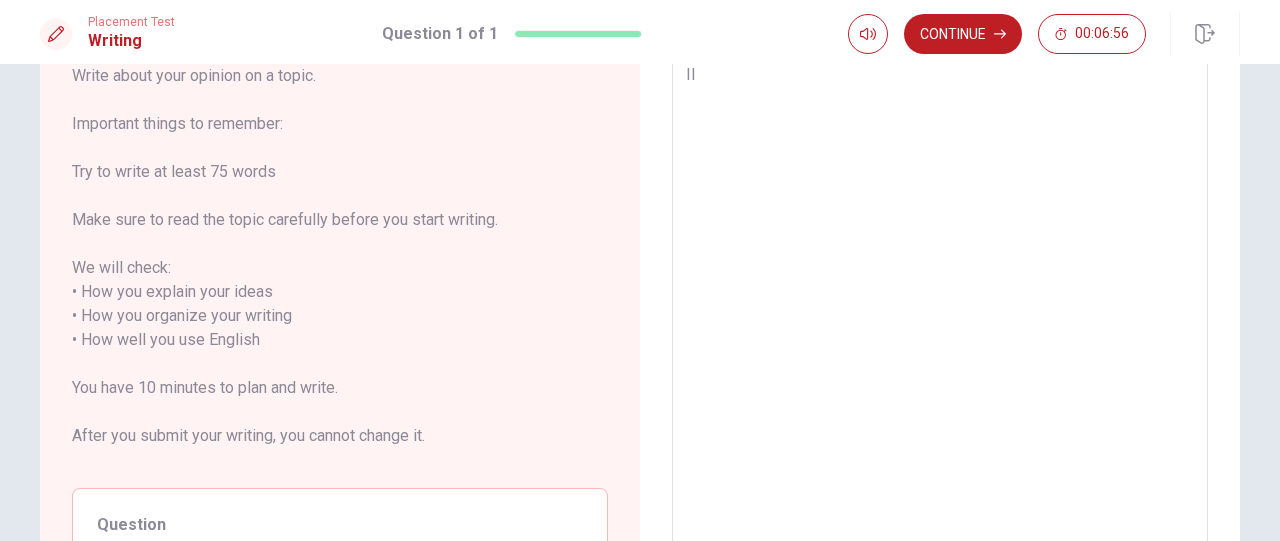 type on "I" 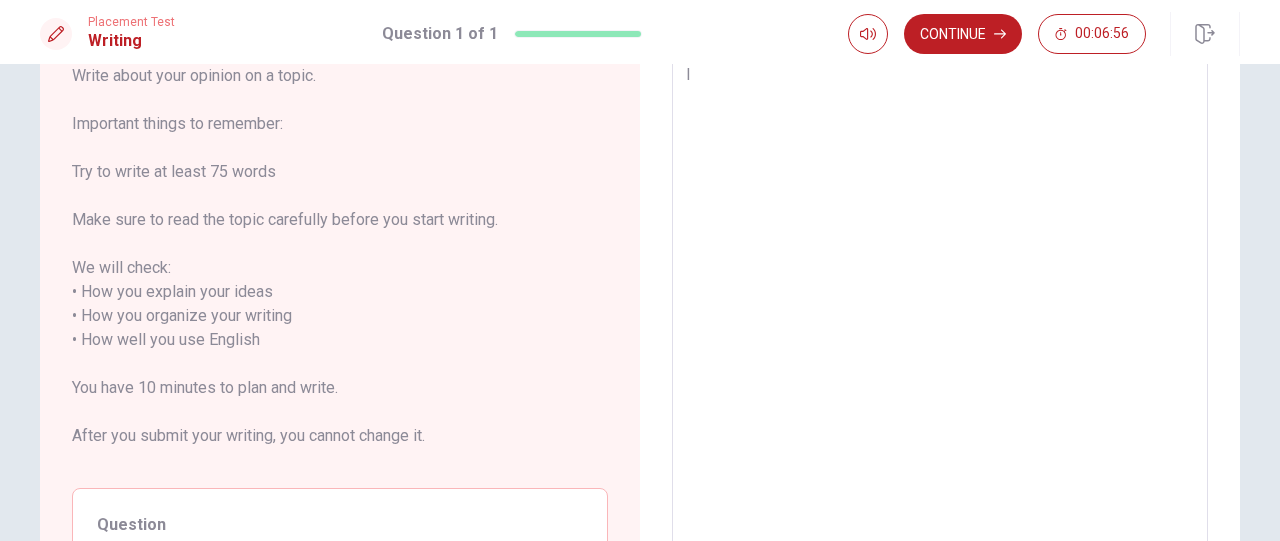 type on "x" 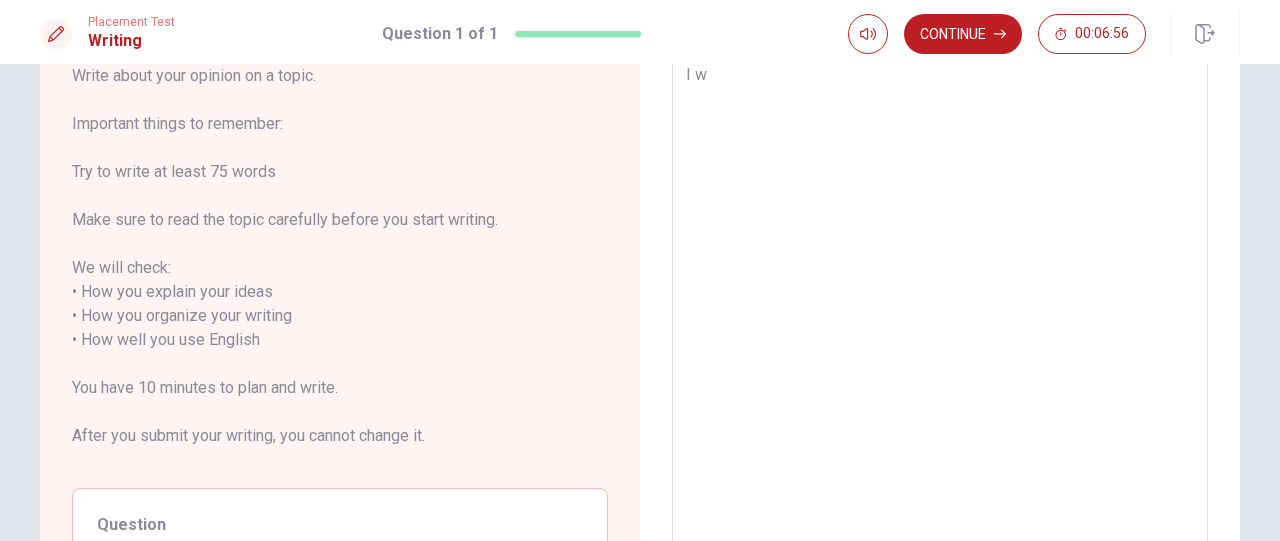 type on "x" 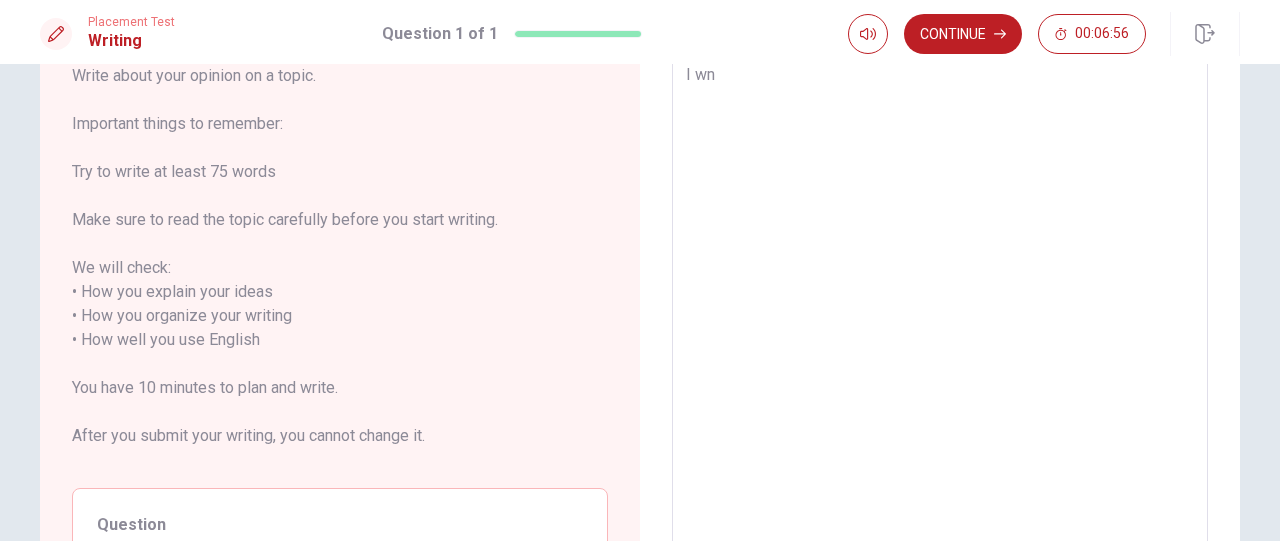 type on "I wna" 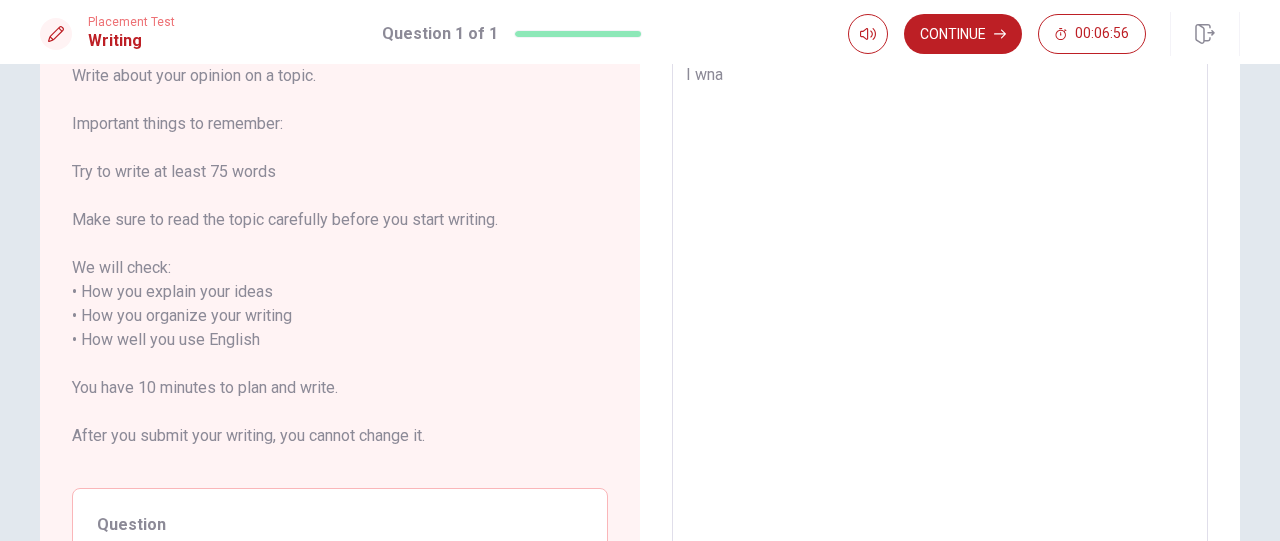 type on "x" 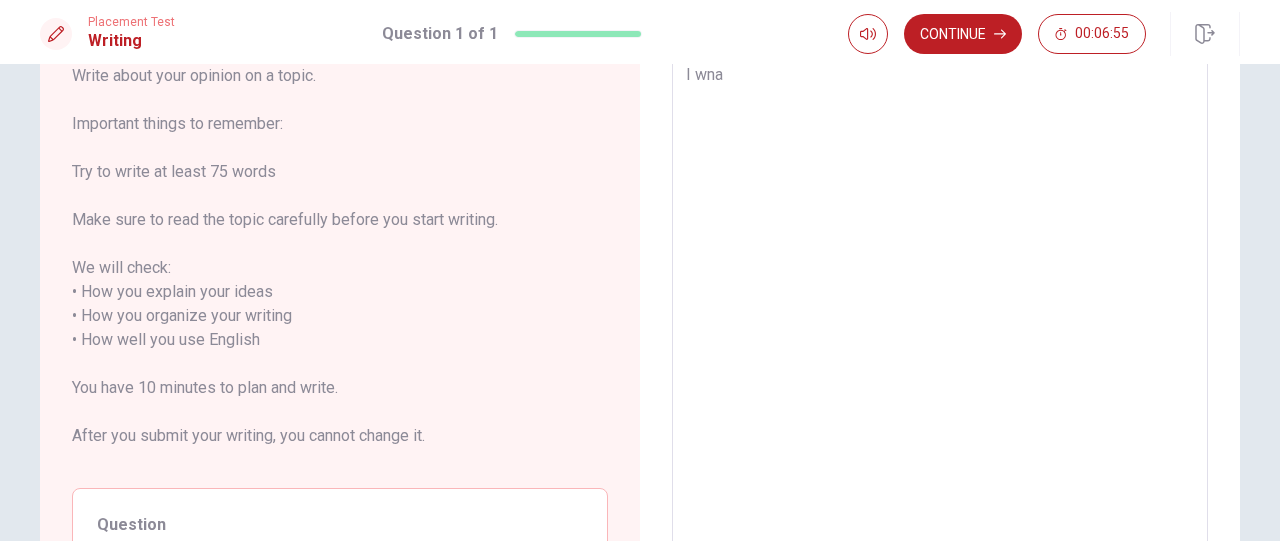 type on "I wna" 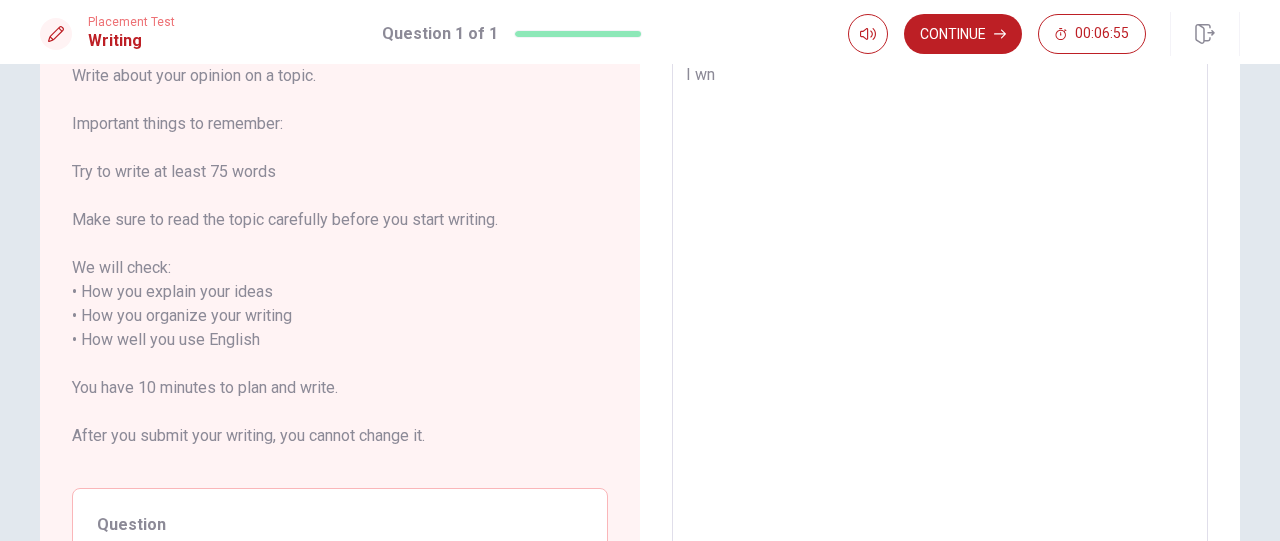 type on "x" 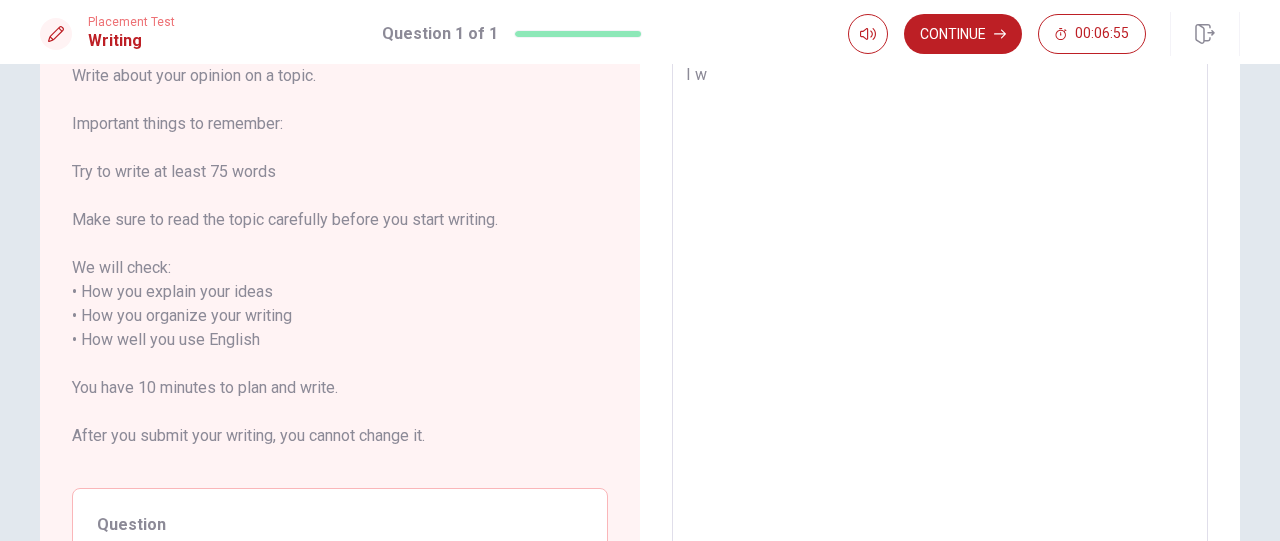 type on "x" 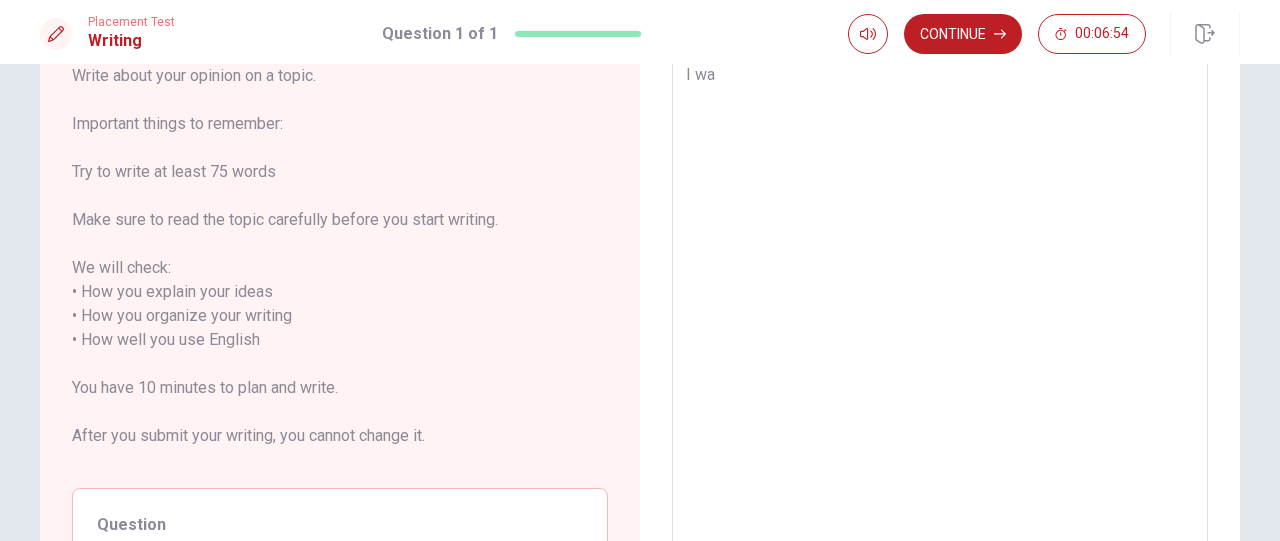 type on "x" 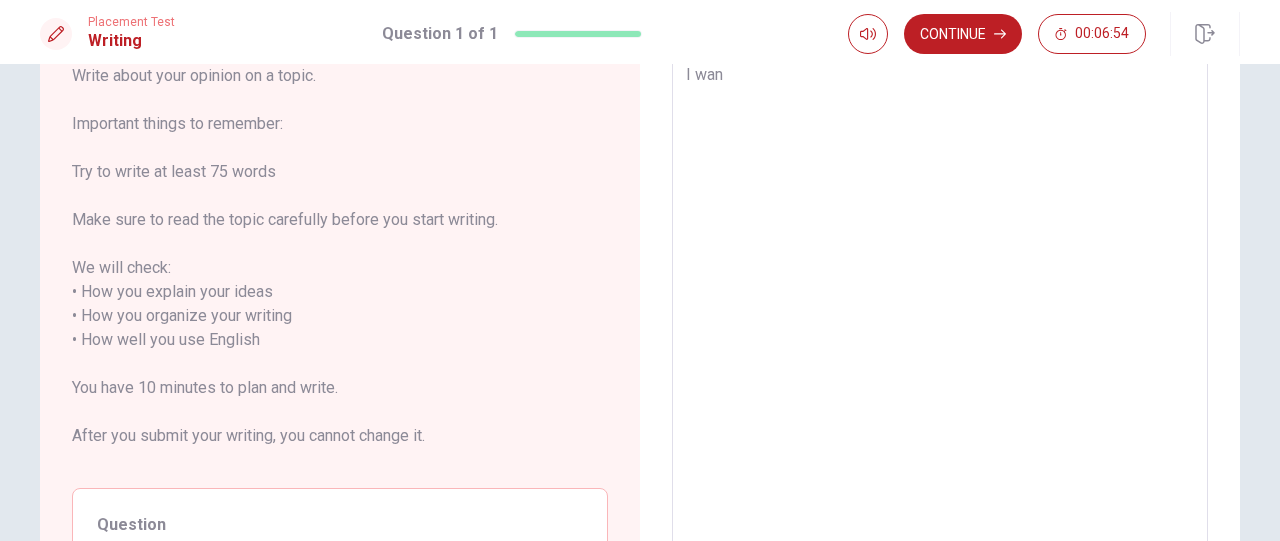 type on "x" 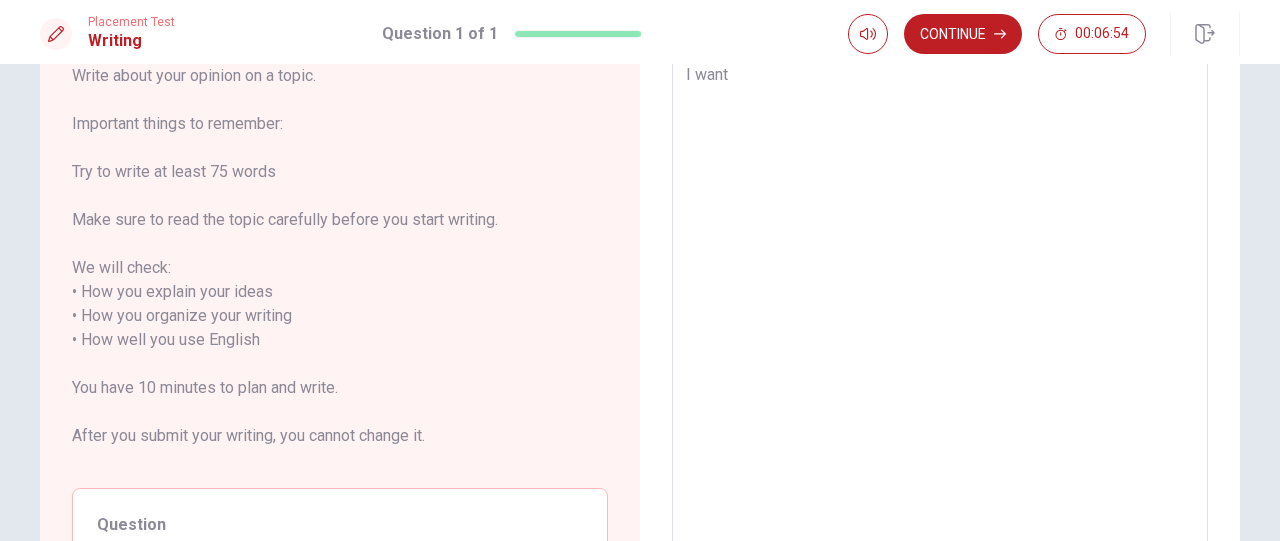 type on "x" 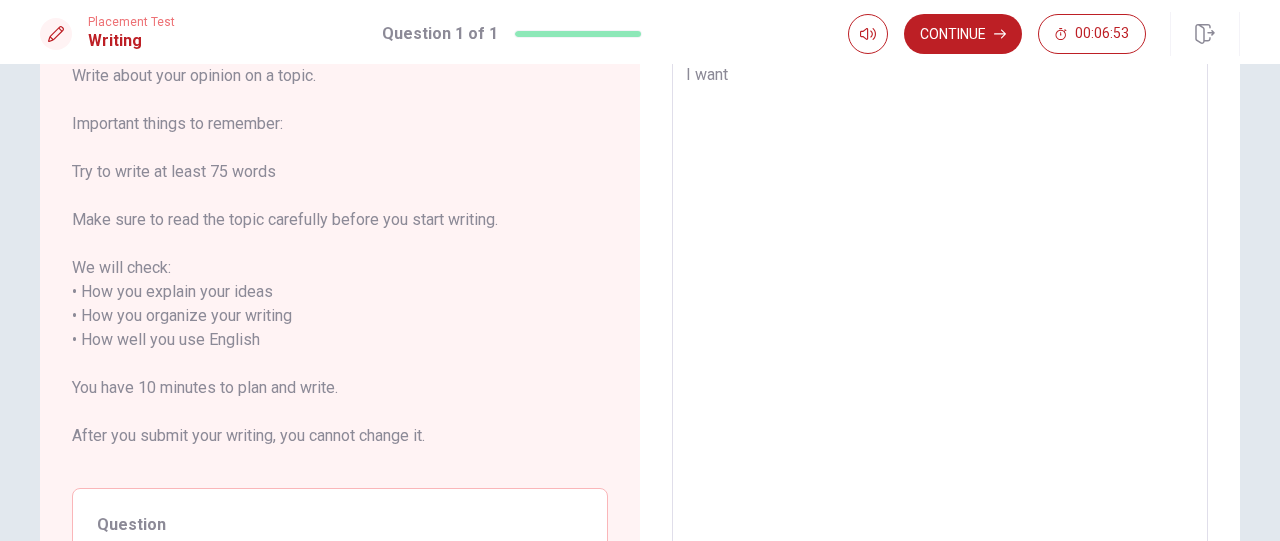 type on "I want t" 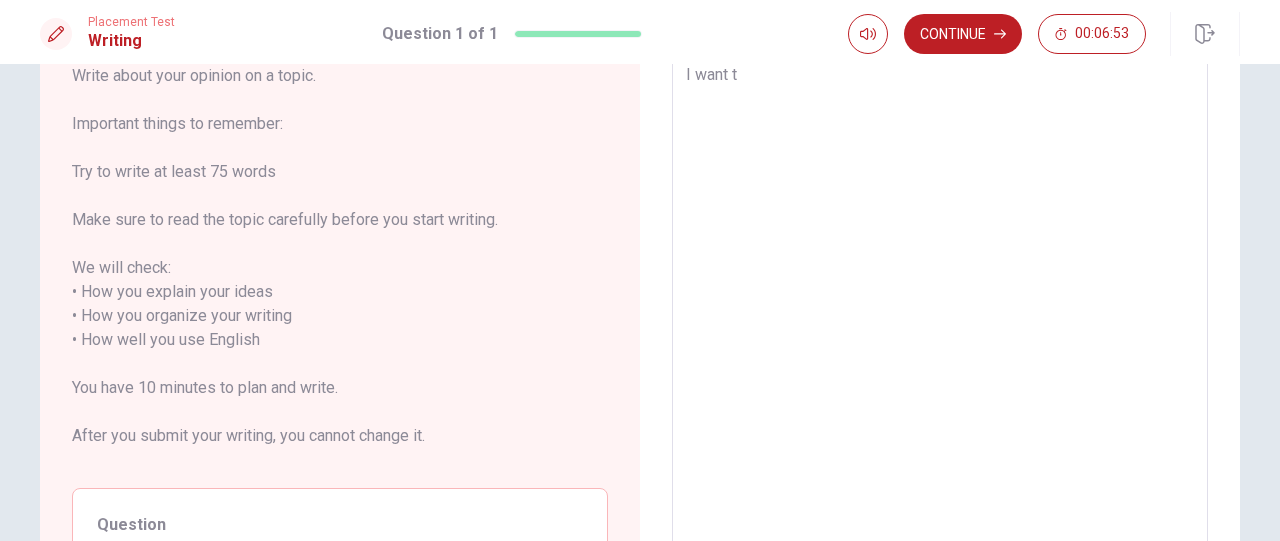 type on "x" 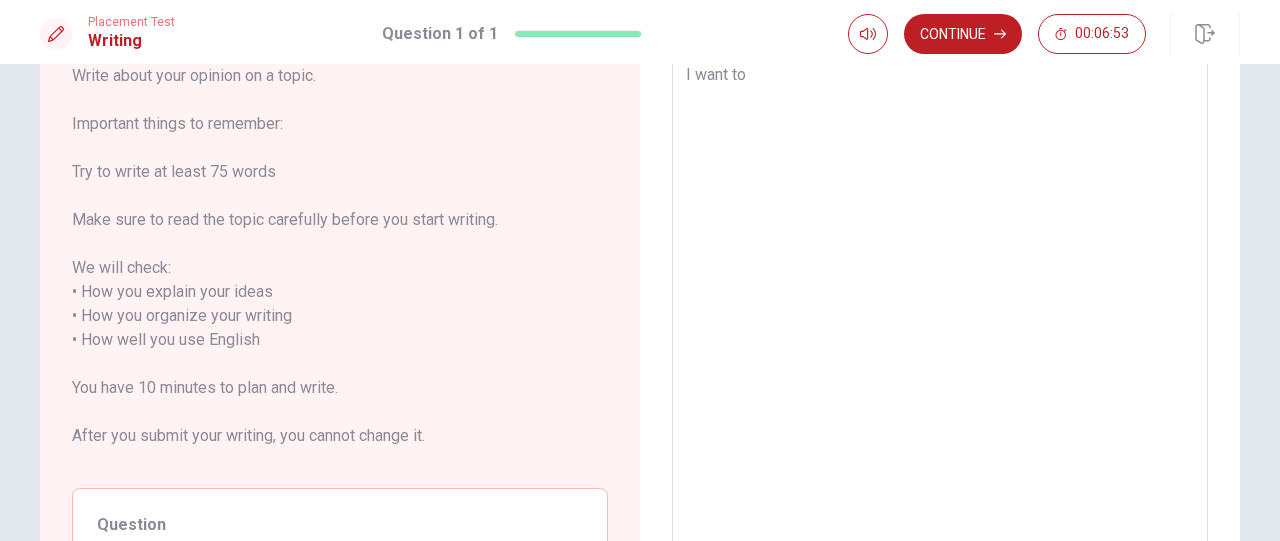 type on "I want to" 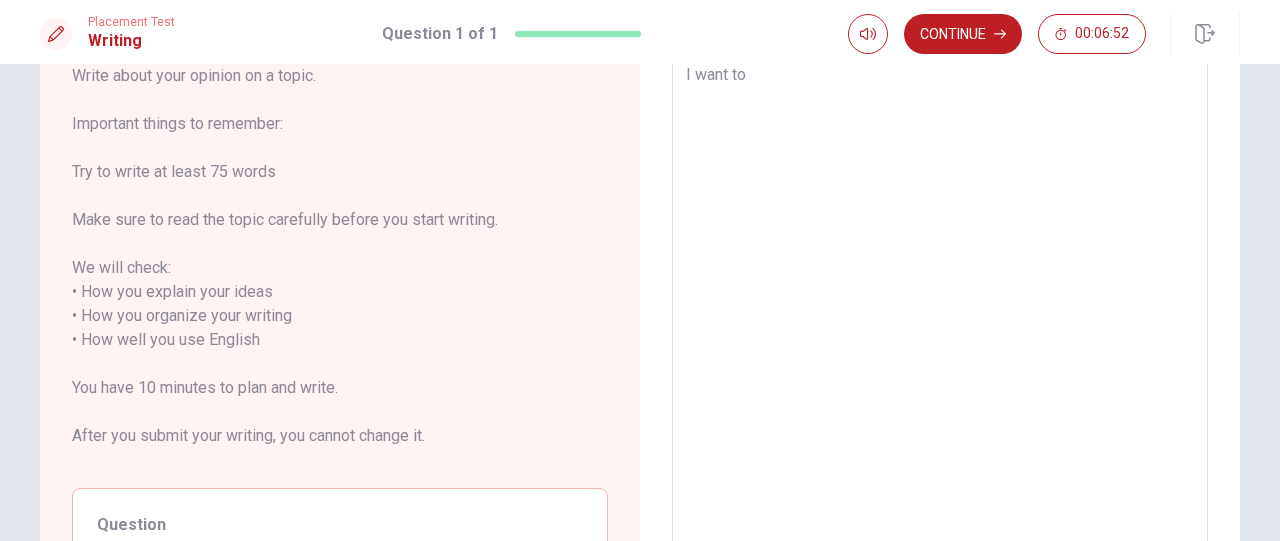 type on "I want to d" 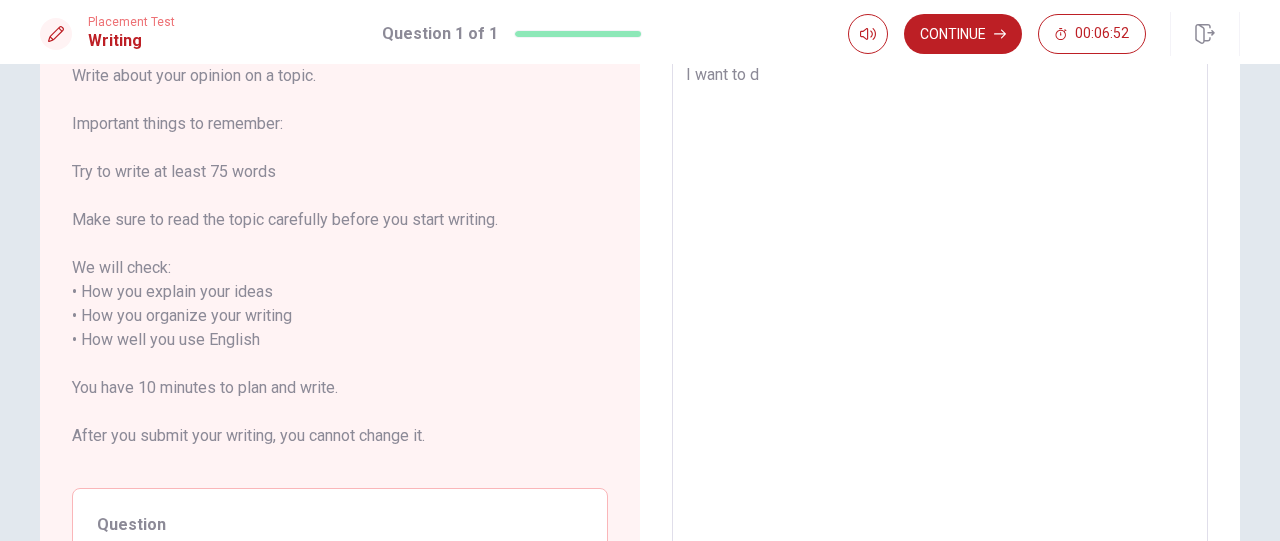 type on "x" 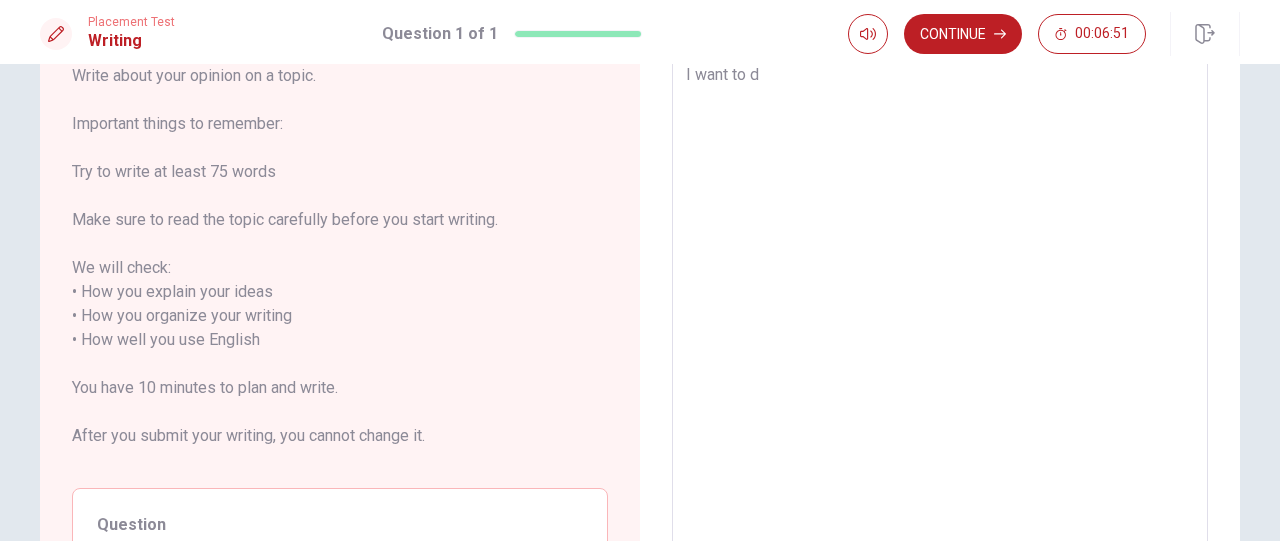 type on "I want to dl" 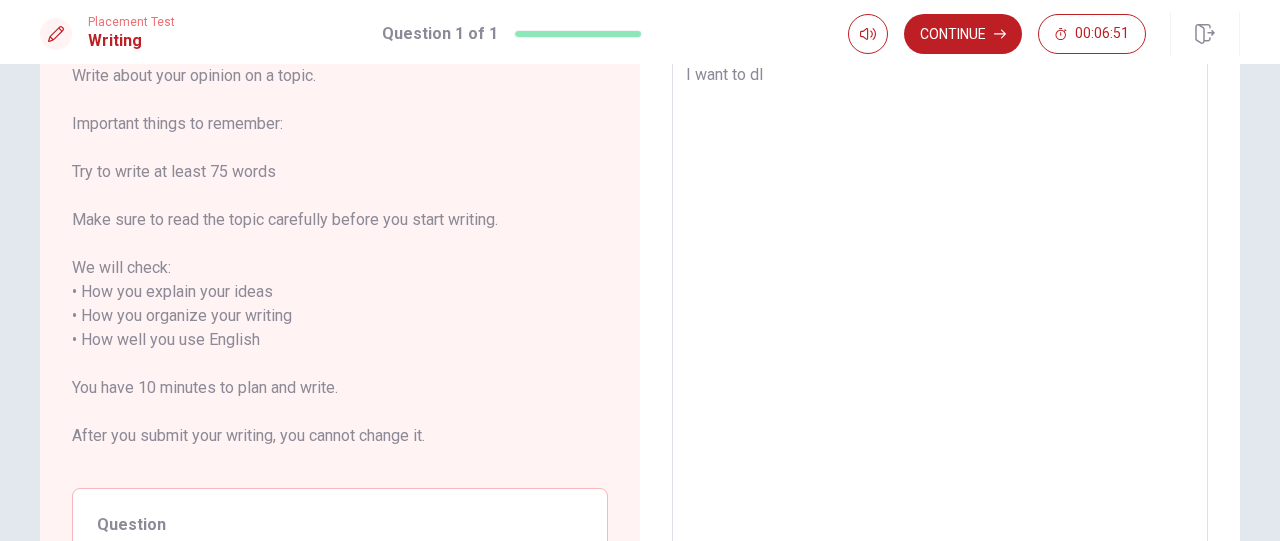 type on "x" 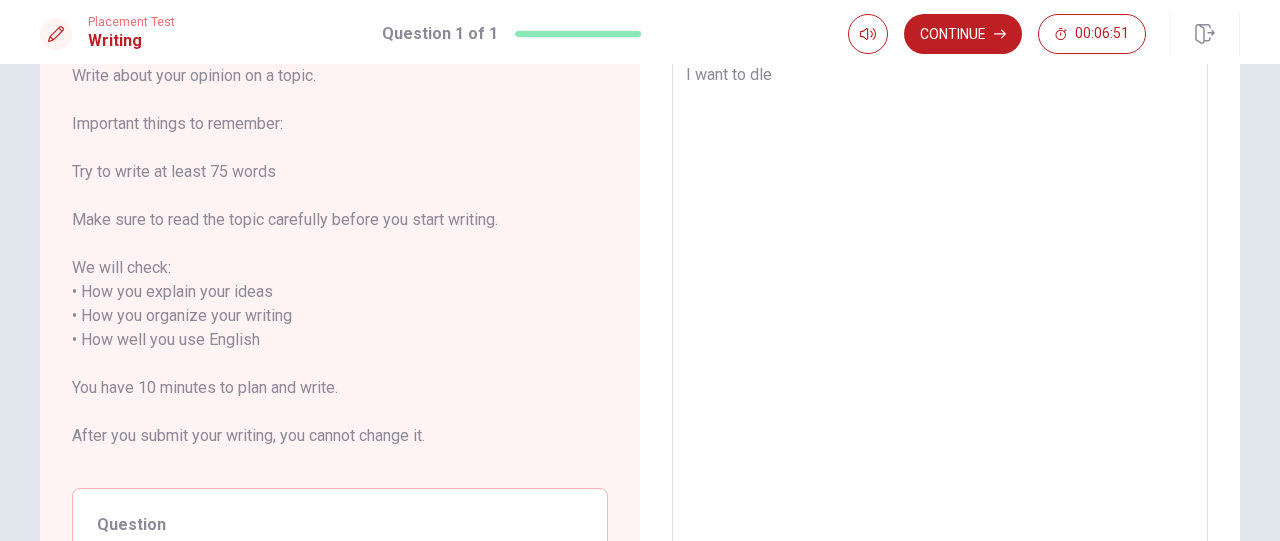type on "x" 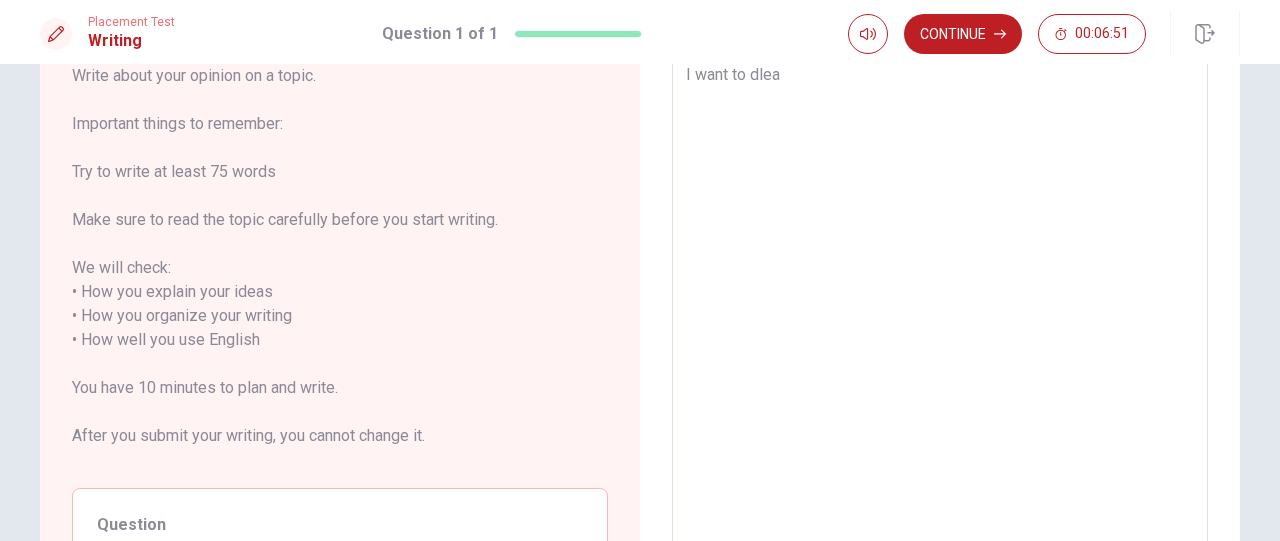 type on "x" 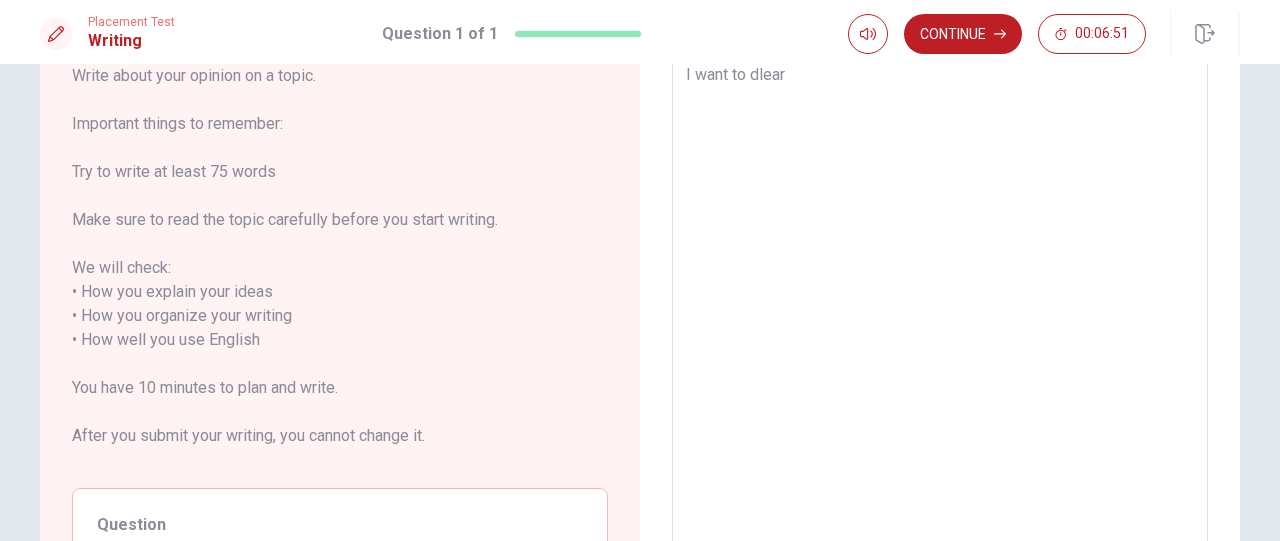 type on "x" 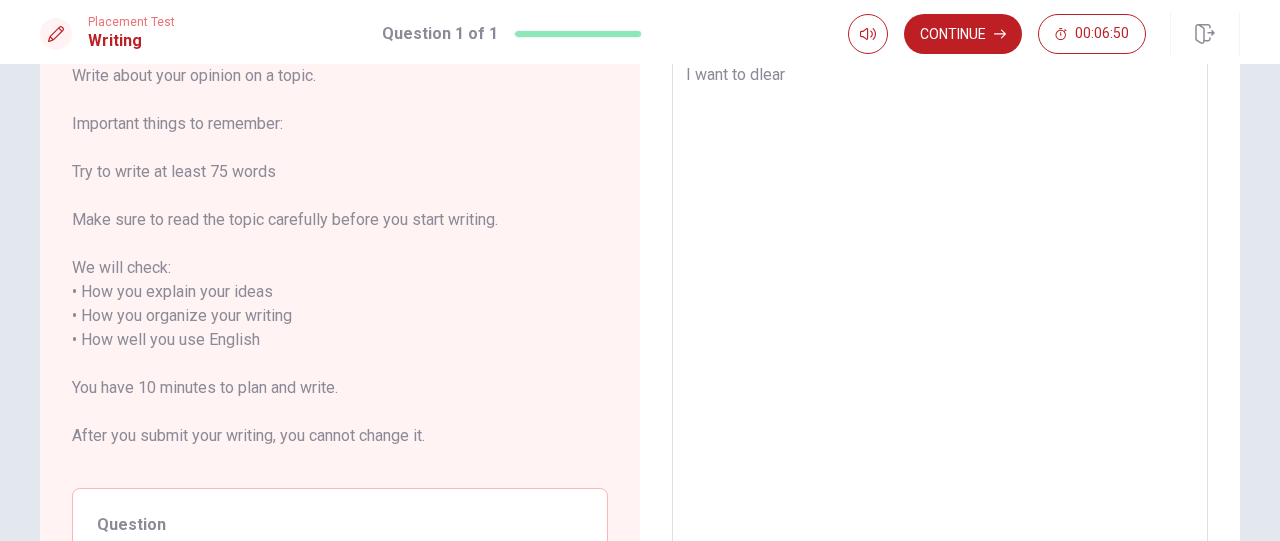 type on "I want to dlearn" 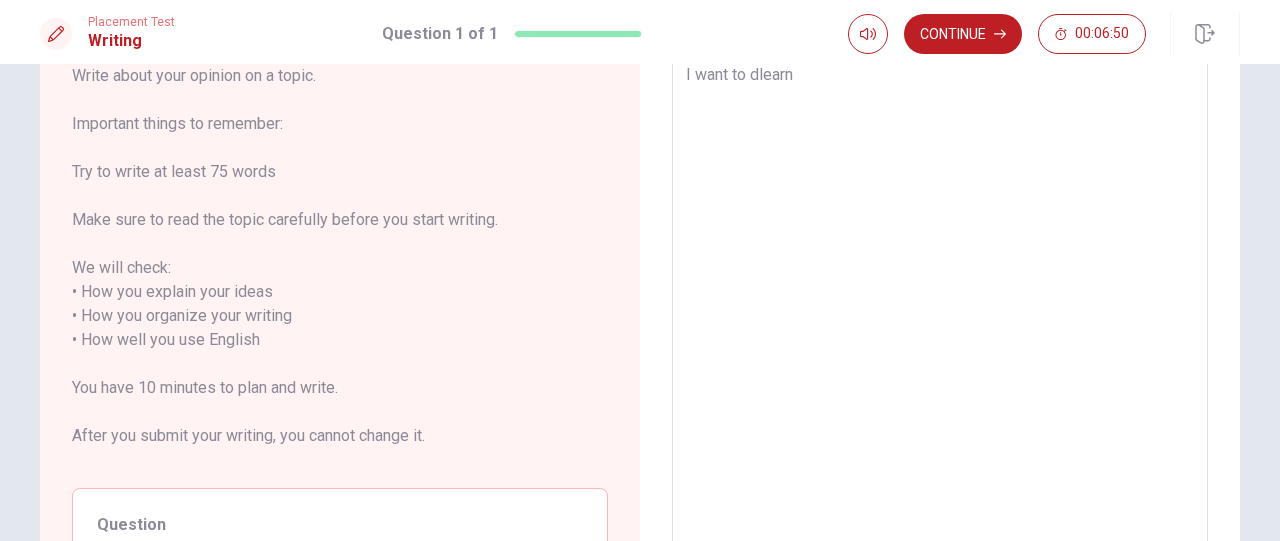 type on "I want to dlearn" 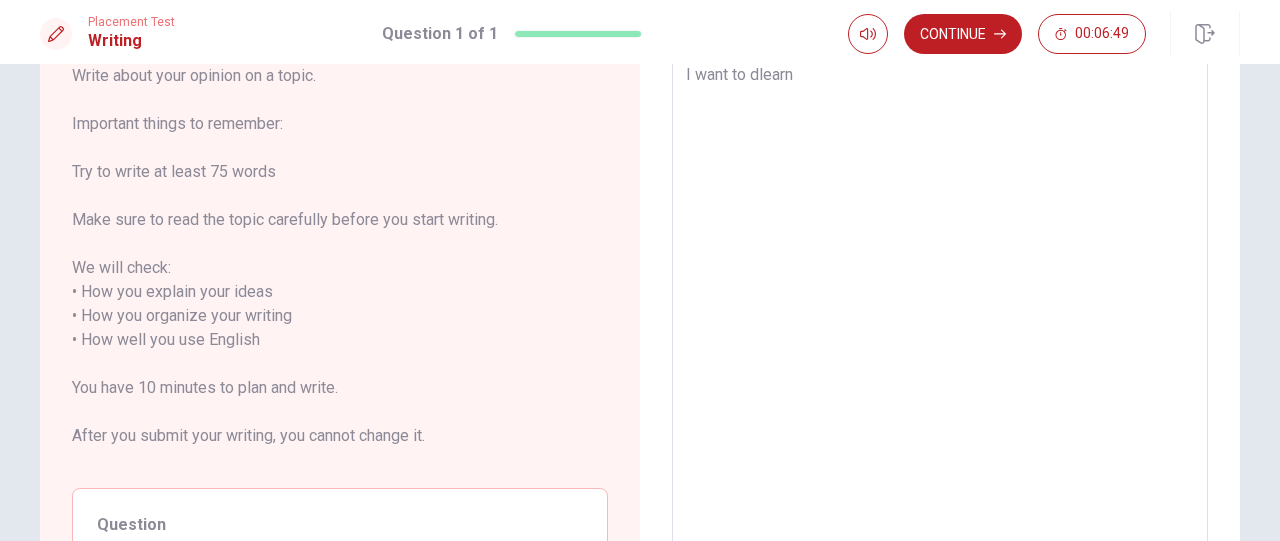 type on "I want to dlearn p" 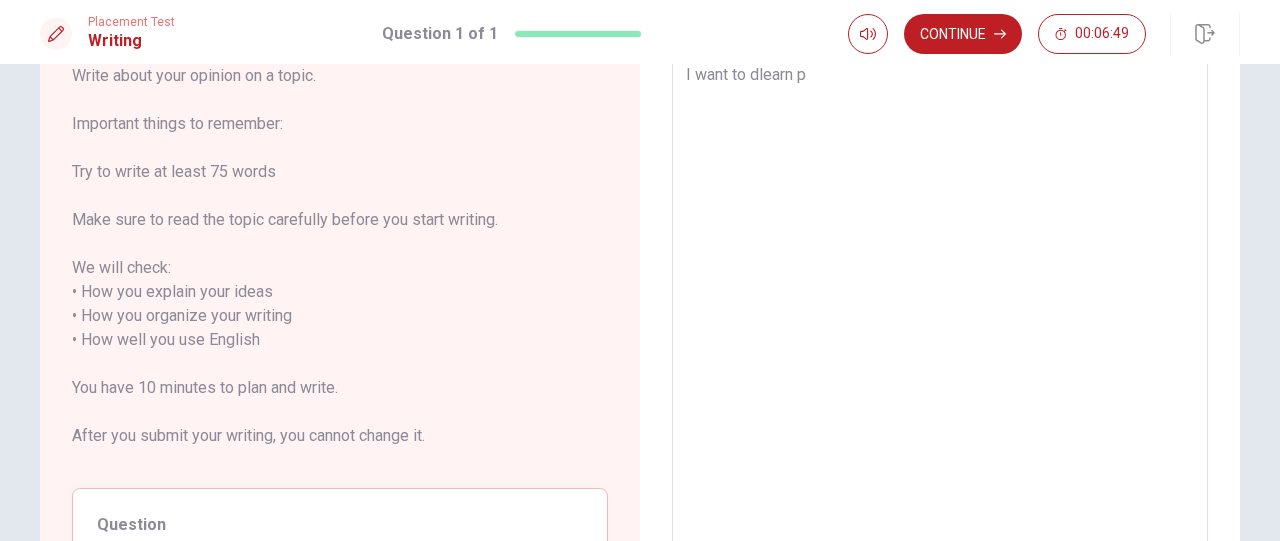 type on "x" 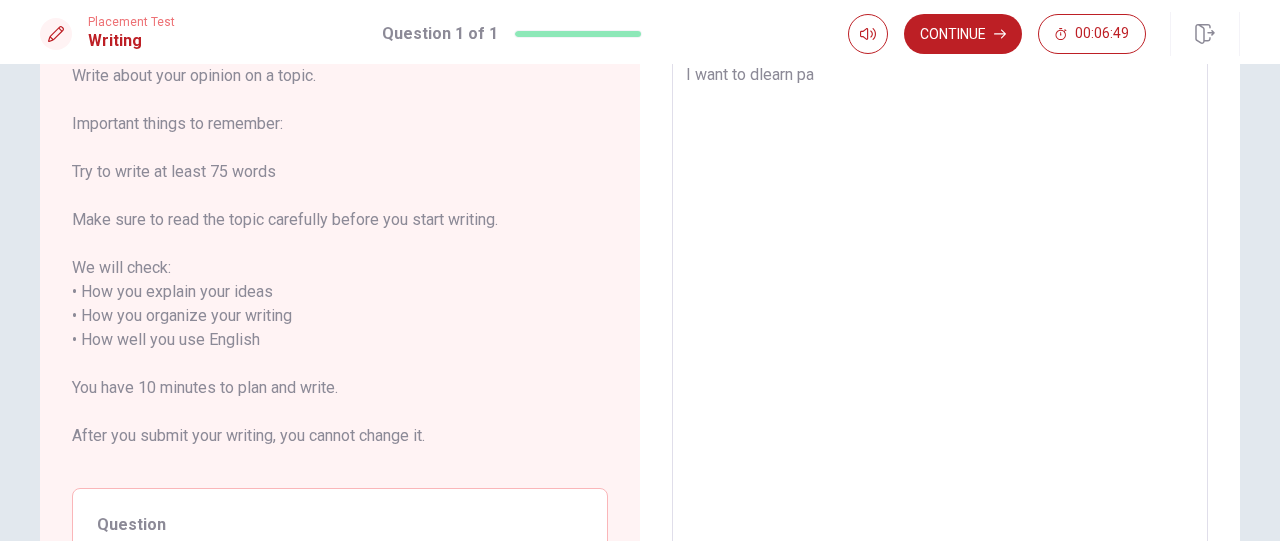 type on "x" 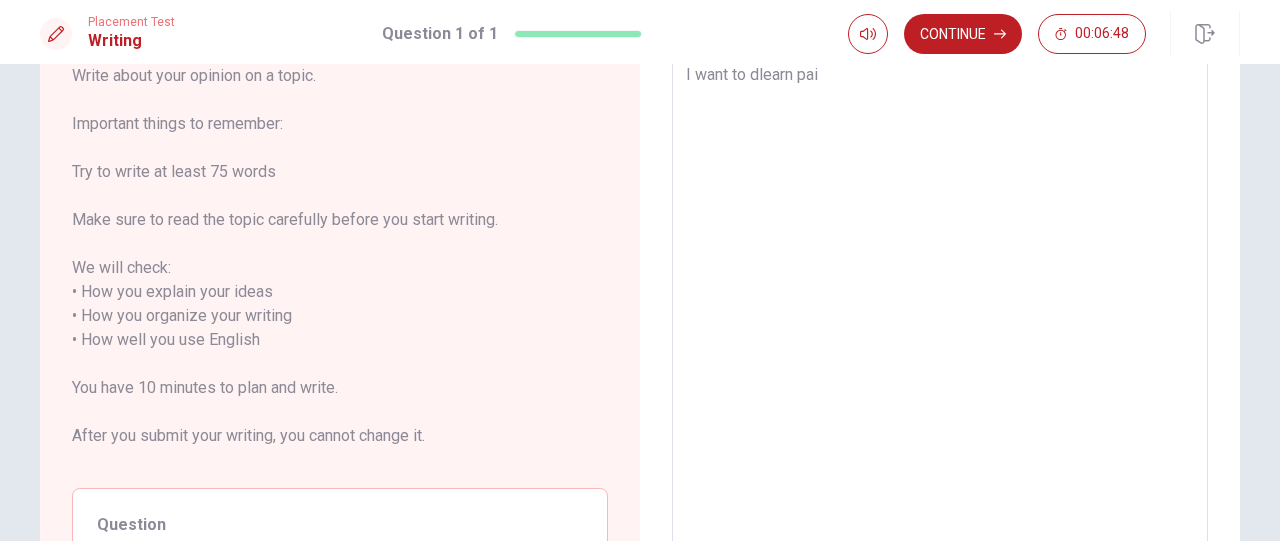 type on "x" 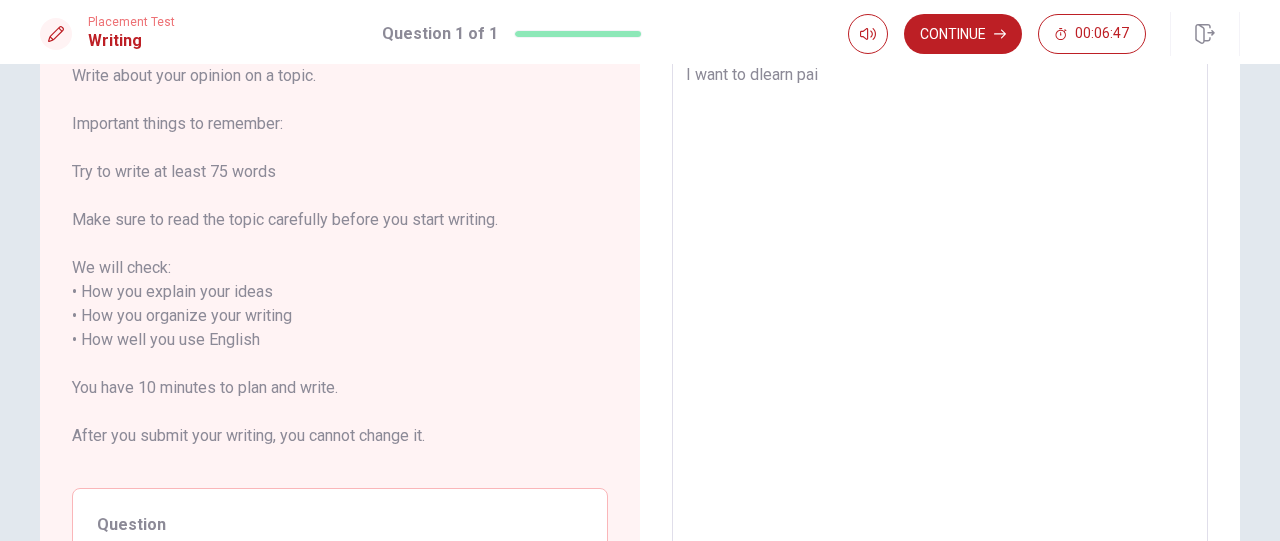 type on "I want to dlearn pain" 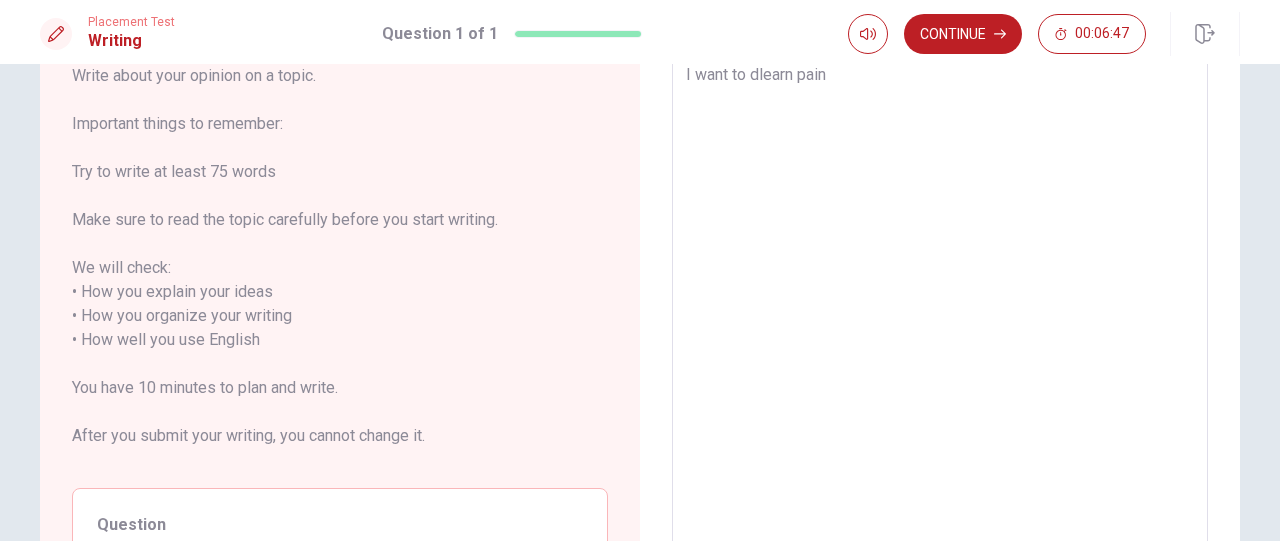 type on "I want to dlearn [PERSON_NAME]" 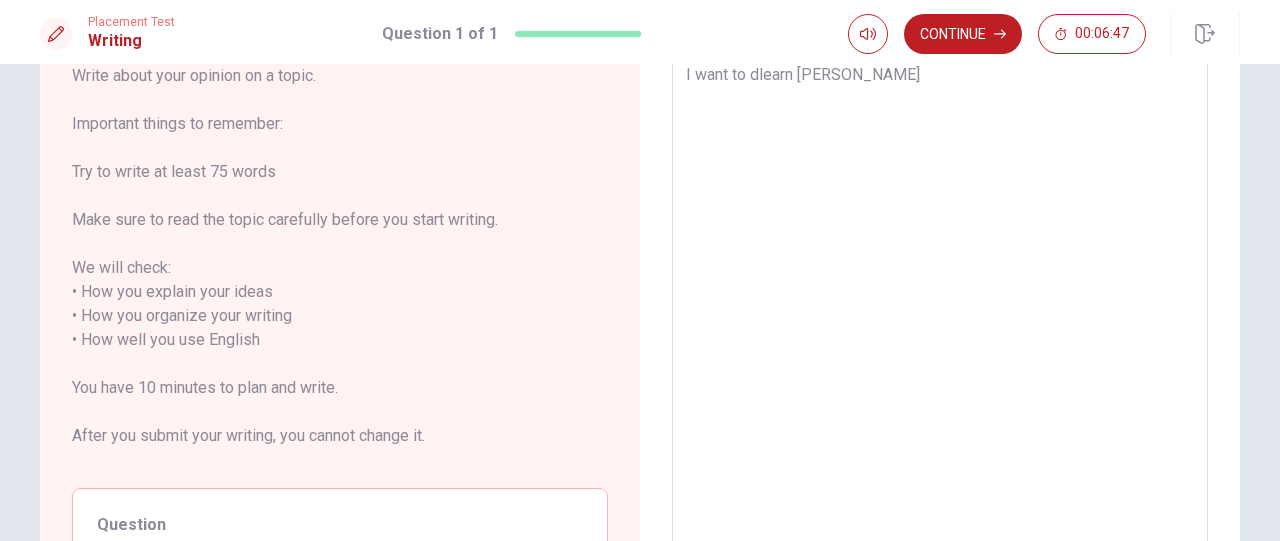type on "x" 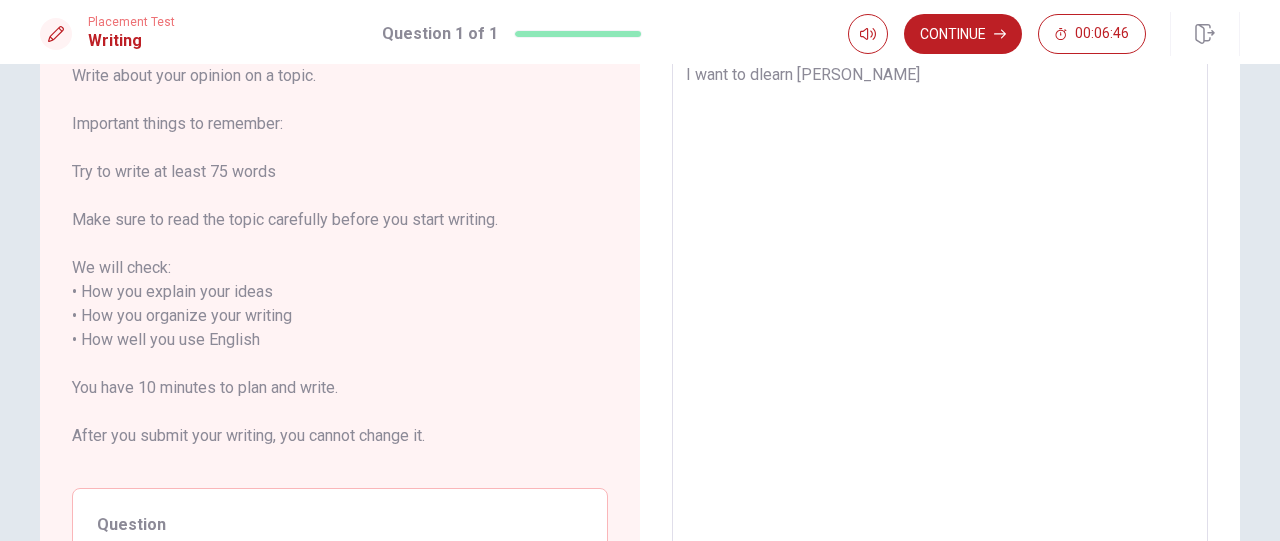 type on "I want to dlearn [PERSON_NAME] b" 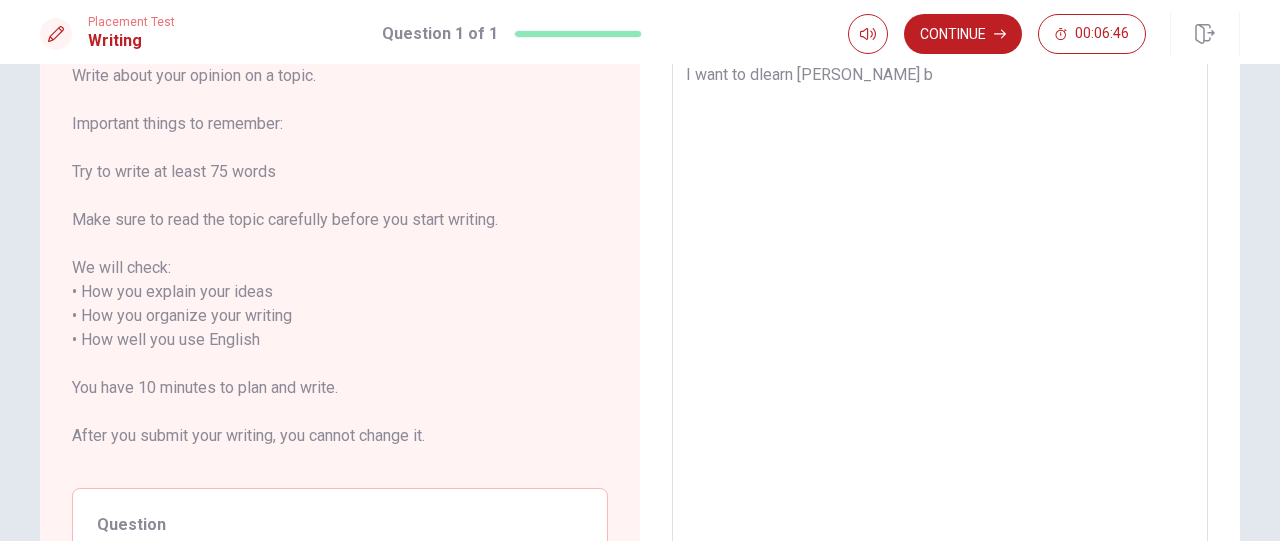 type on "x" 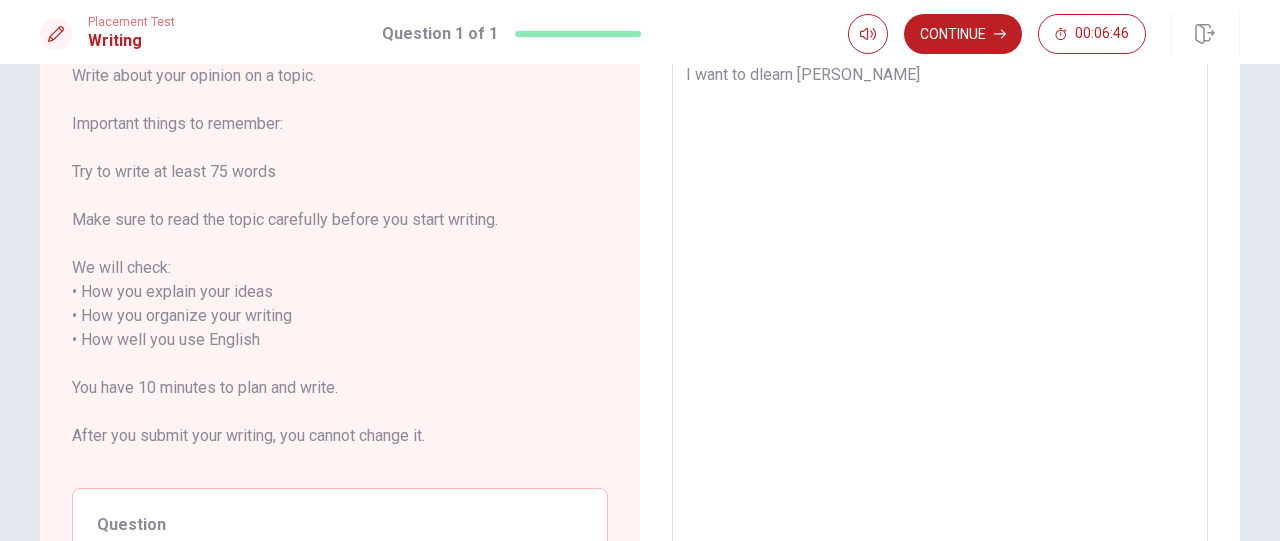 type on "x" 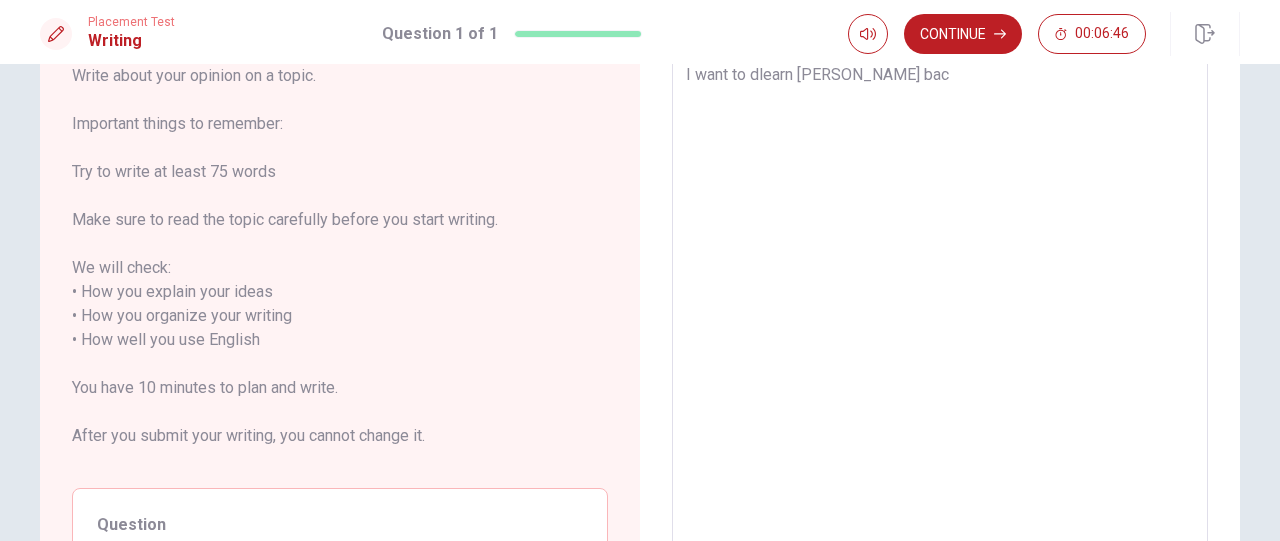 type on "x" 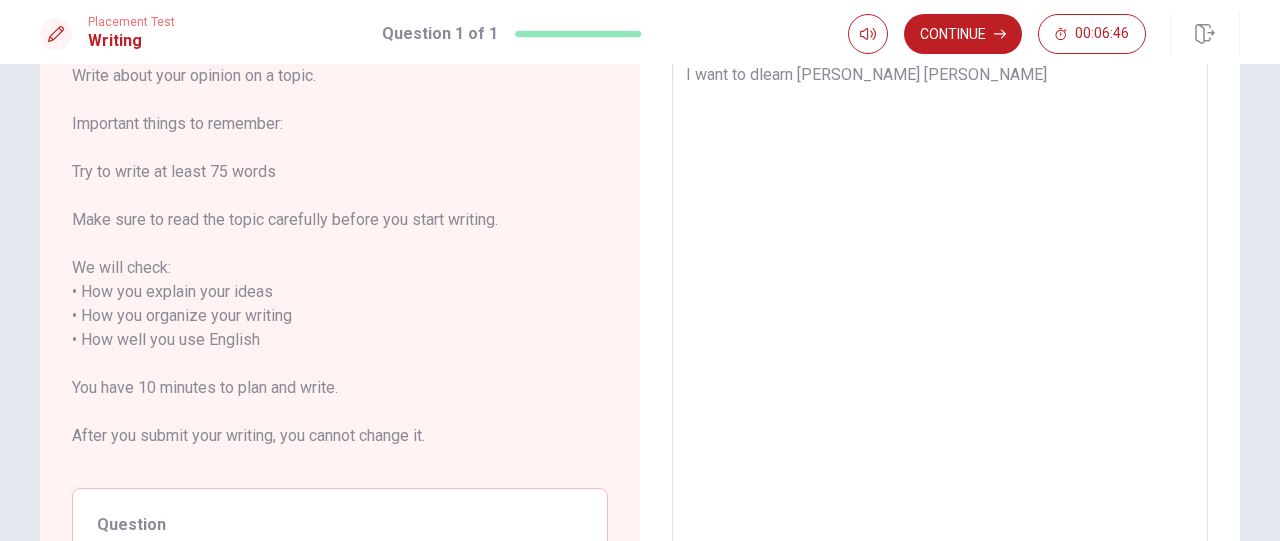 type on "x" 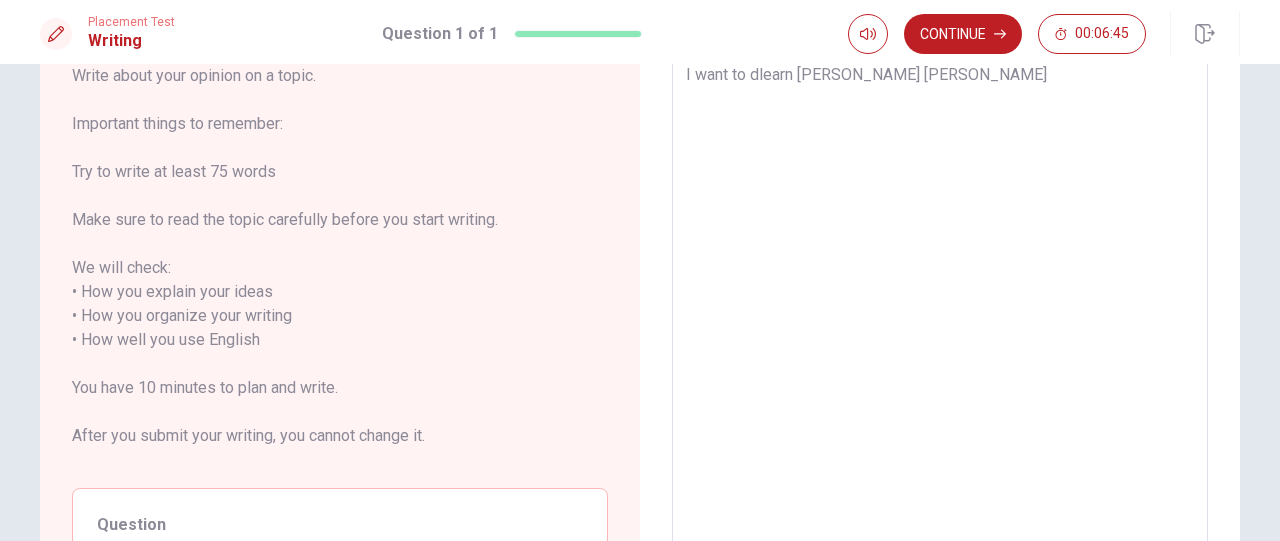 type on "I want to dlearn [PERSON_NAME] bacua" 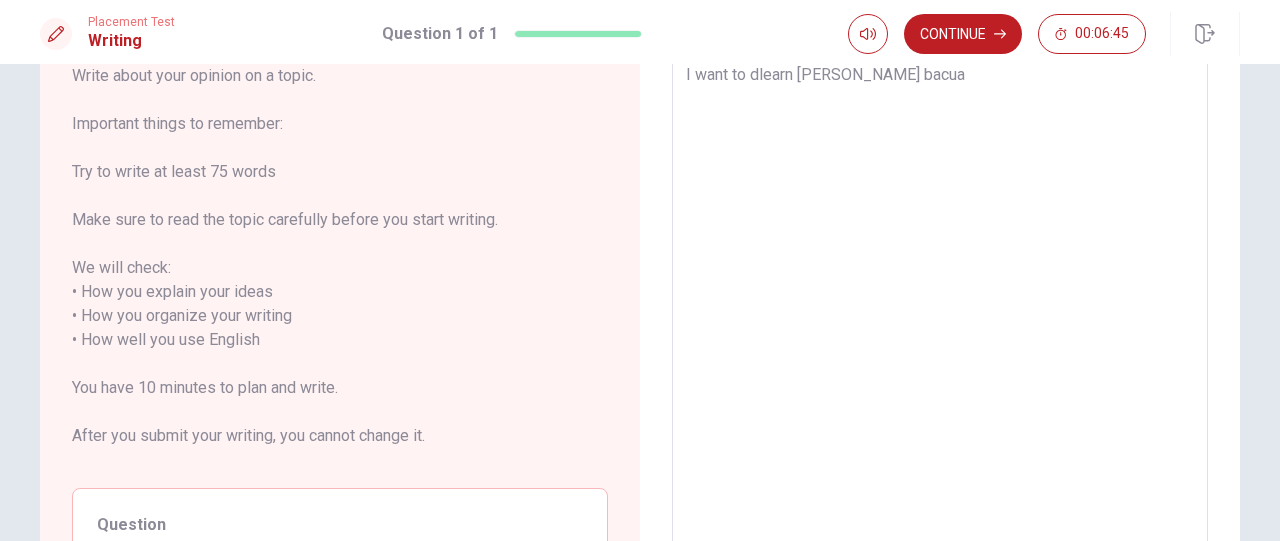 type on "x" 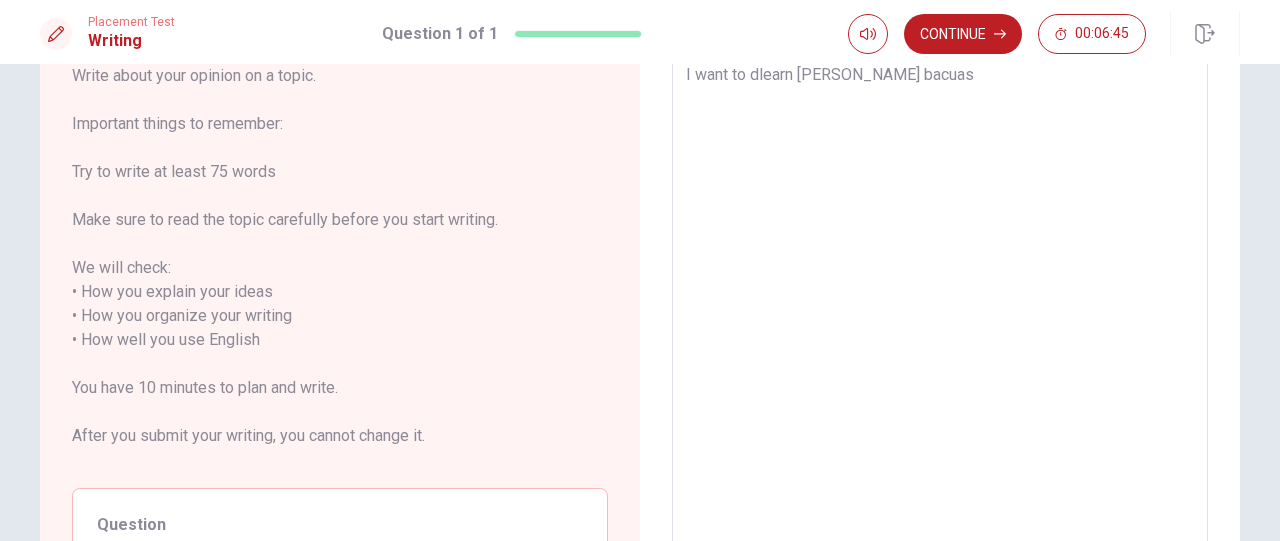 type on "I want to dlearn [PERSON_NAME] bacuase" 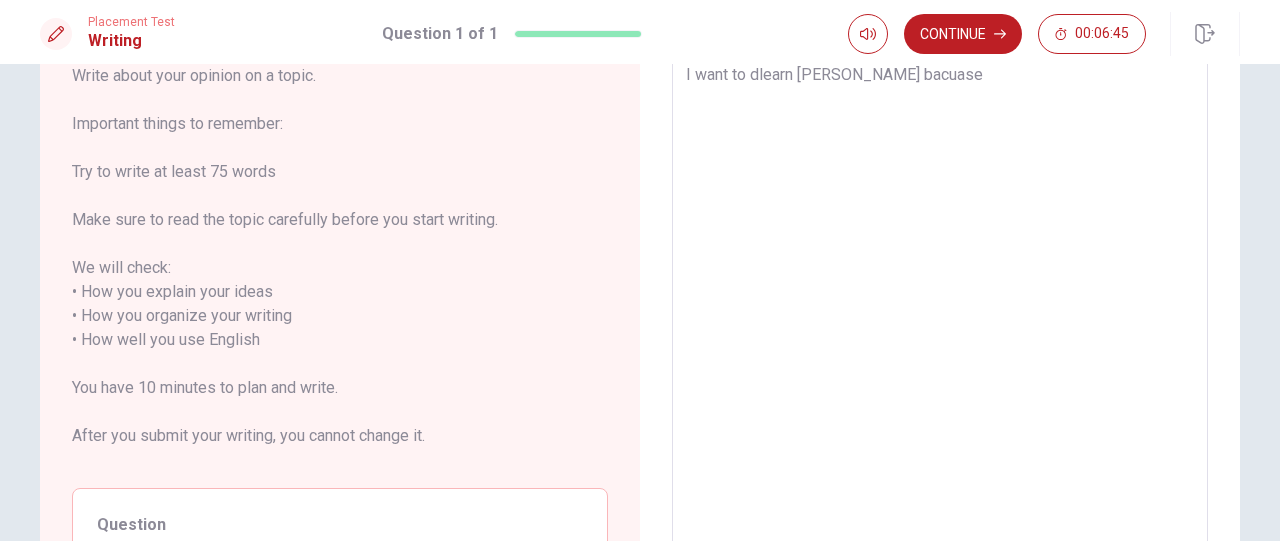 type on "x" 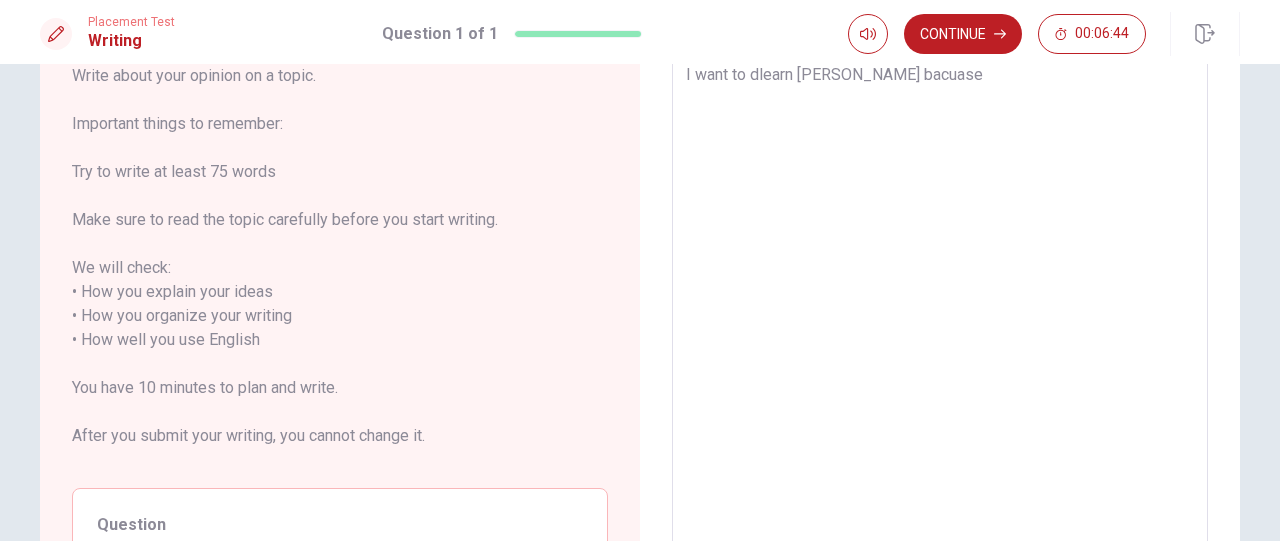 type on "I want to dlearn [PERSON_NAME] bacuase i" 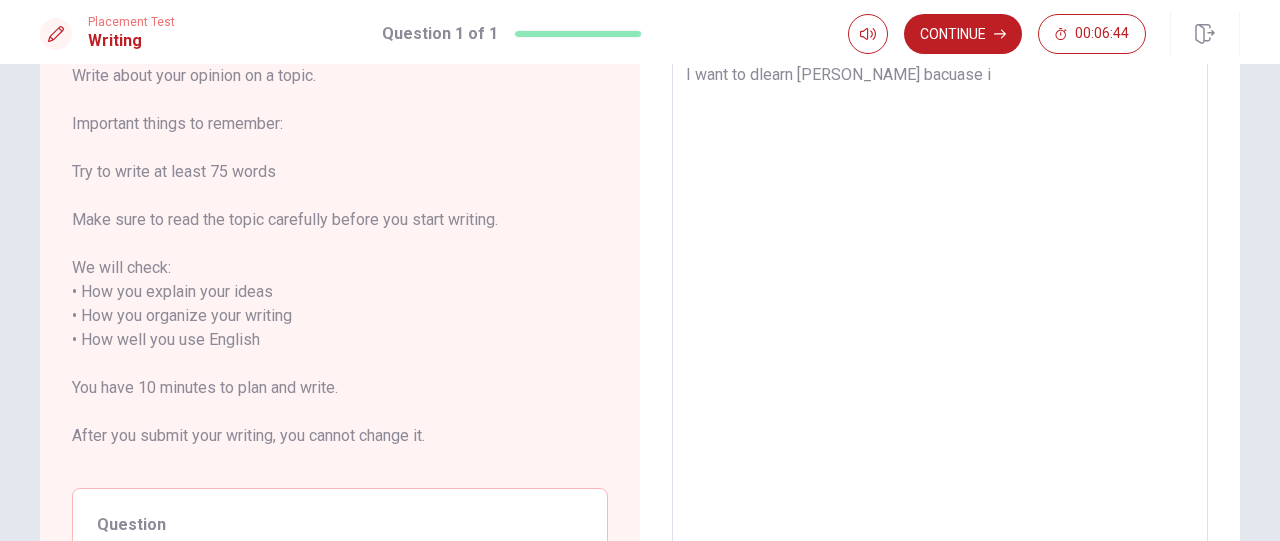 type on "I want to dlearn [PERSON_NAME] bacuase it" 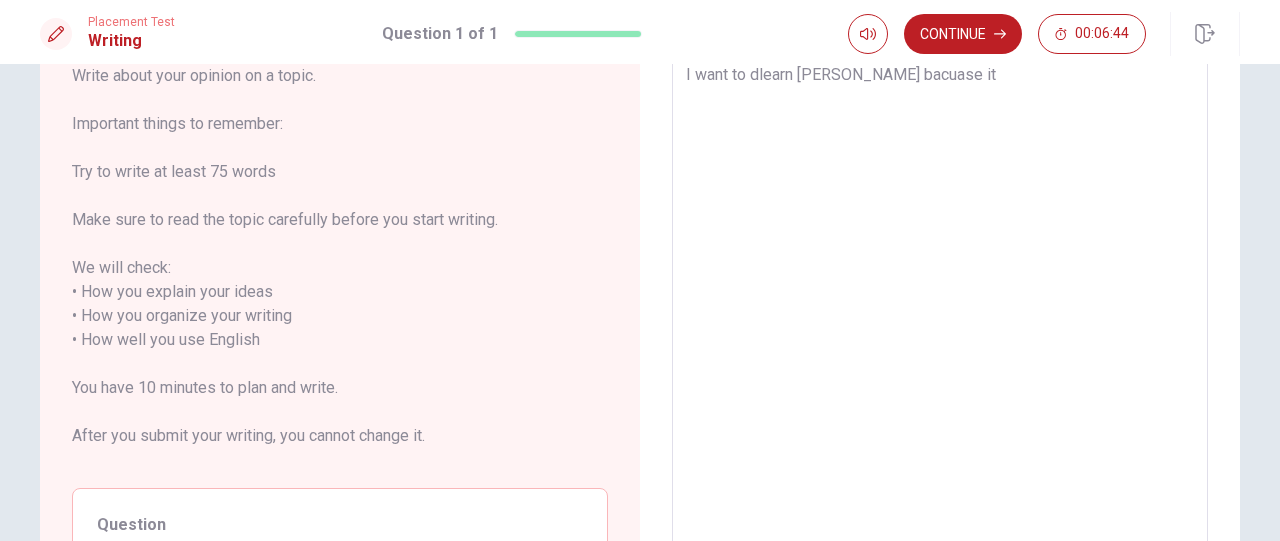 type on "I want to dlearn [PERSON_NAME] bacuase it h" 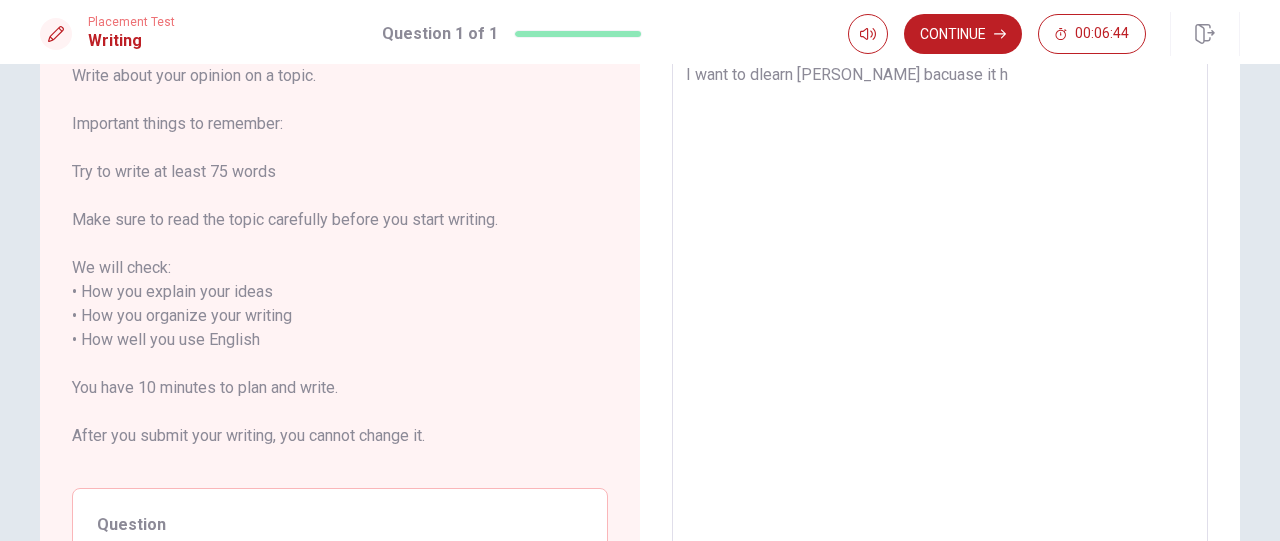 type on "x" 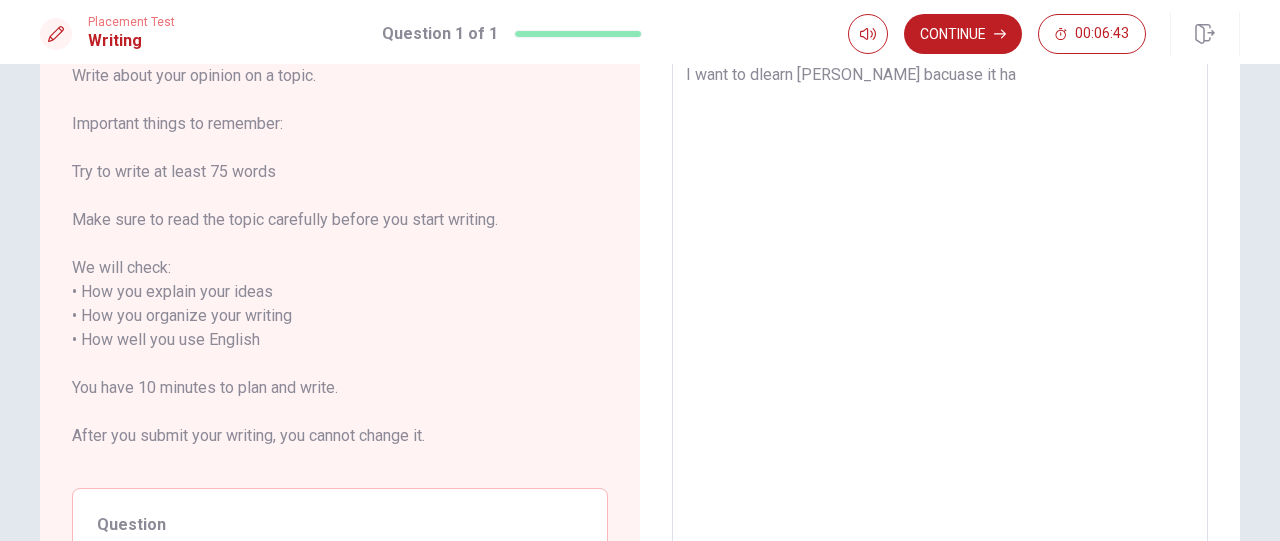 type on "x" 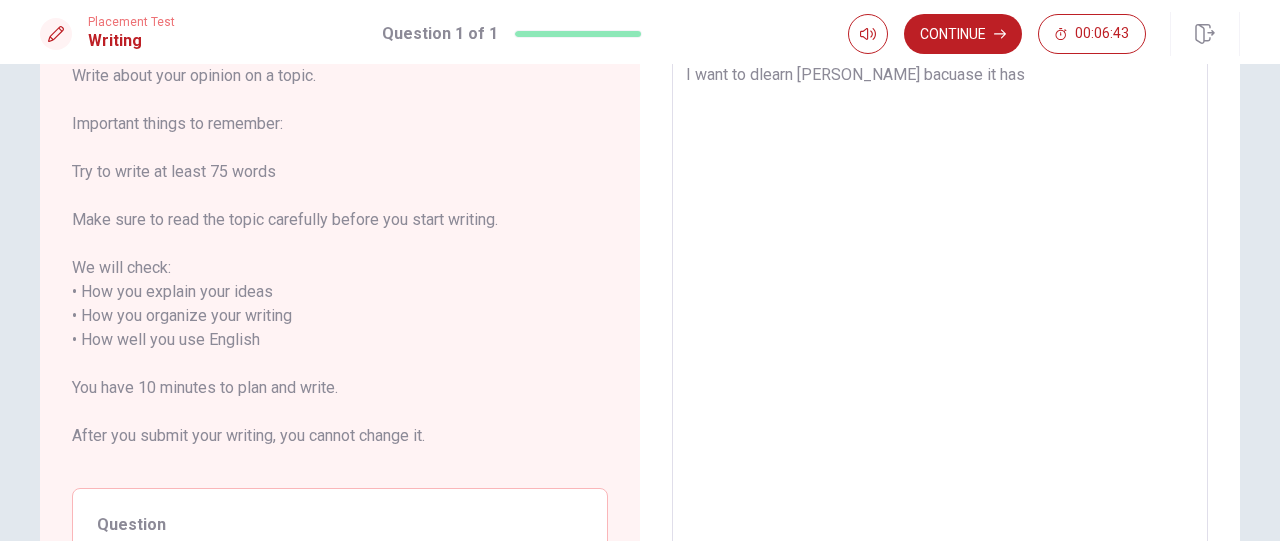 type on "x" 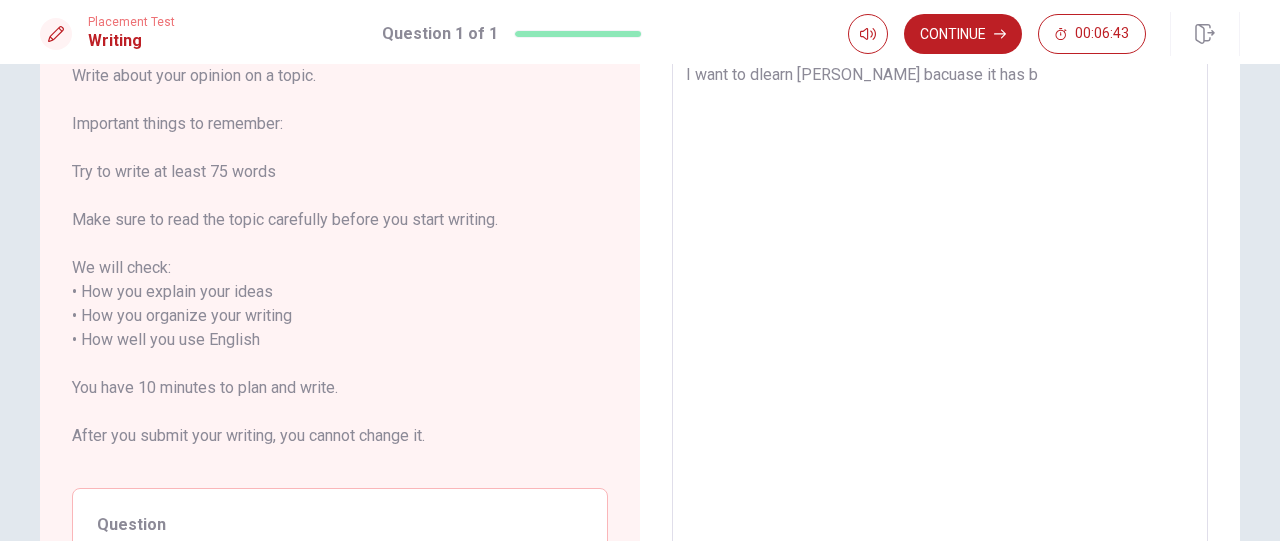 type on "x" 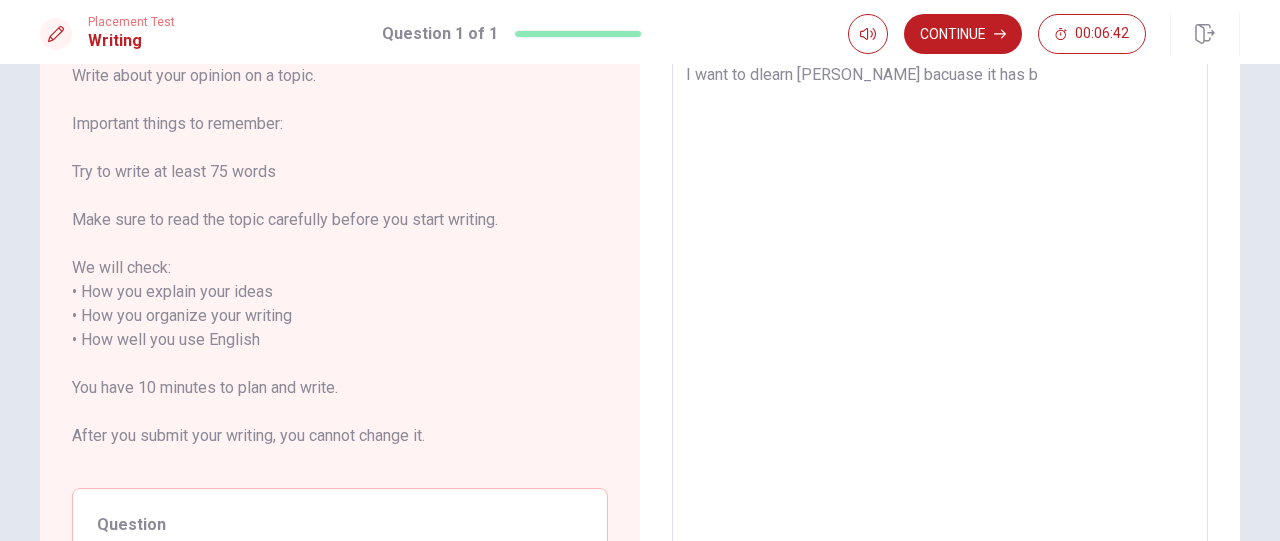 type on "I want to dlearn [PERSON_NAME] bacuase it has be" 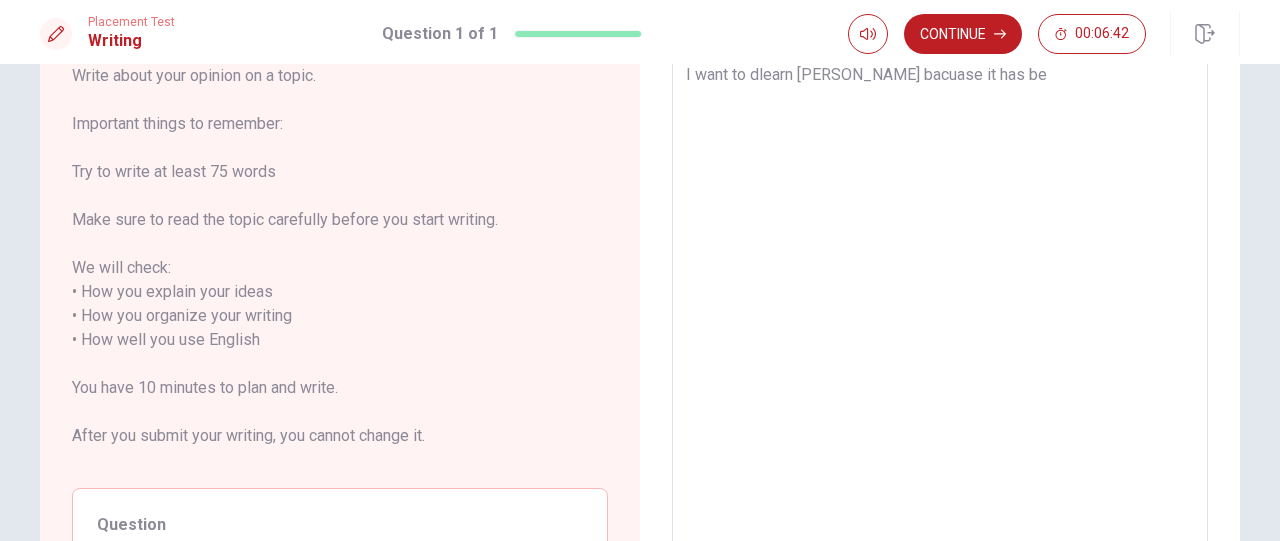 type on "x" 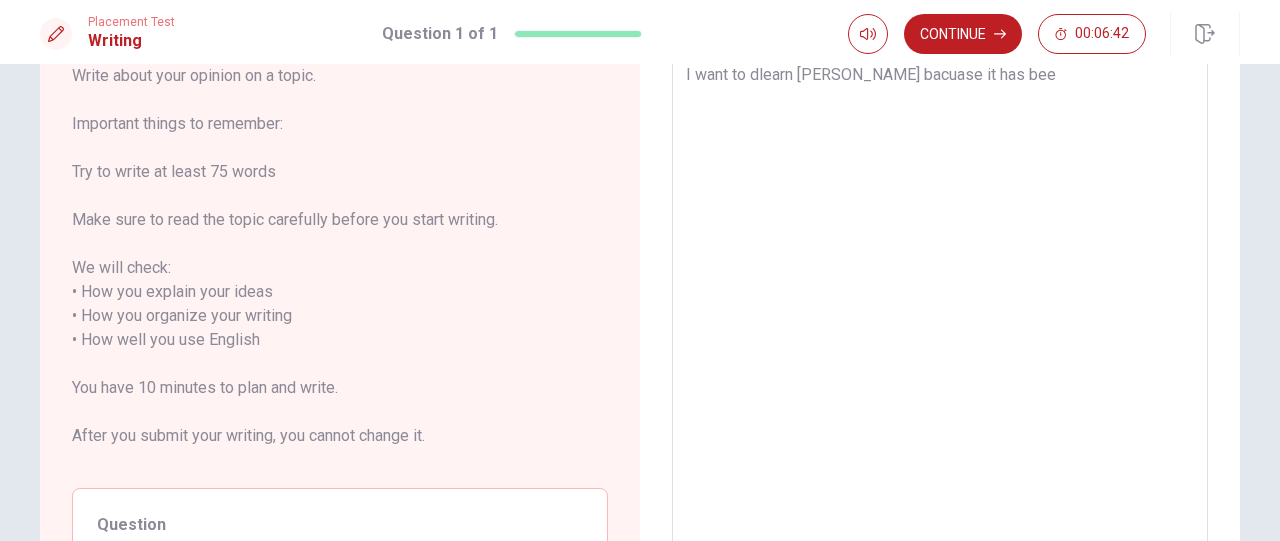 type on "x" 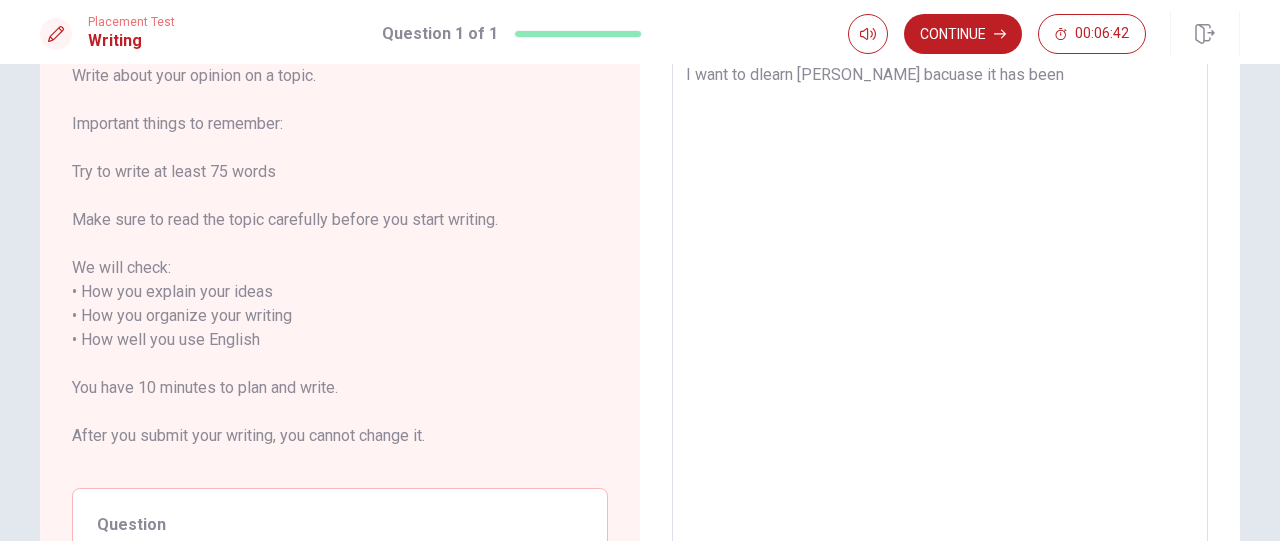 type on "x" 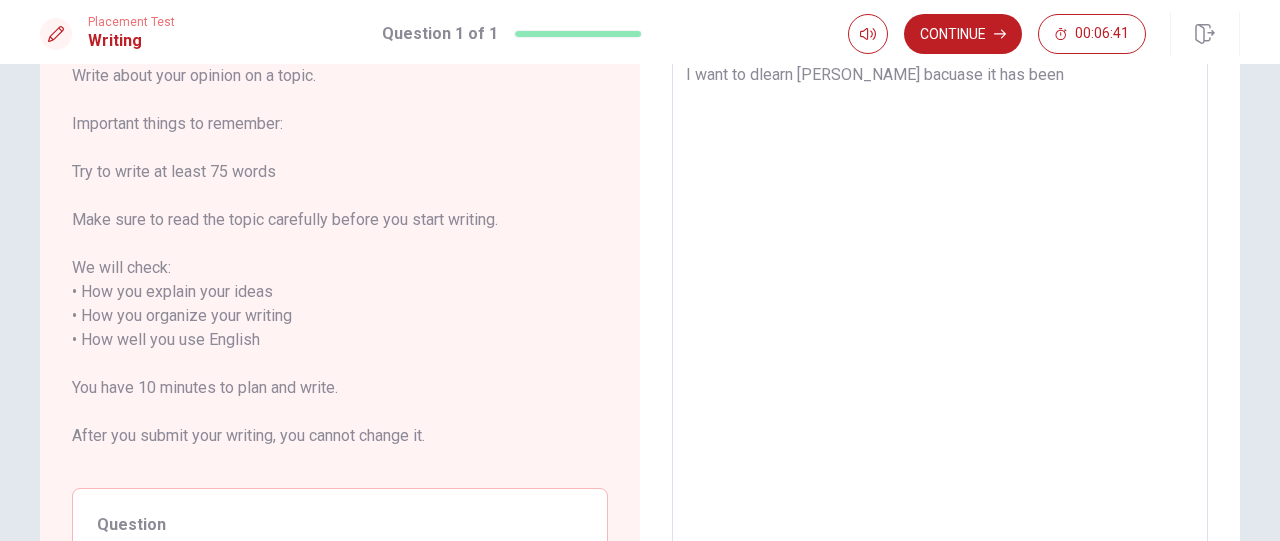 type on "x" 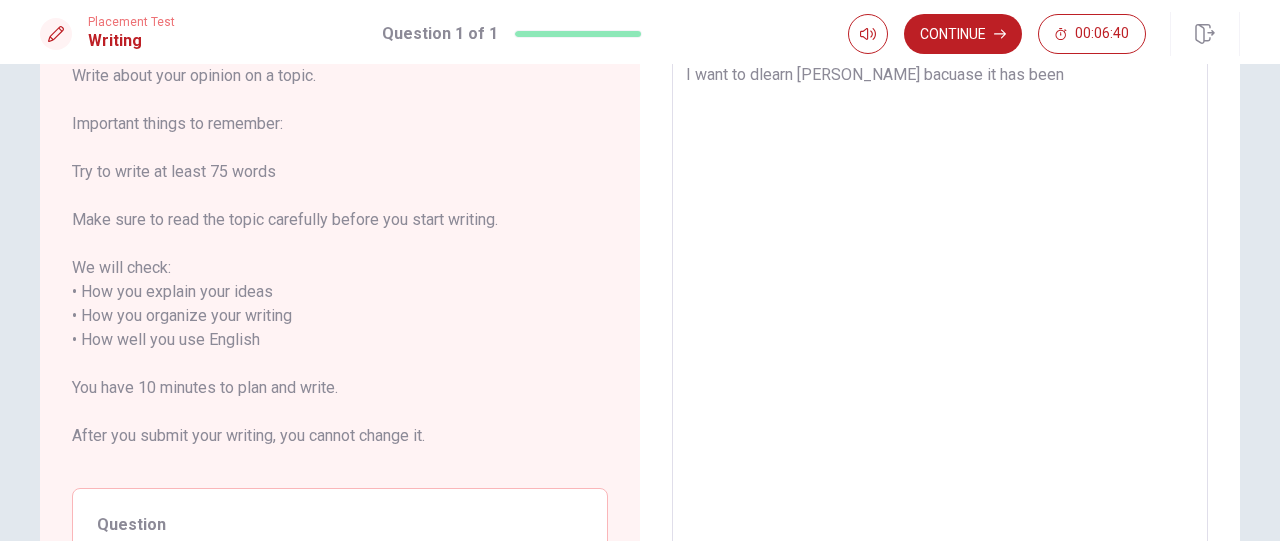 type on "I want to dlearn [PERSON_NAME] bacuase it has been" 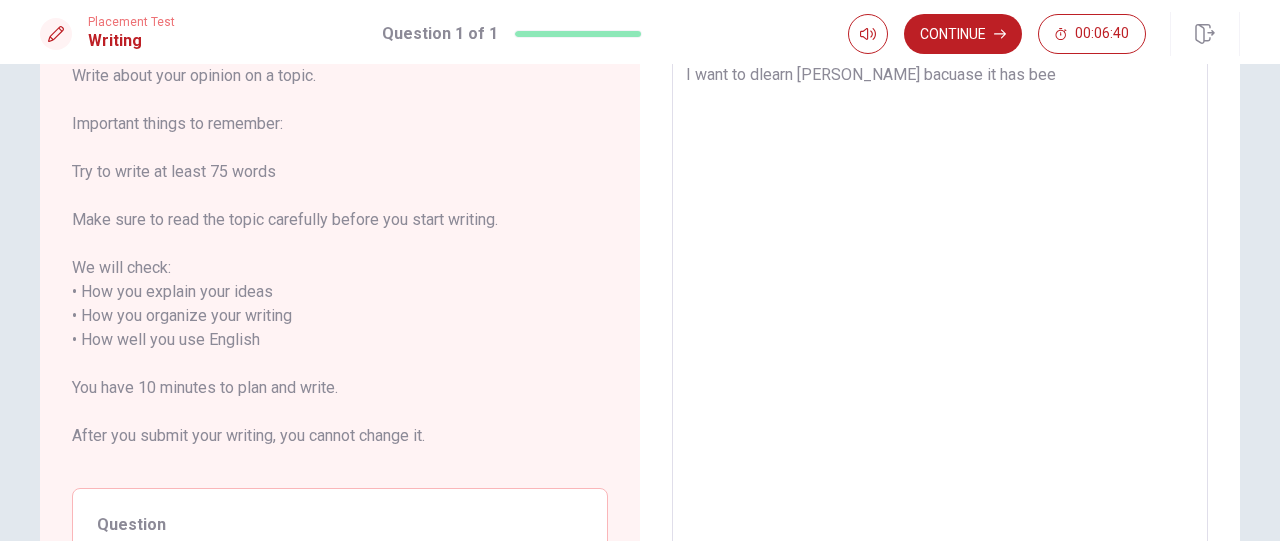 type on "x" 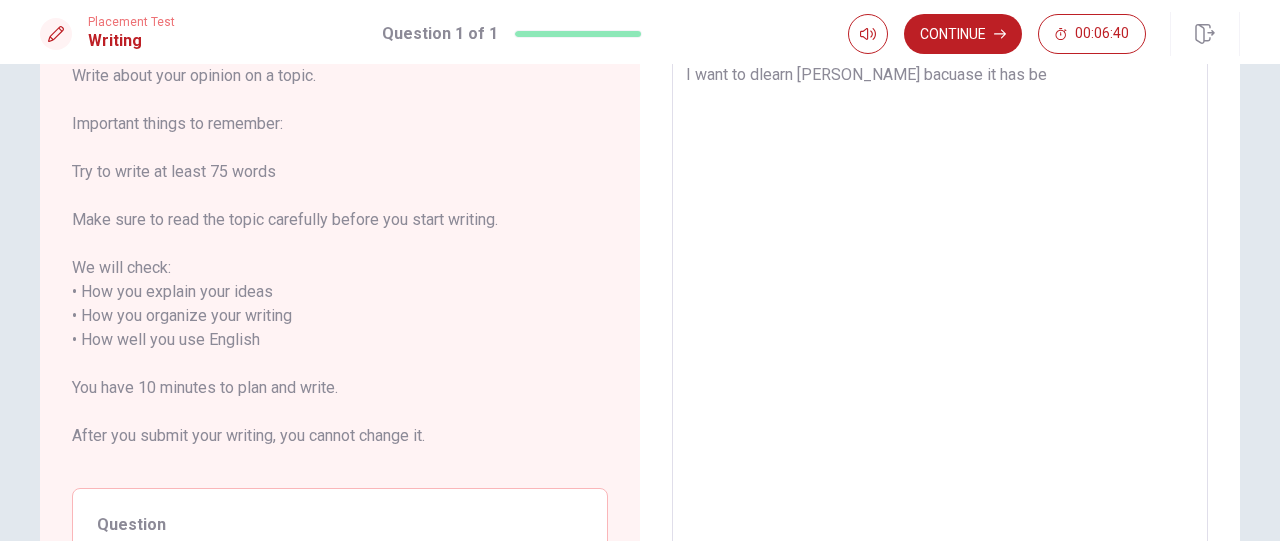 type on "x" 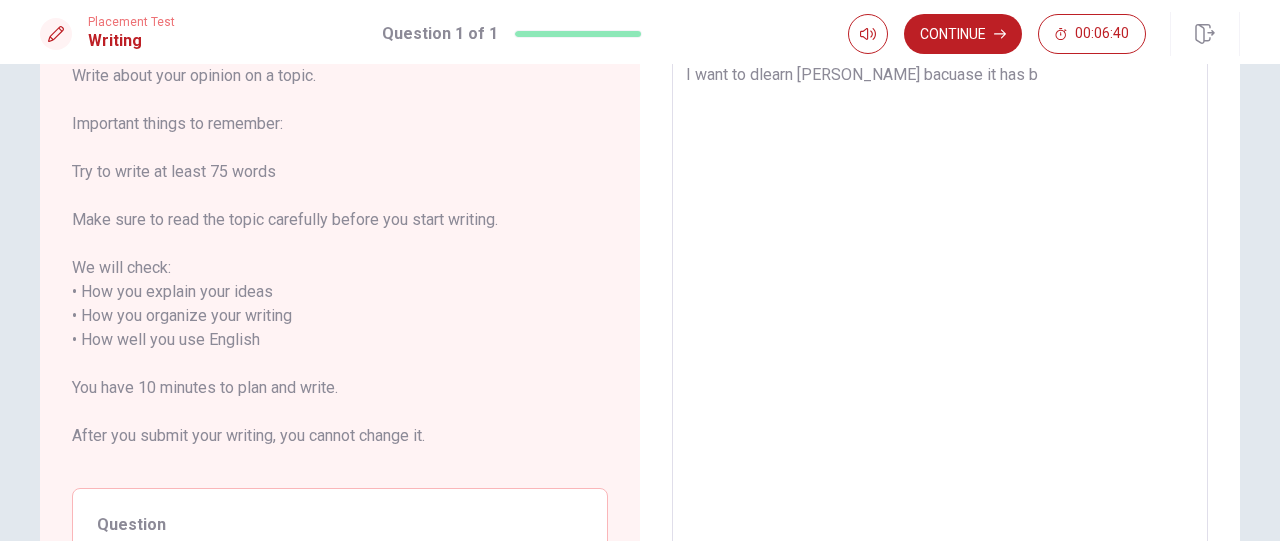 type on "x" 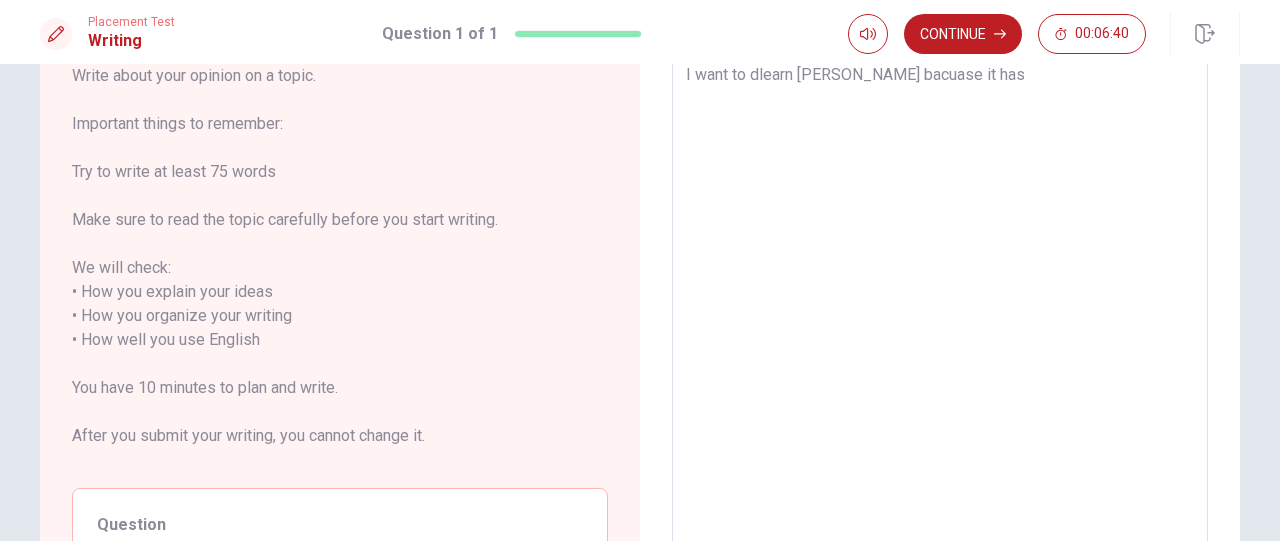 type on "x" 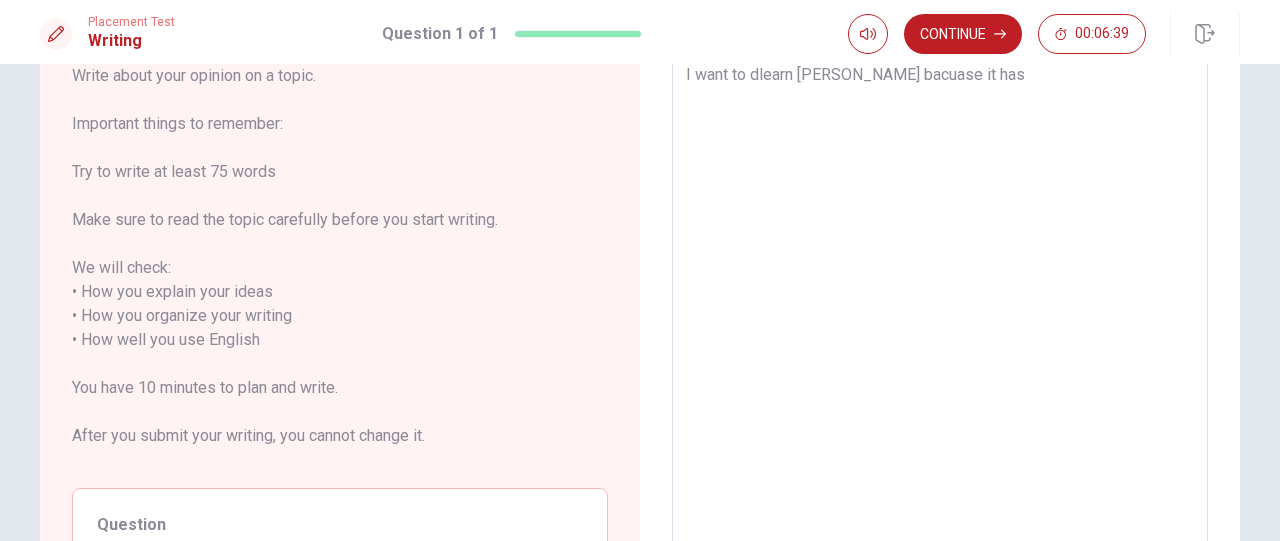 type on "I want to dlearn [PERSON_NAME] bacuase it has a" 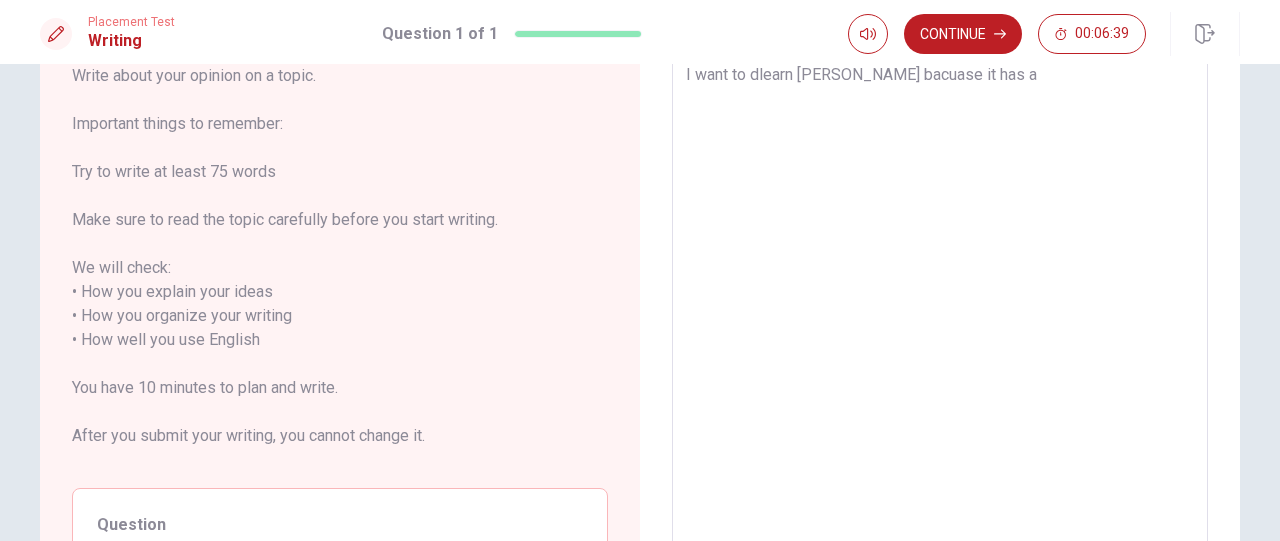 type on "I want to dlearn [PERSON_NAME] bacuase it has al" 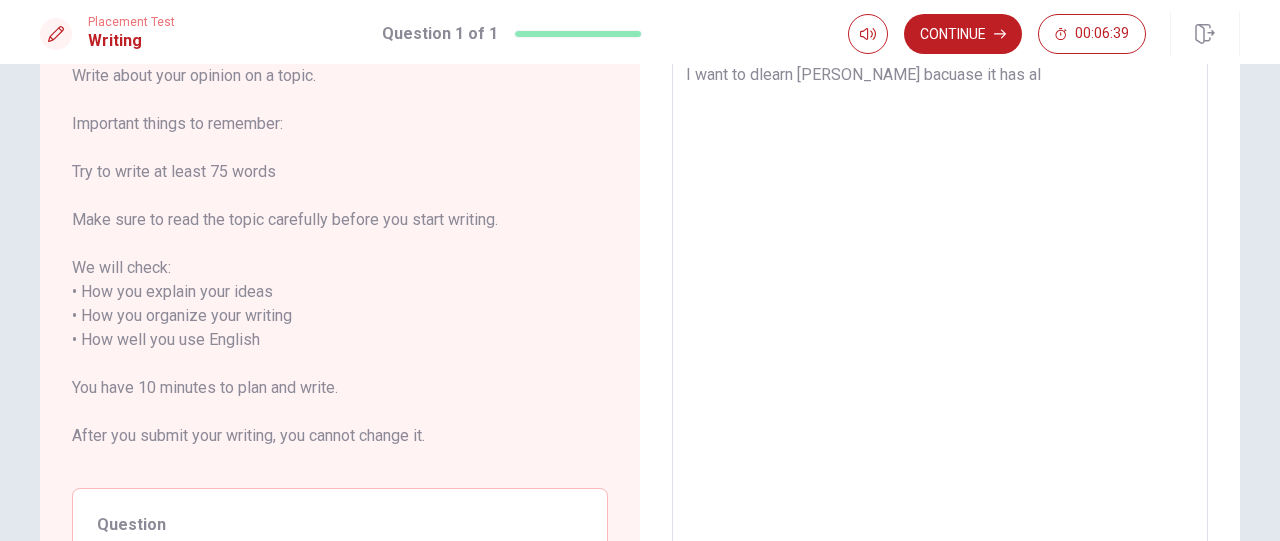 type on "x" 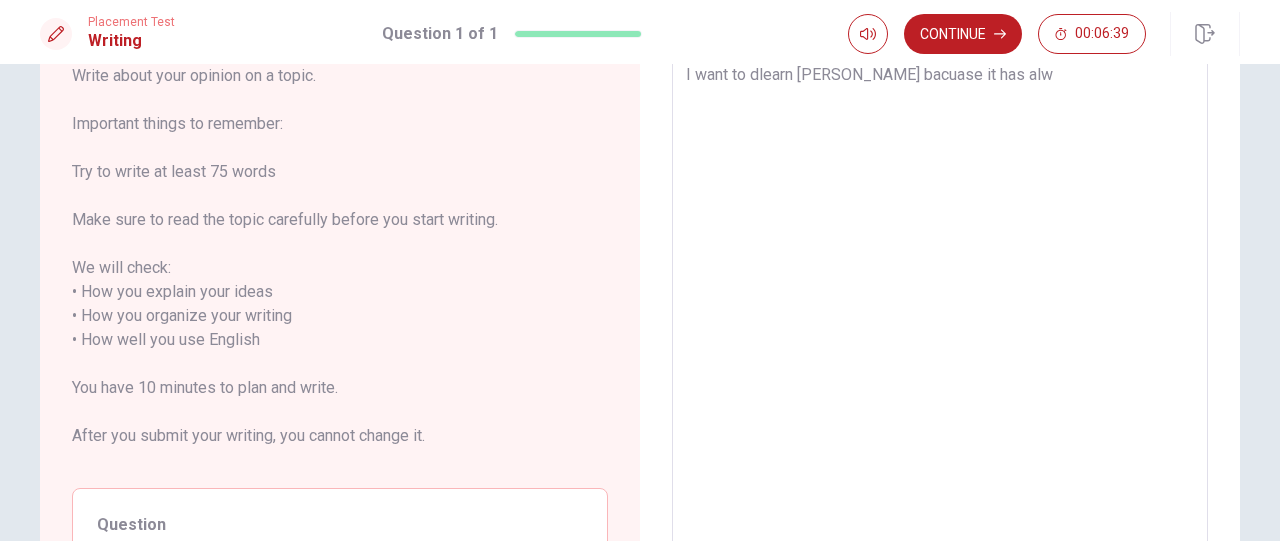 type on "x" 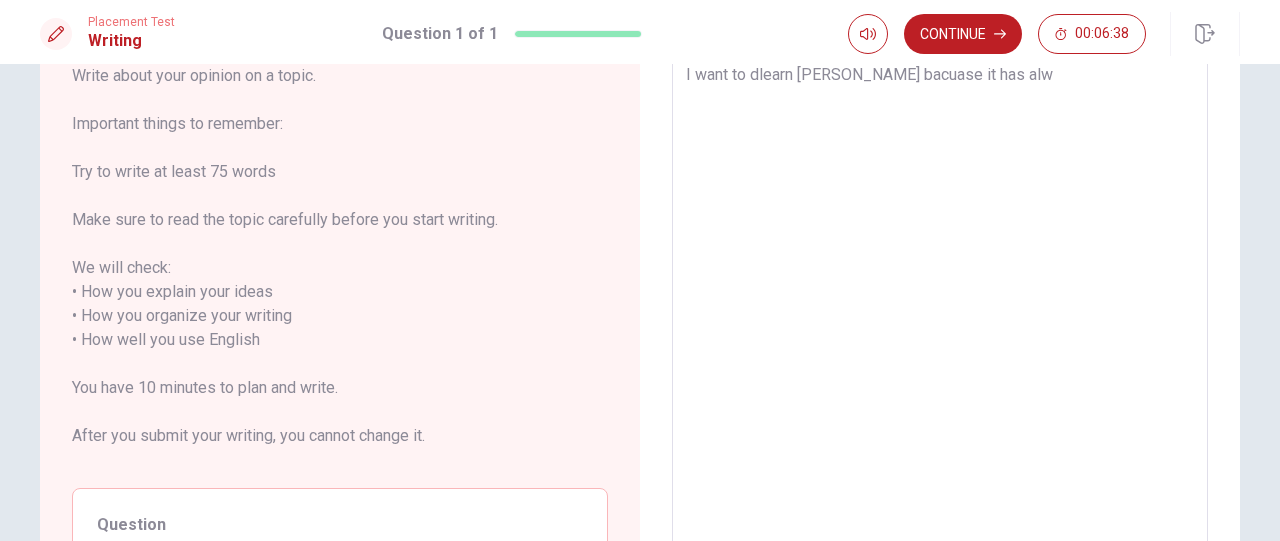 type on "I want to dlearn [PERSON_NAME] bacuase it has alwa" 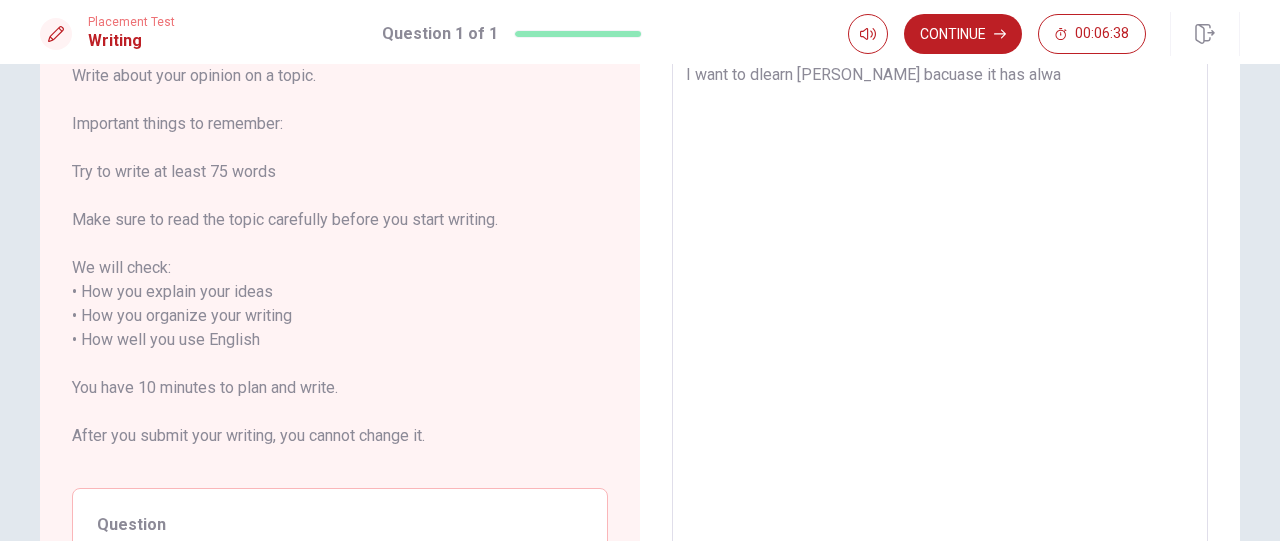 type on "x" 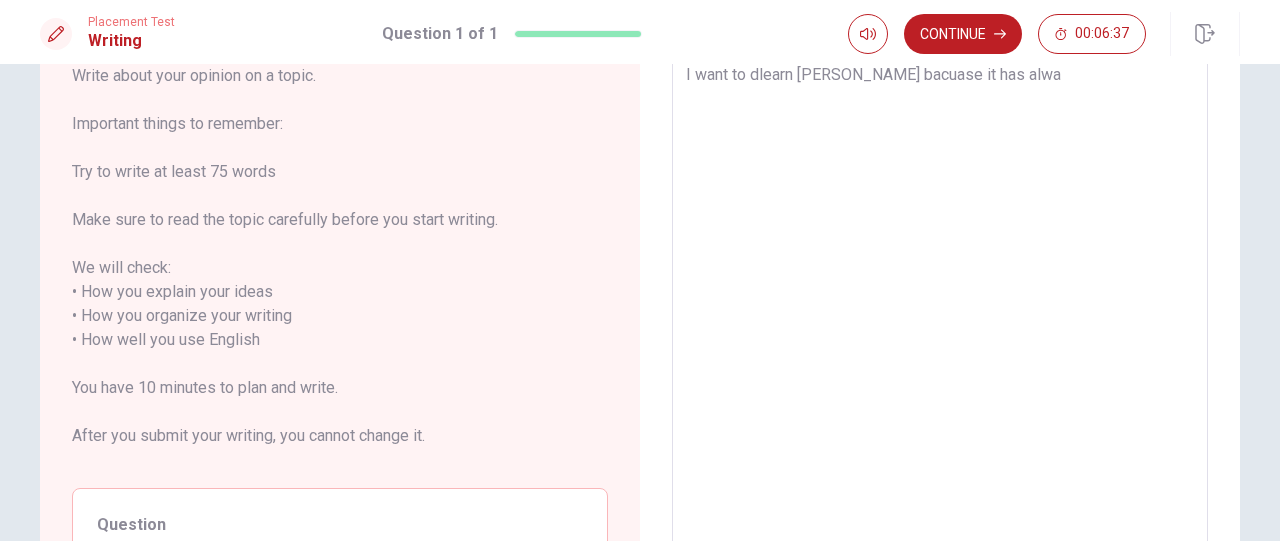 type on "I want to dlearn [PERSON_NAME] bacuase it has alway" 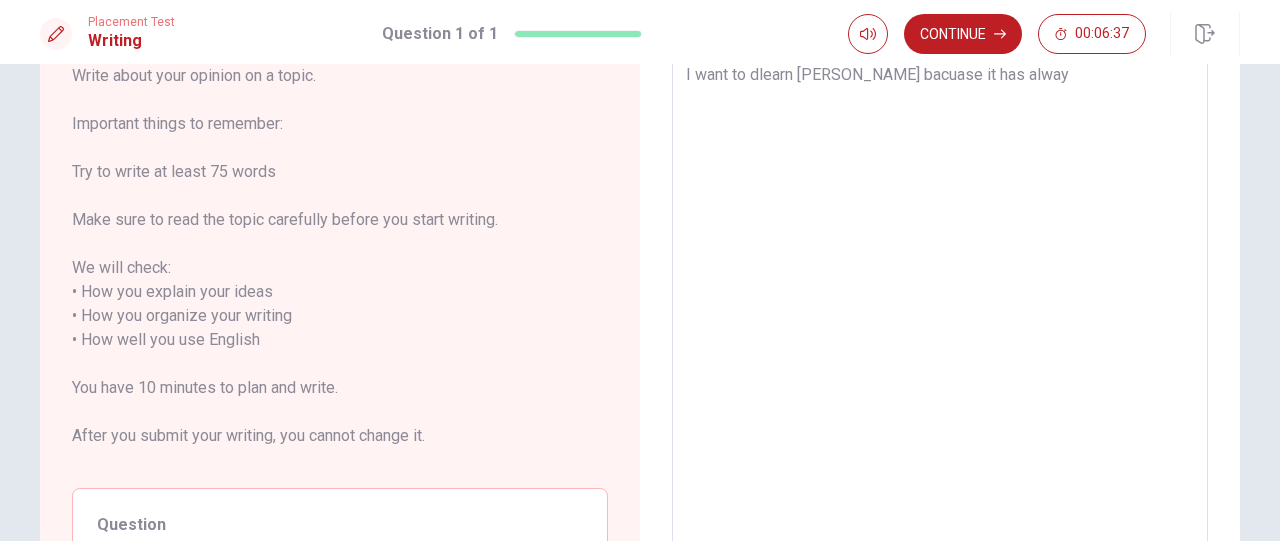 type on "x" 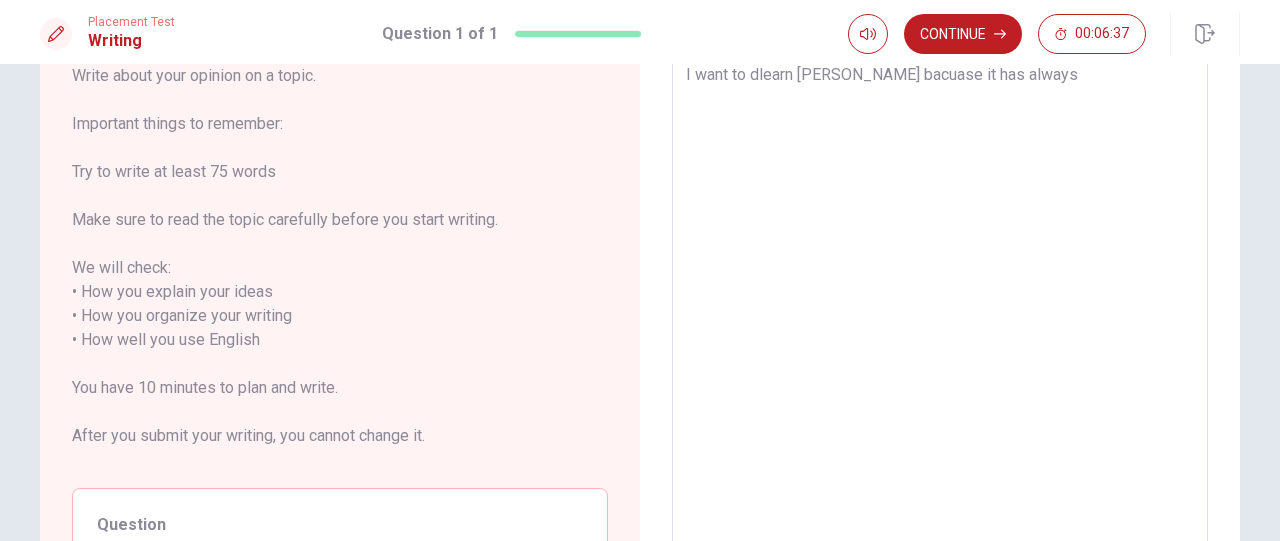 type on "x" 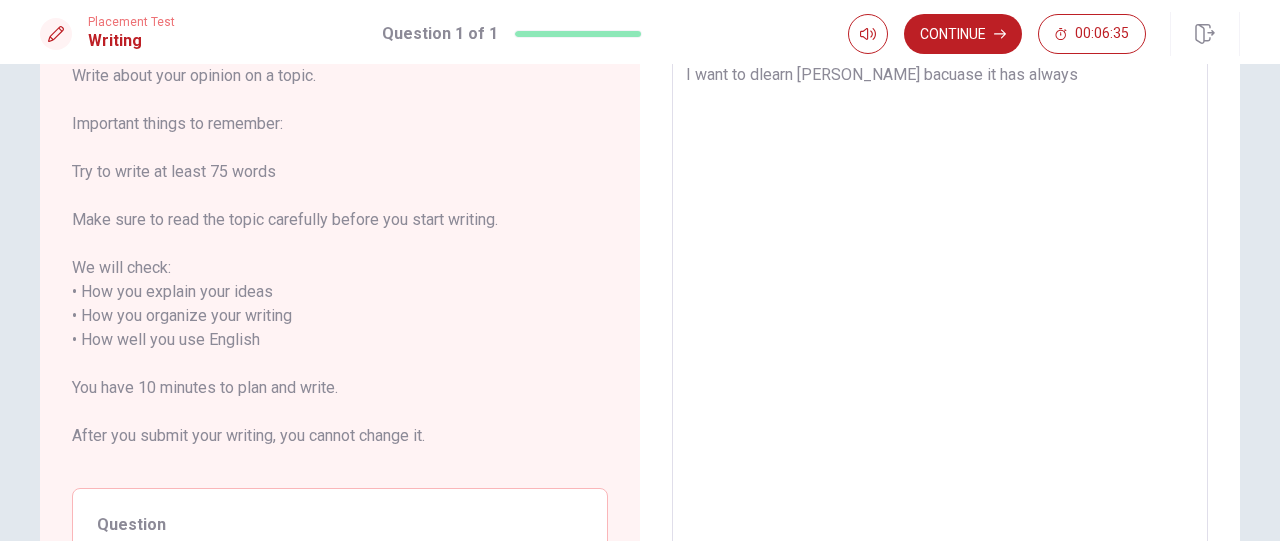 type on "x" 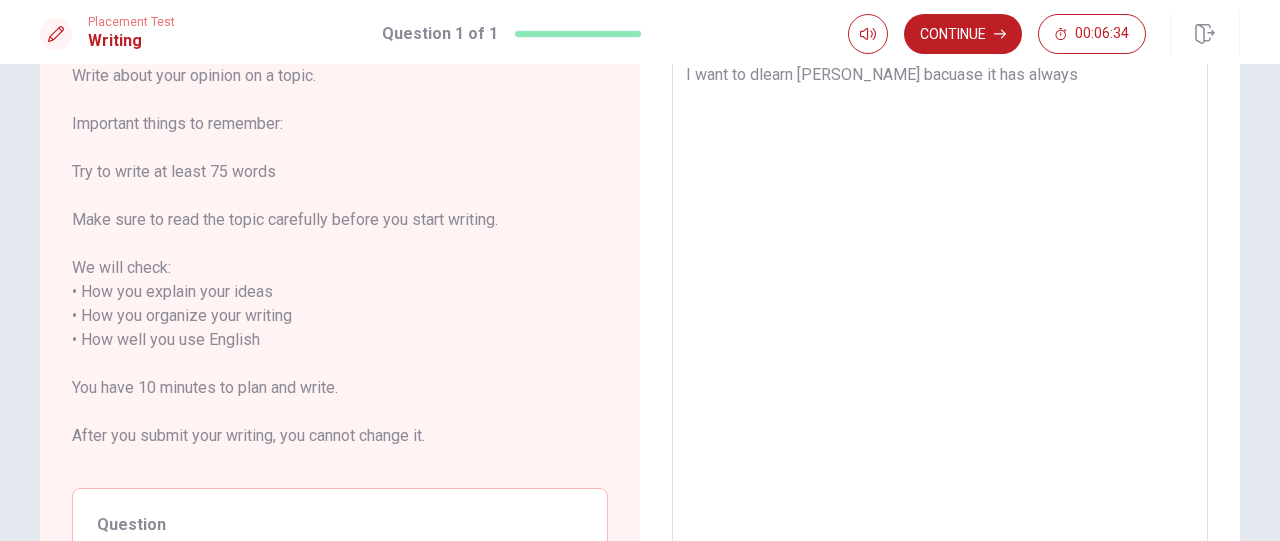 type on "I want to dlearn [PERSON_NAME] bacuase it has always b" 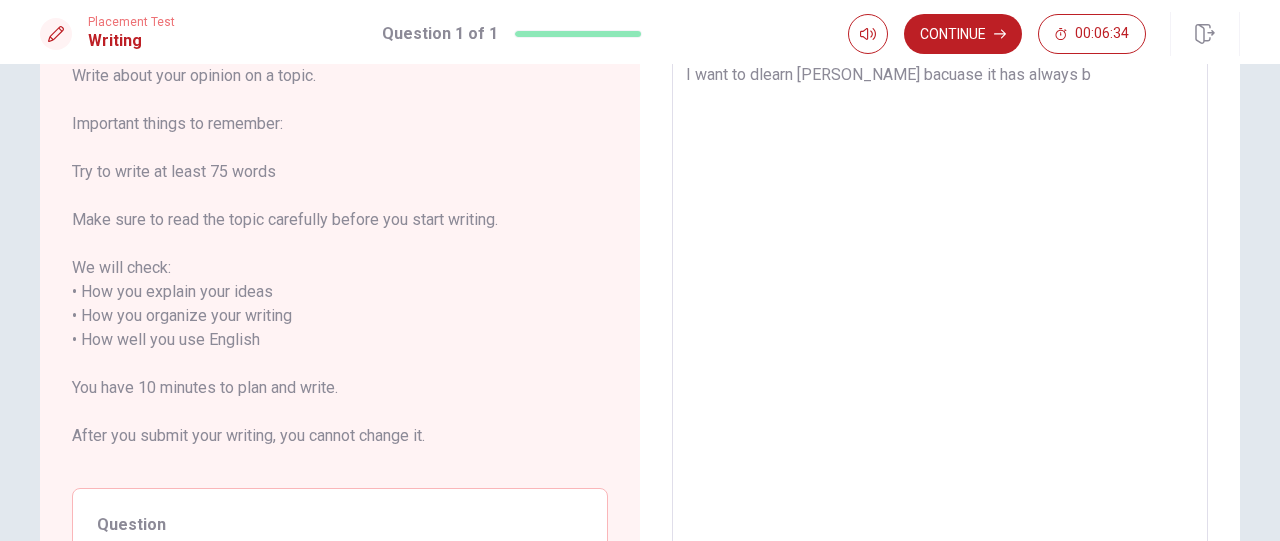 type on "x" 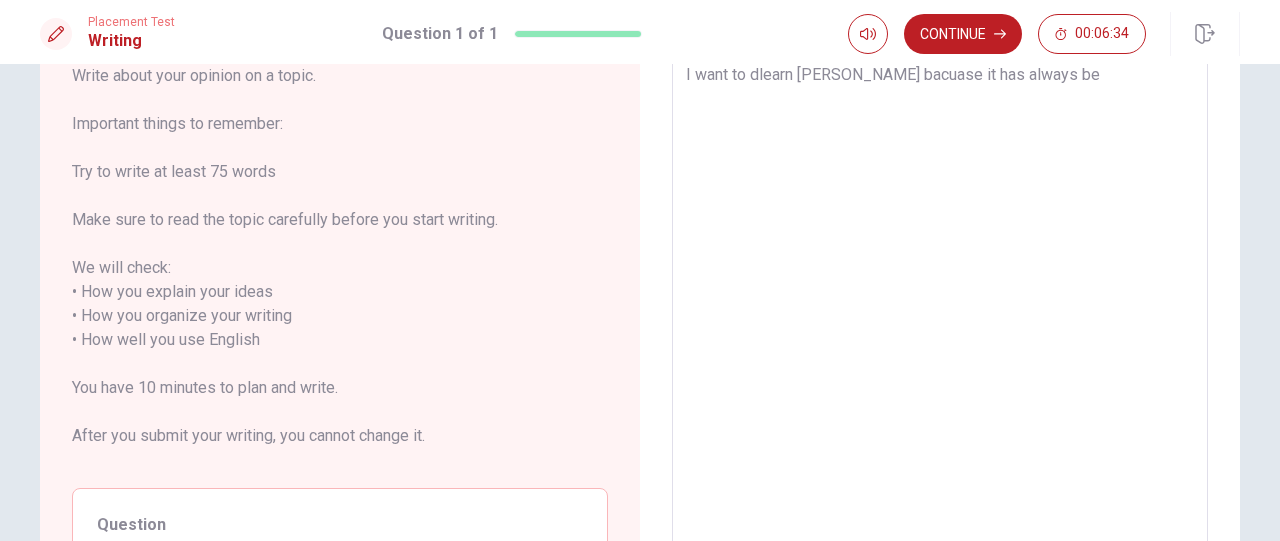 type on "x" 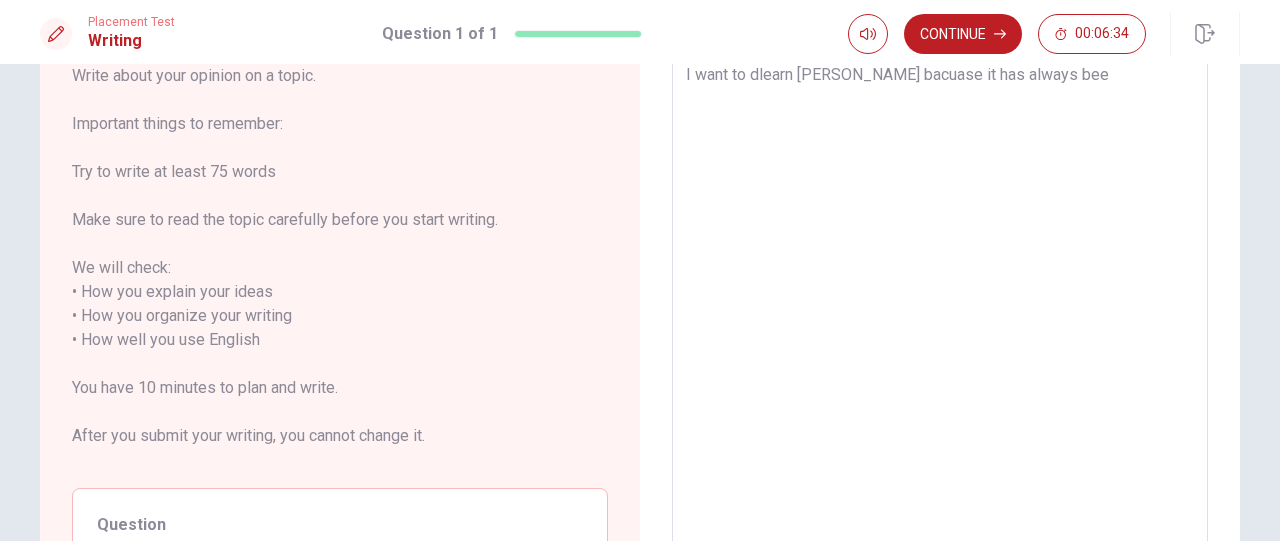 type on "x" 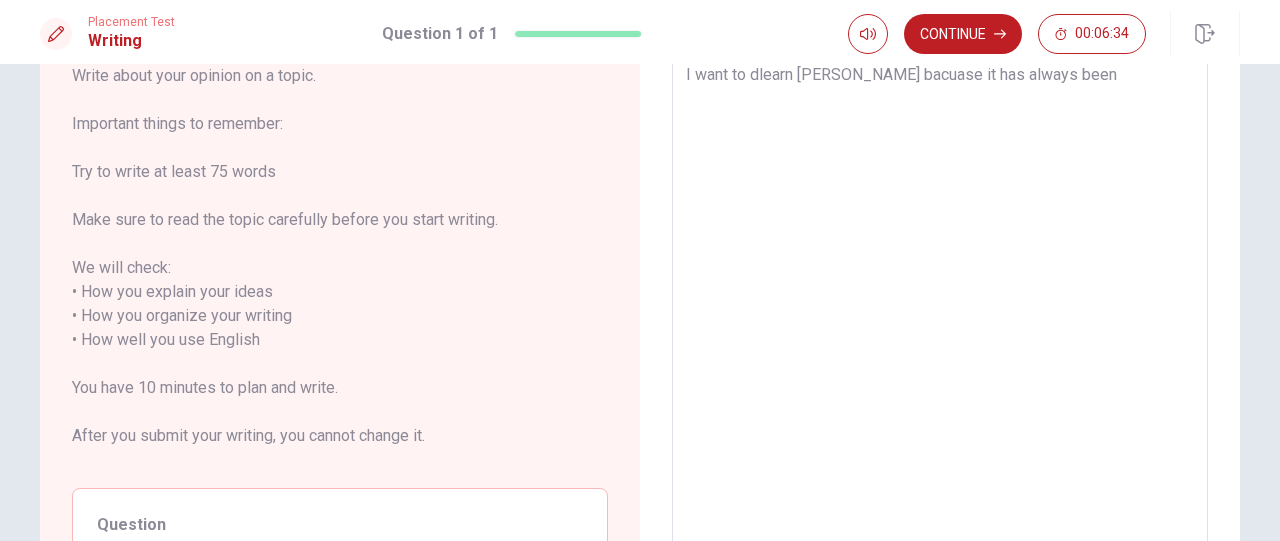 type on "x" 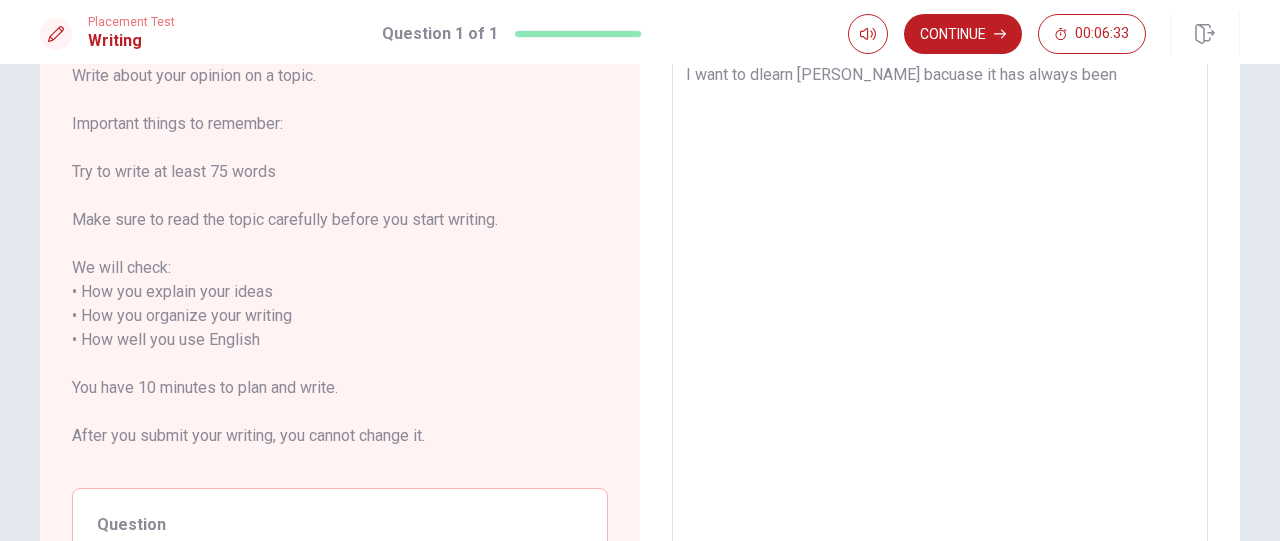 type on "x" 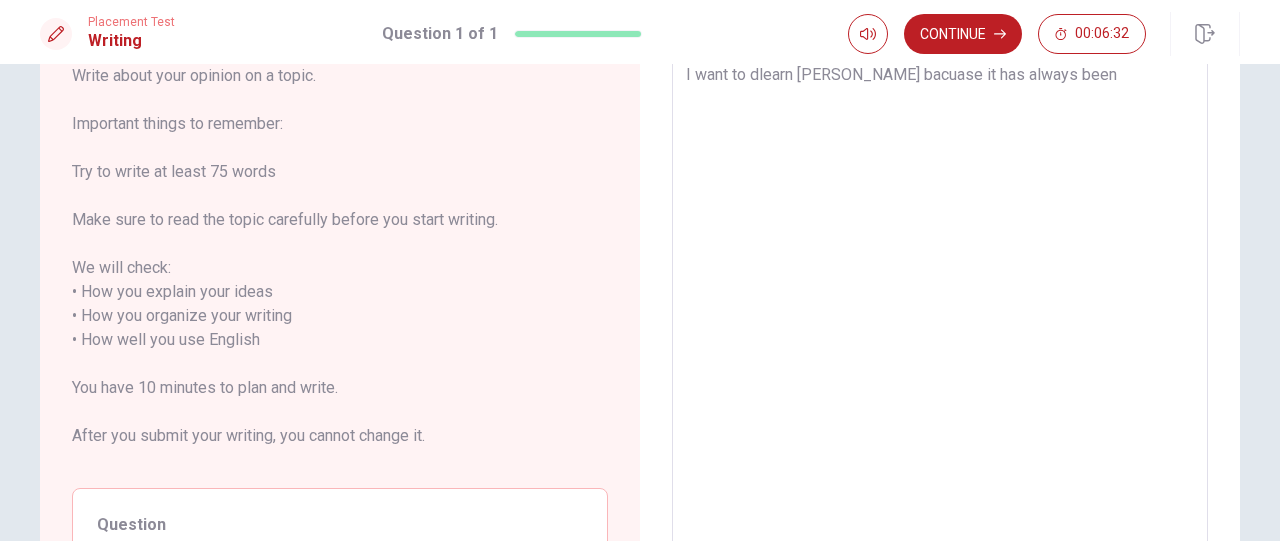 type on "I want to dlearn [PERSON_NAME] bacuase it has always been i" 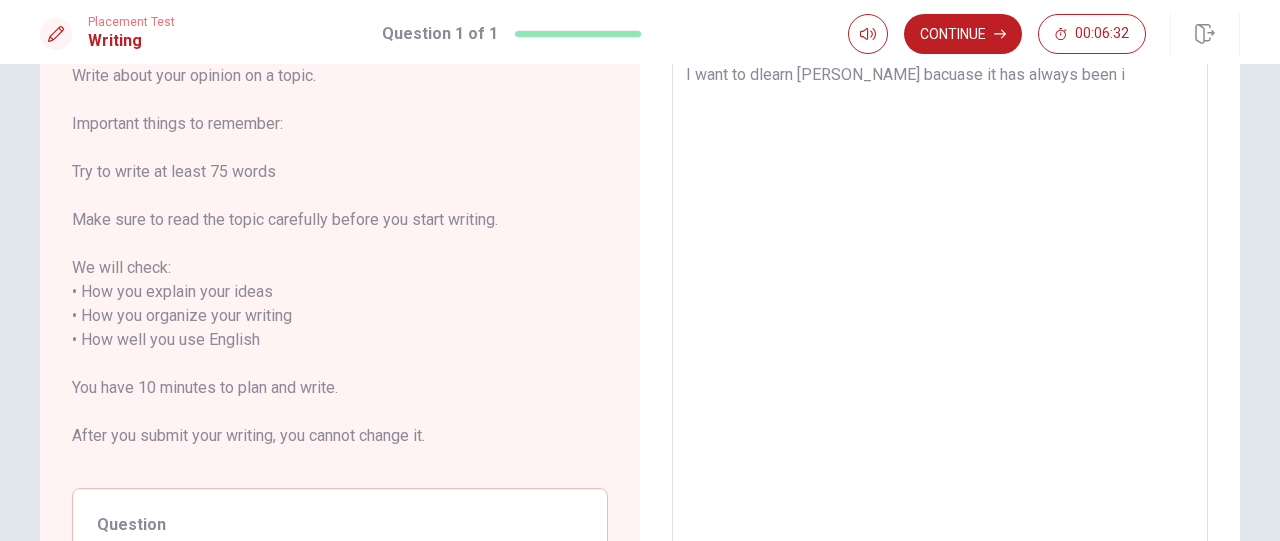 type on "I want to dlearn [PERSON_NAME] bacuase it has always been in" 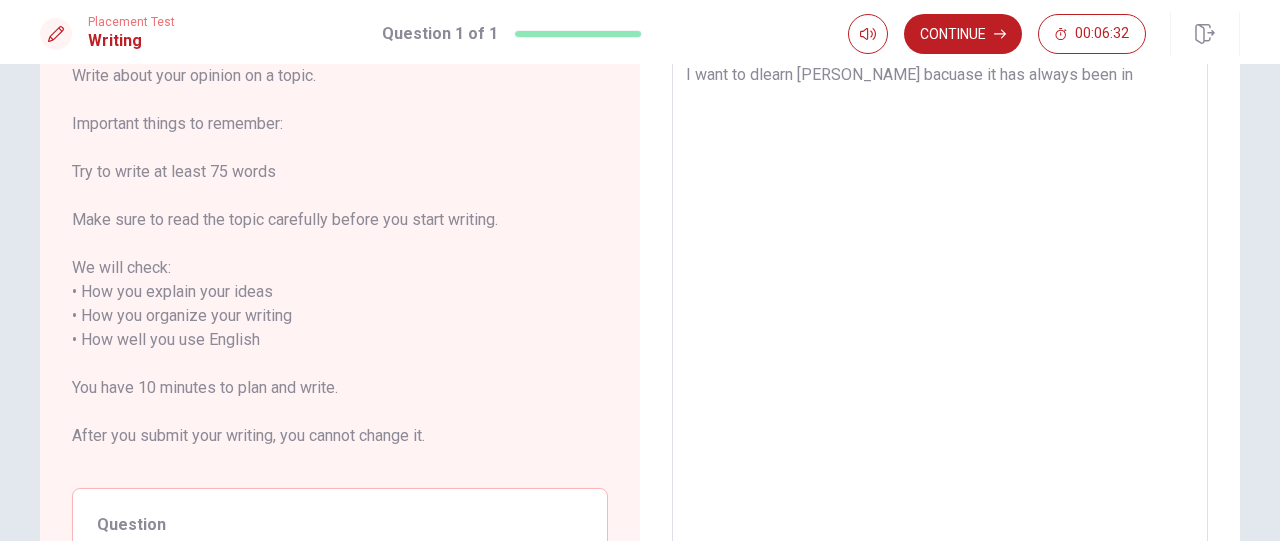 type on "x" 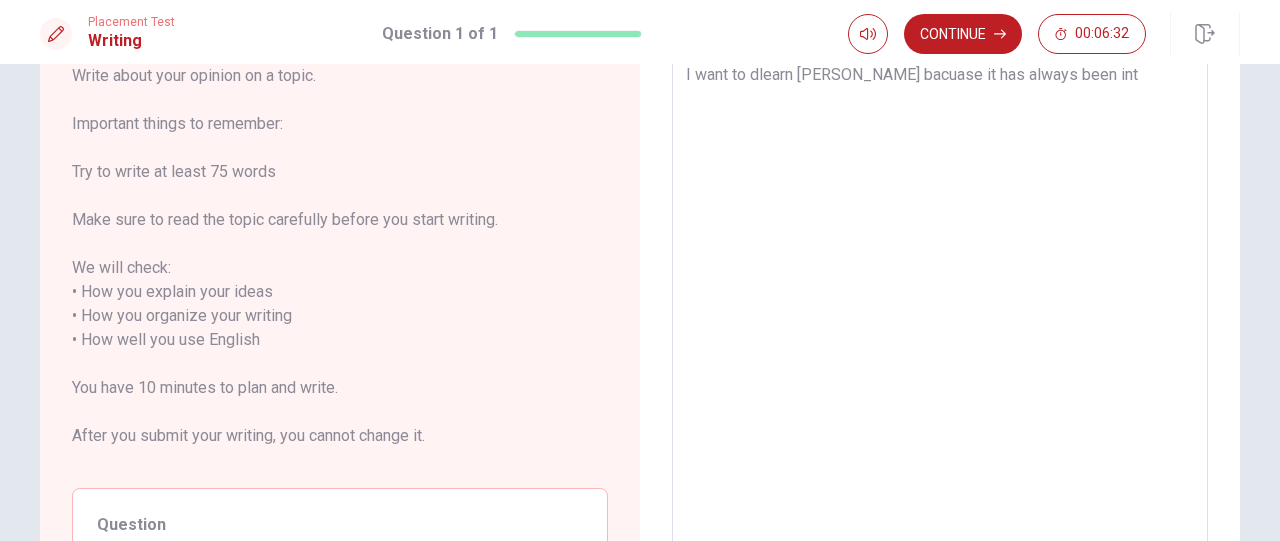type on "x" 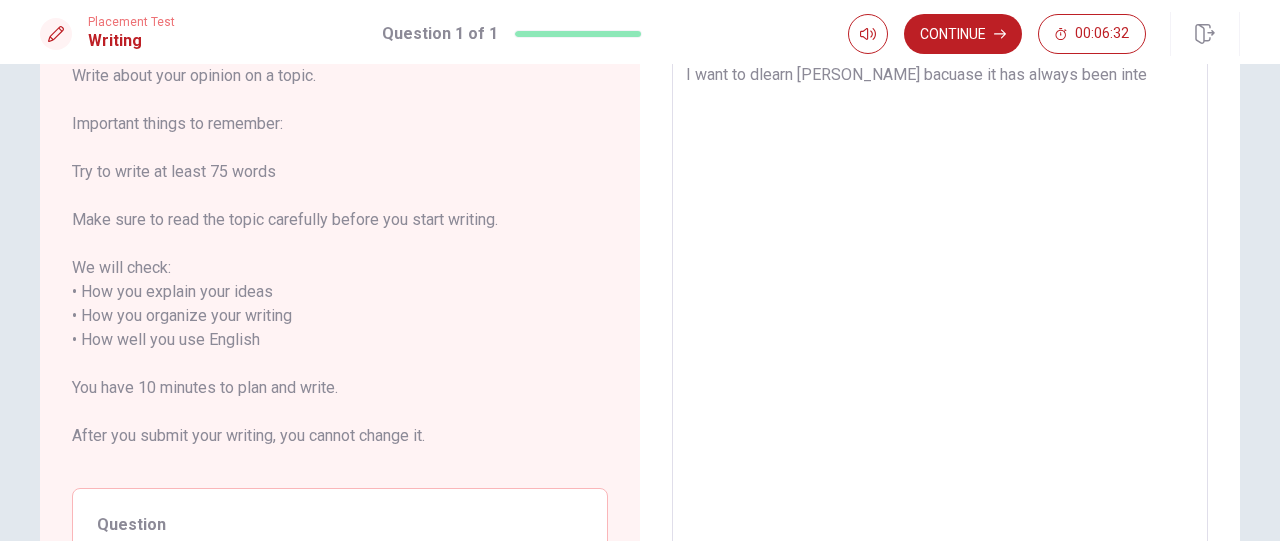 type on "x" 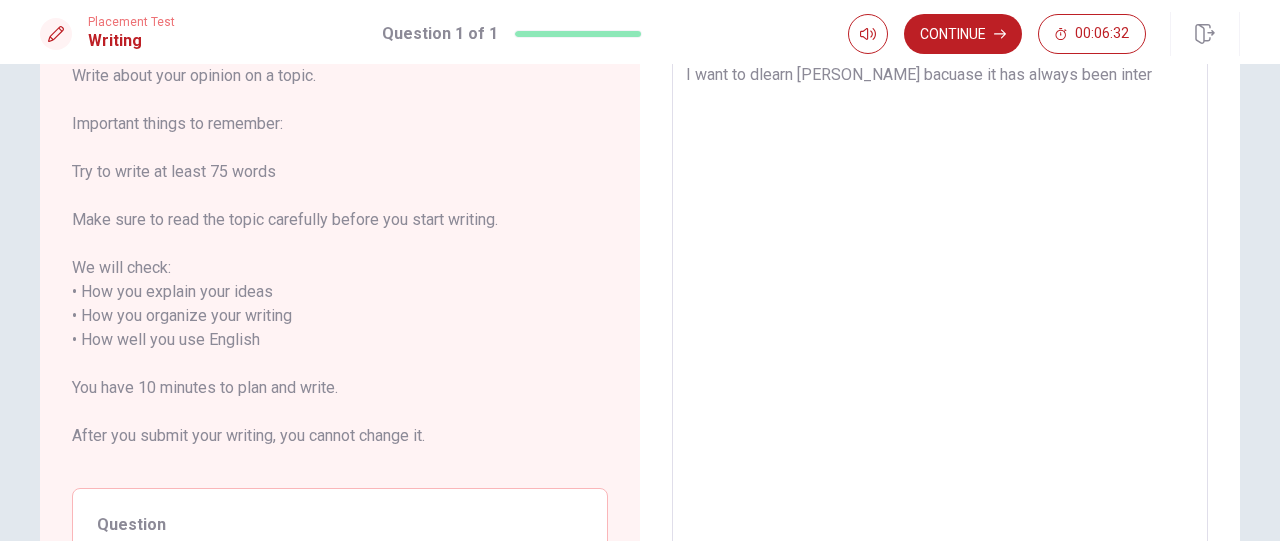 type on "x" 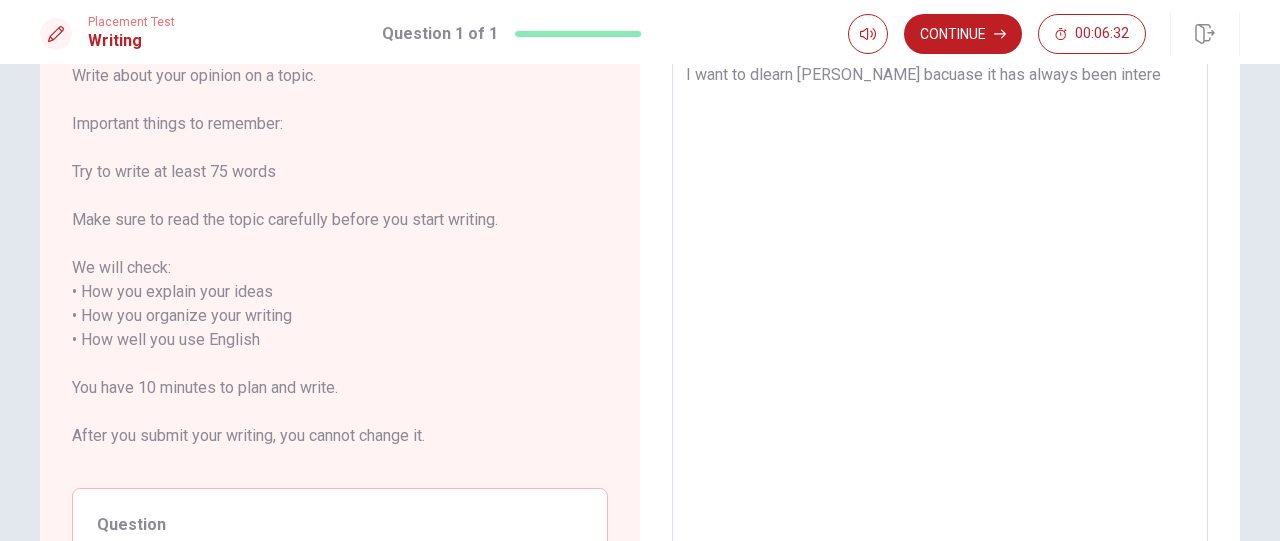 type on "x" 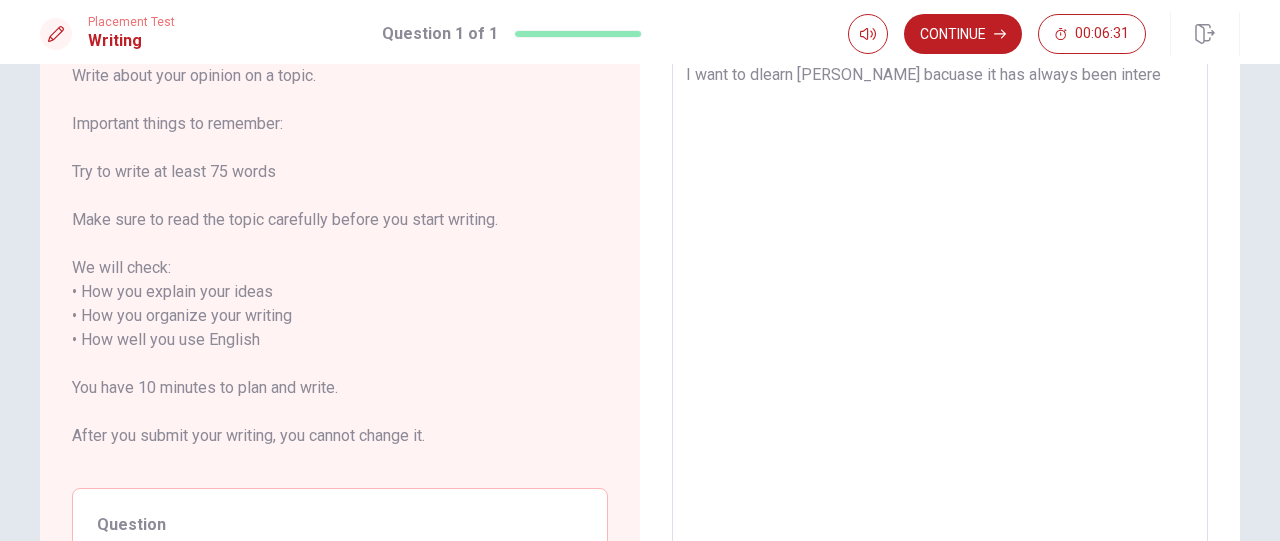 type on "I want to dlearn [PERSON_NAME] bacuase it has always been interes" 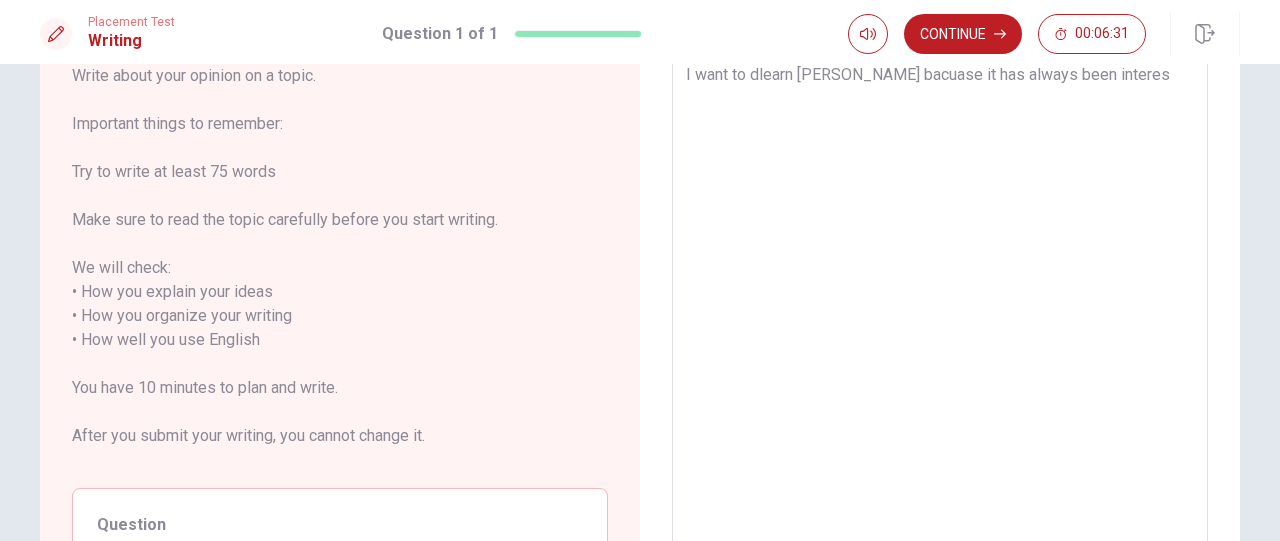 type on "x" 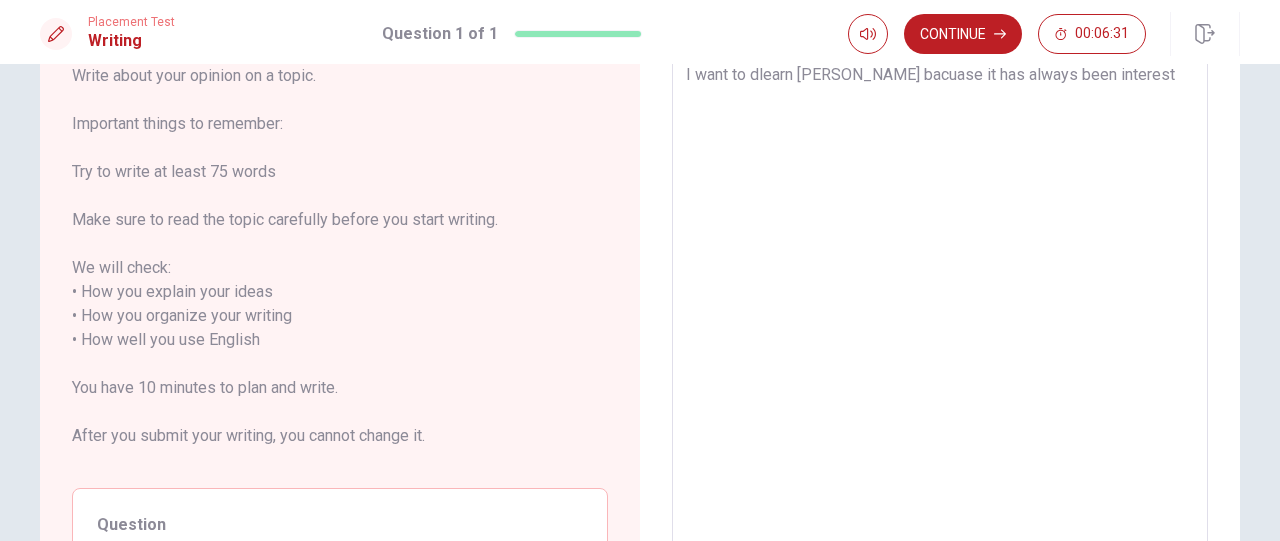 type on "x" 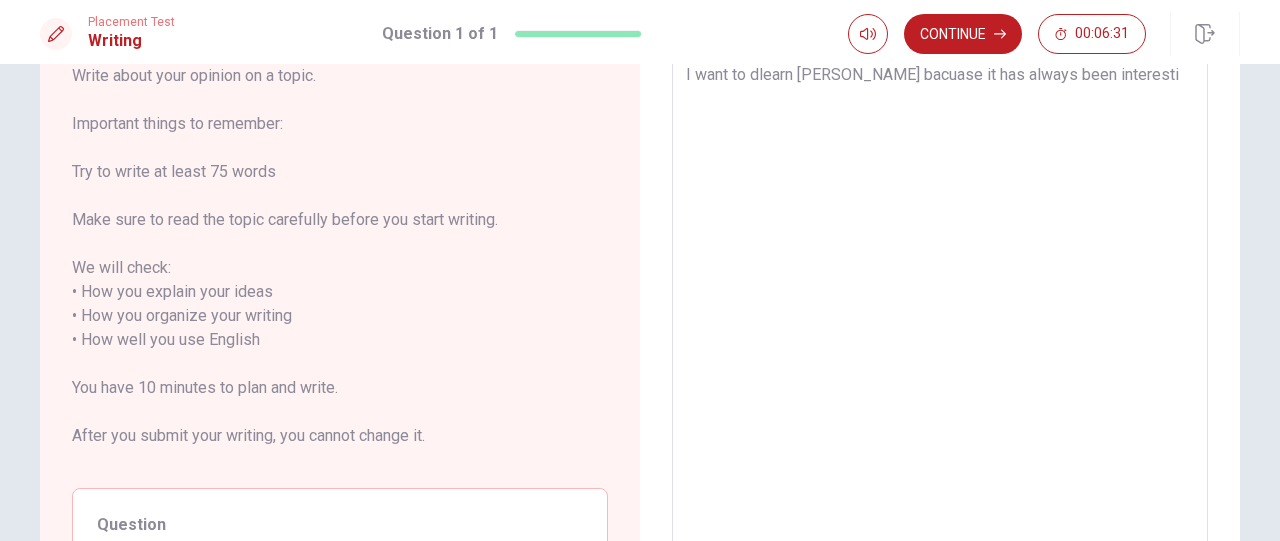 type on "I want to dlearn [PERSON_NAME] bacuase it has always been interestin" 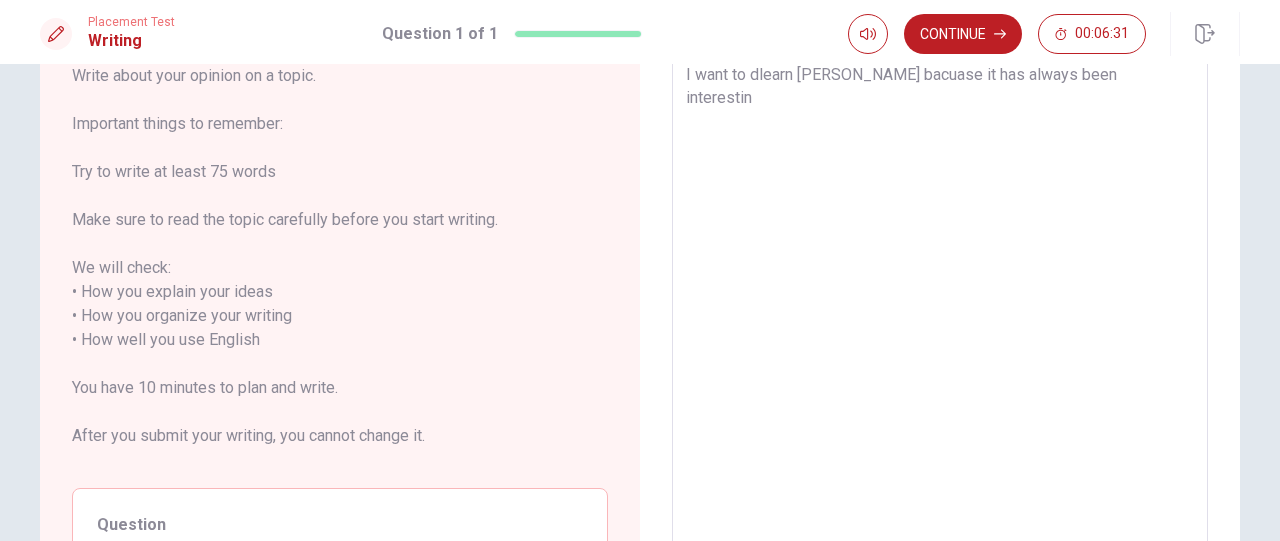 type on "x" 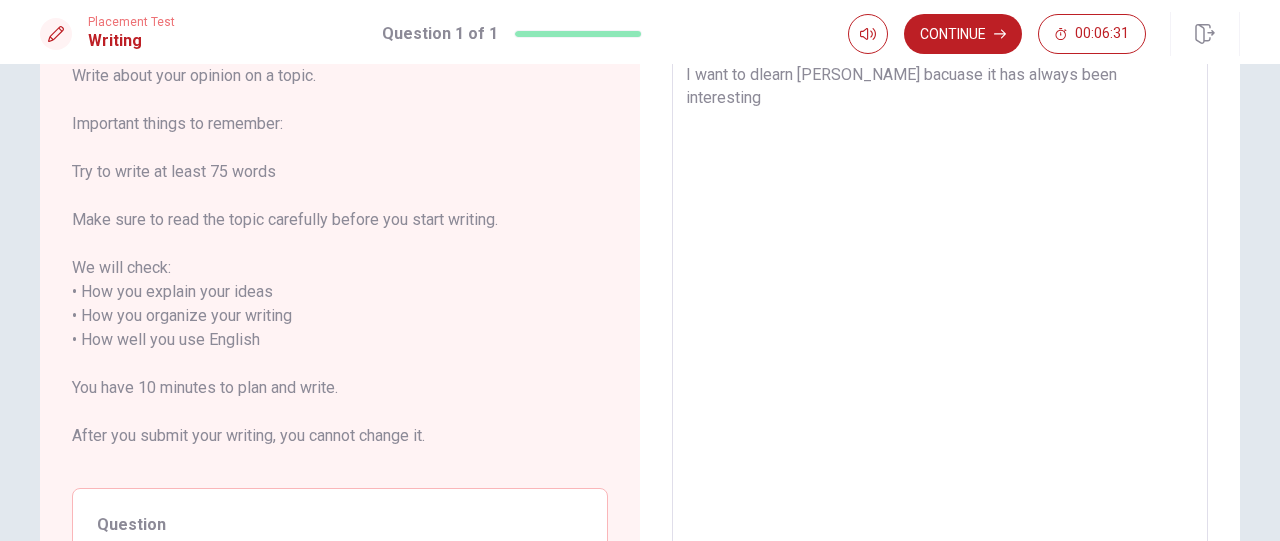 type on "x" 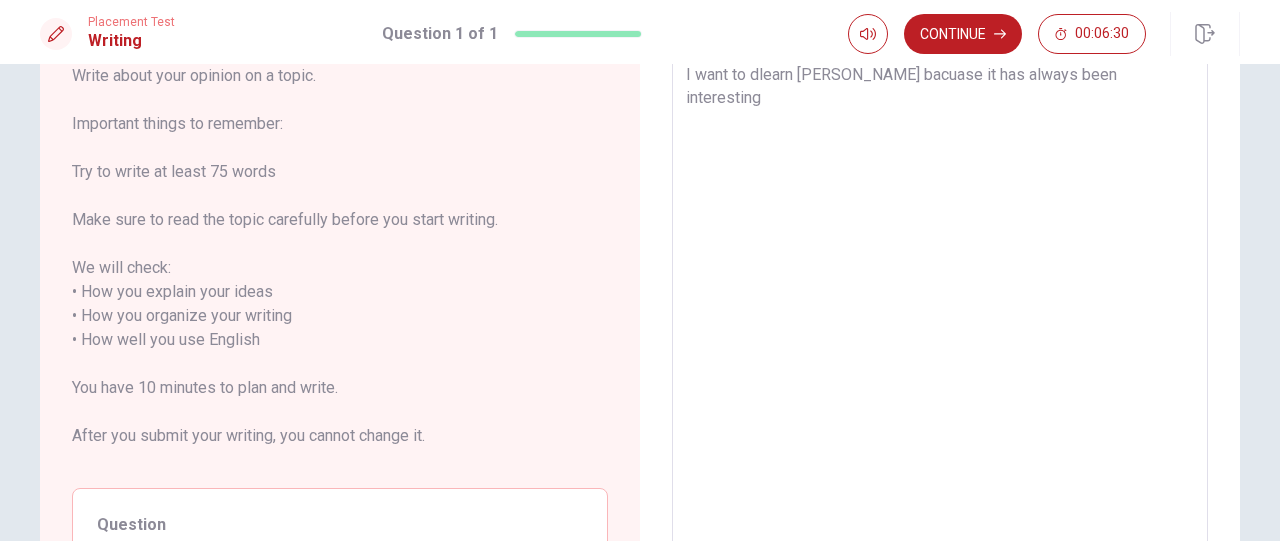 type on "x" 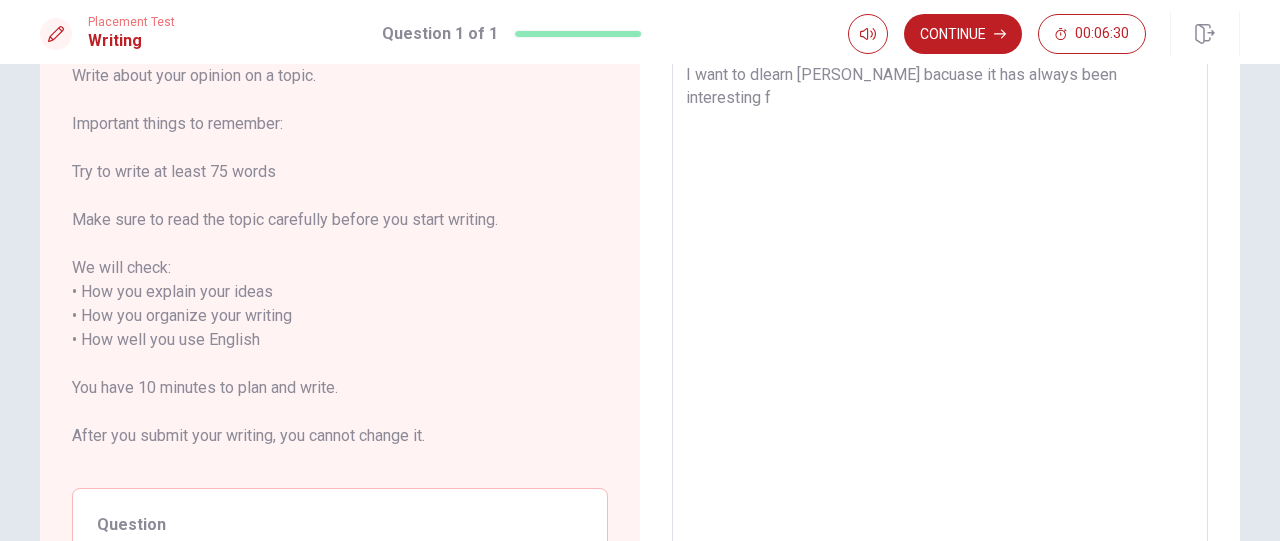 type on "I want to dlearn [PERSON_NAME] bacuase it has always been interesting fo" 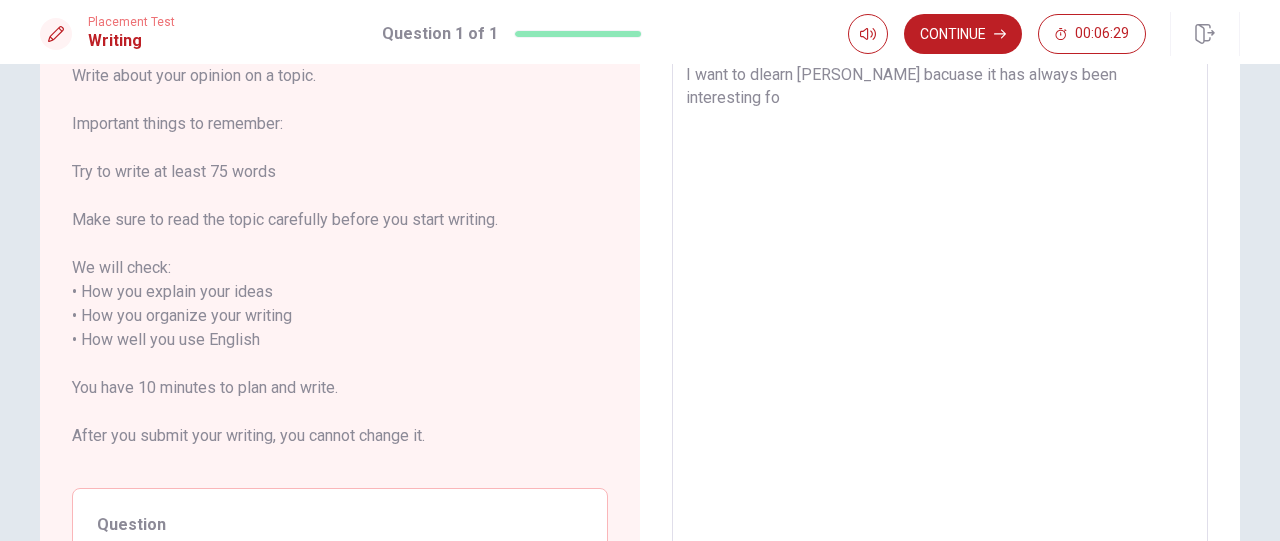 type on "x" 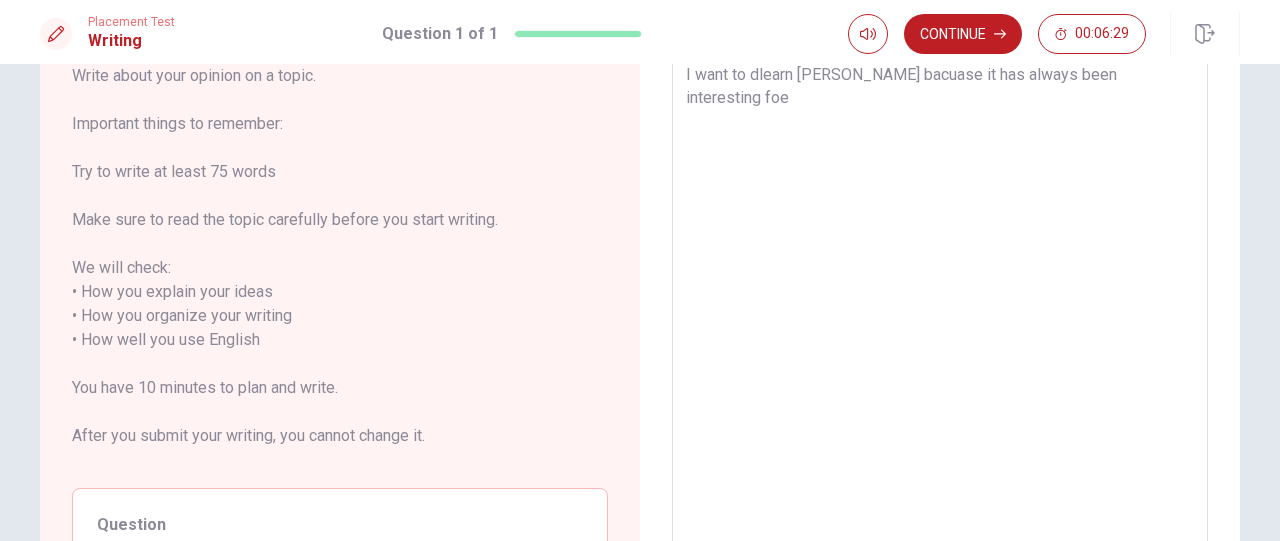 type on "I want to dlearn [PERSON_NAME] bacuase it has always been interesting foe" 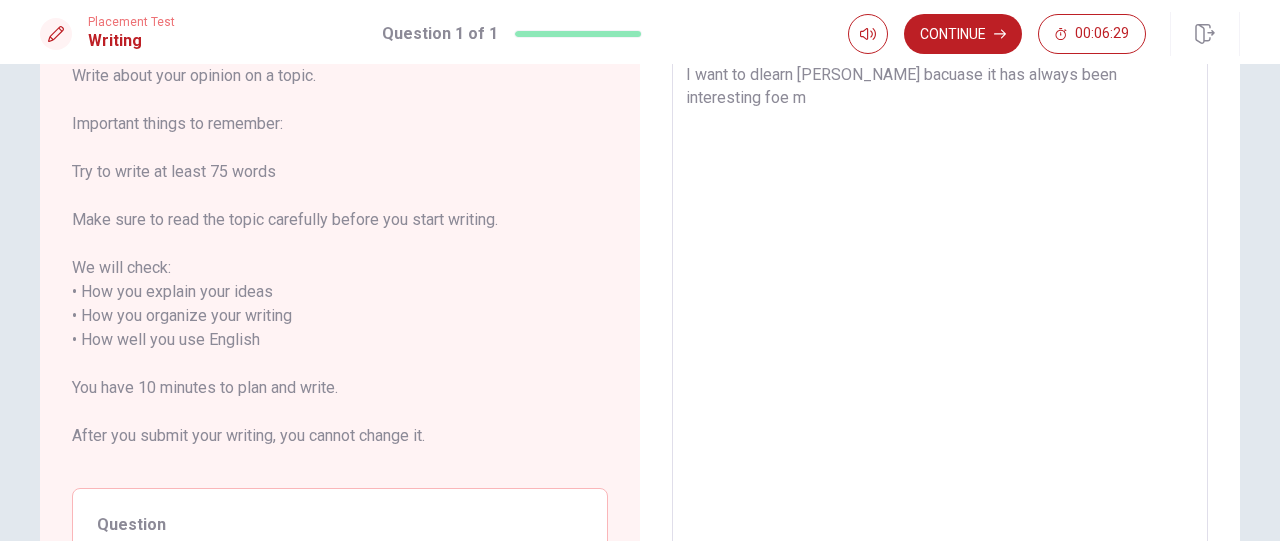 type on "x" 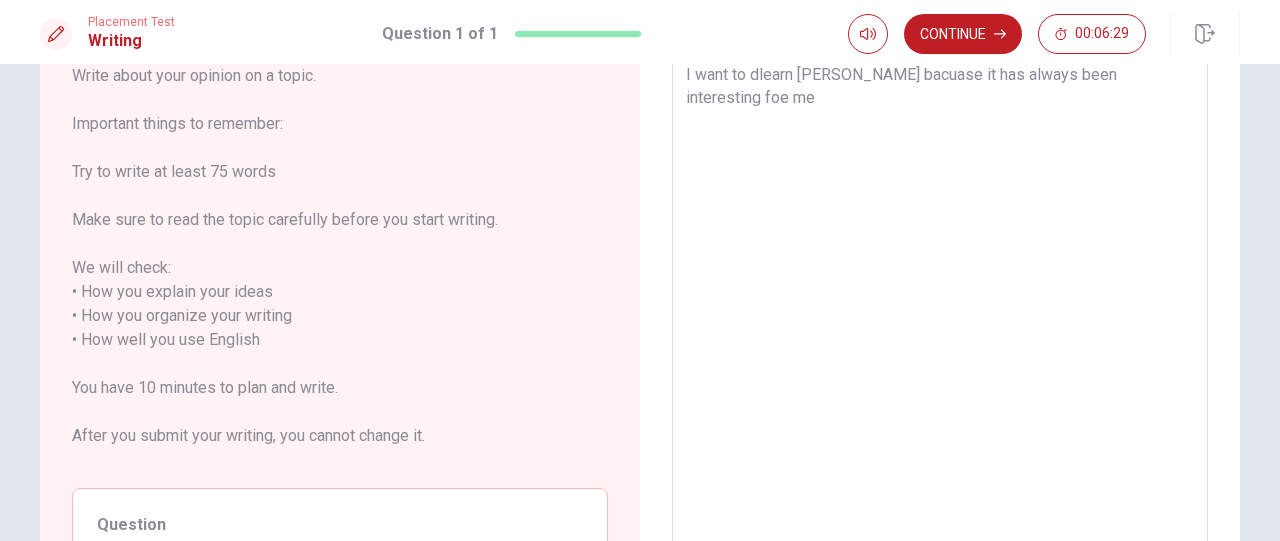 type on "I want to dlearn [PERSON_NAME] bacuase it has always been interesting foe me." 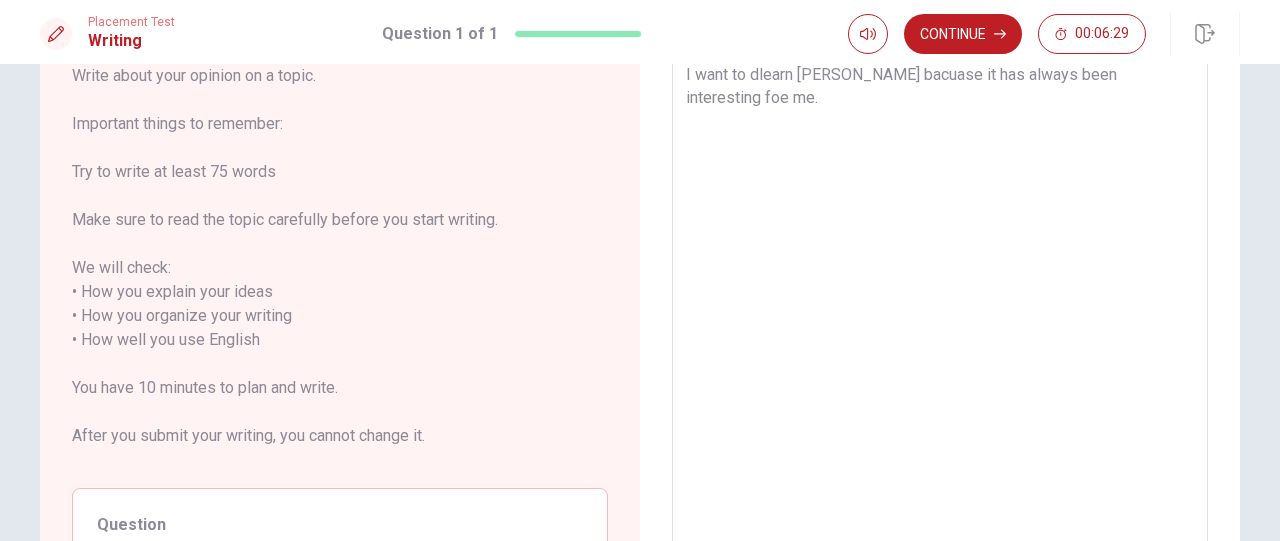type on "x" 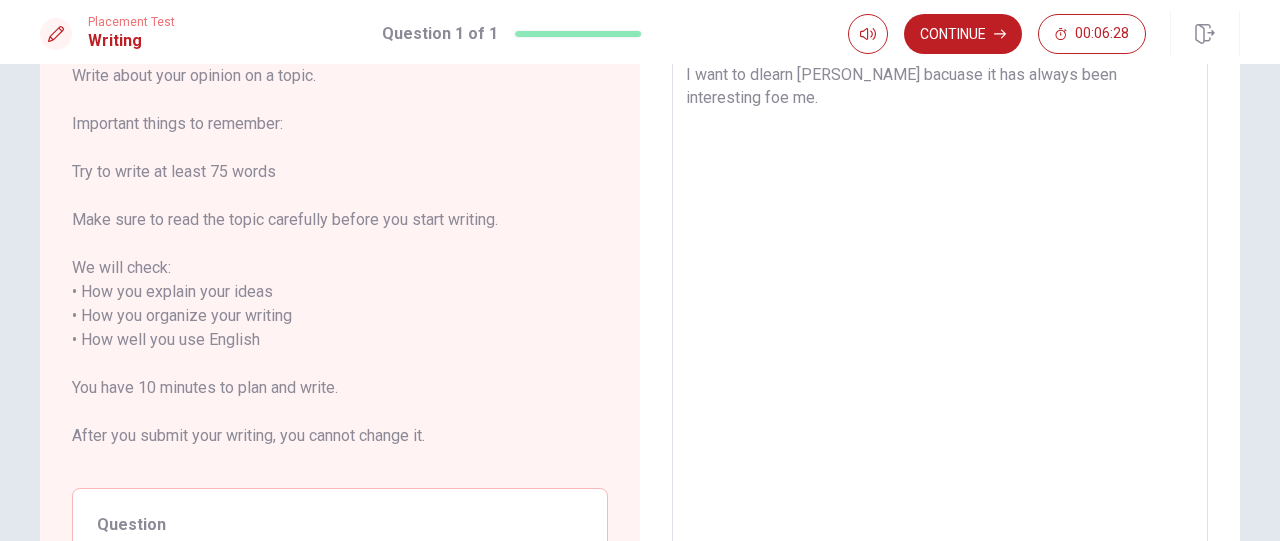 type on "I want to dlearn [PERSON_NAME] bacuase it has always been interesting foe me." 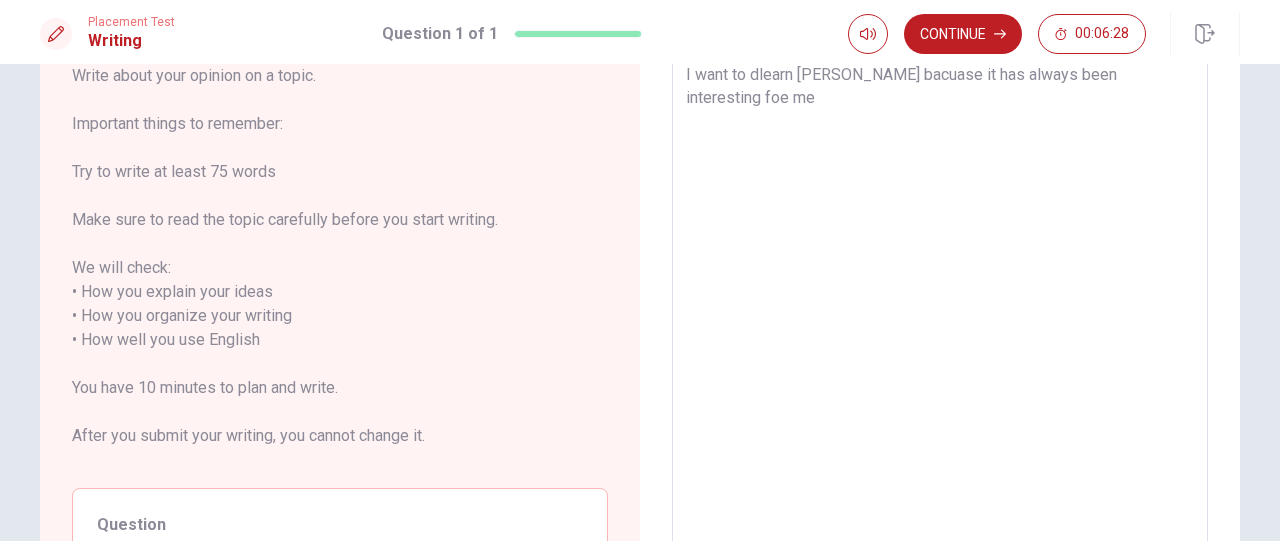 type on "x" 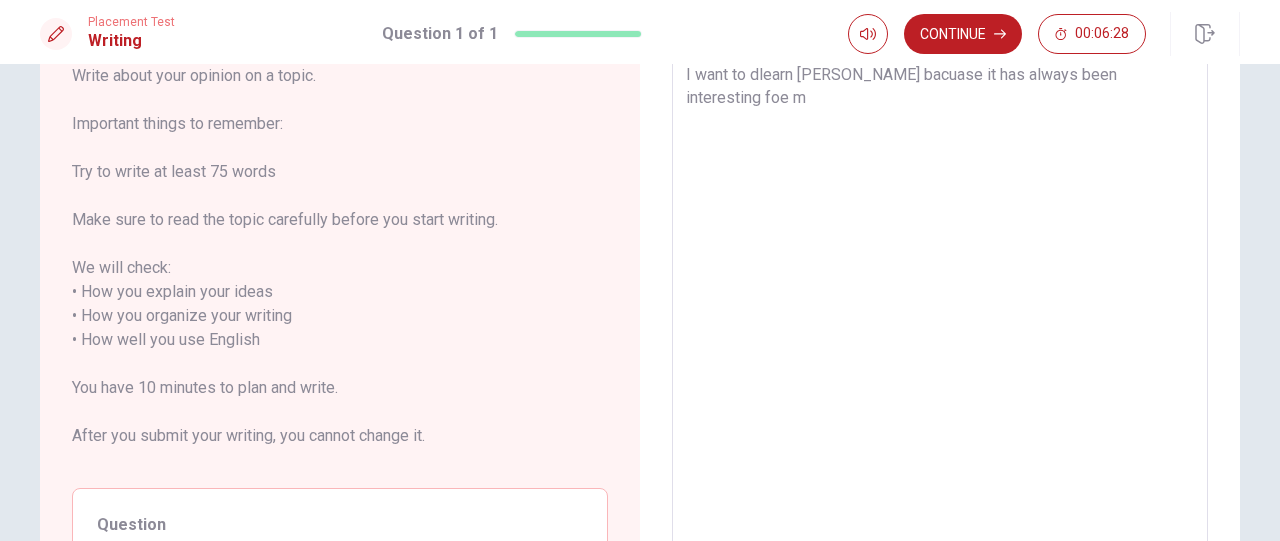 type on "x" 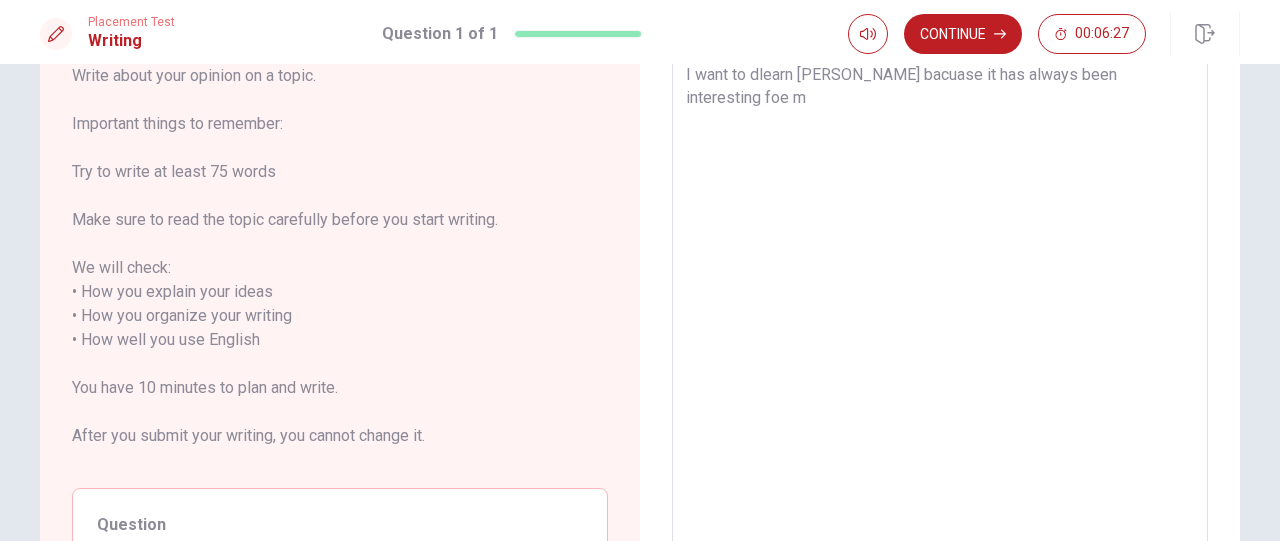 type on "I want to dlearn [PERSON_NAME] bacuase it has always been interesting foe" 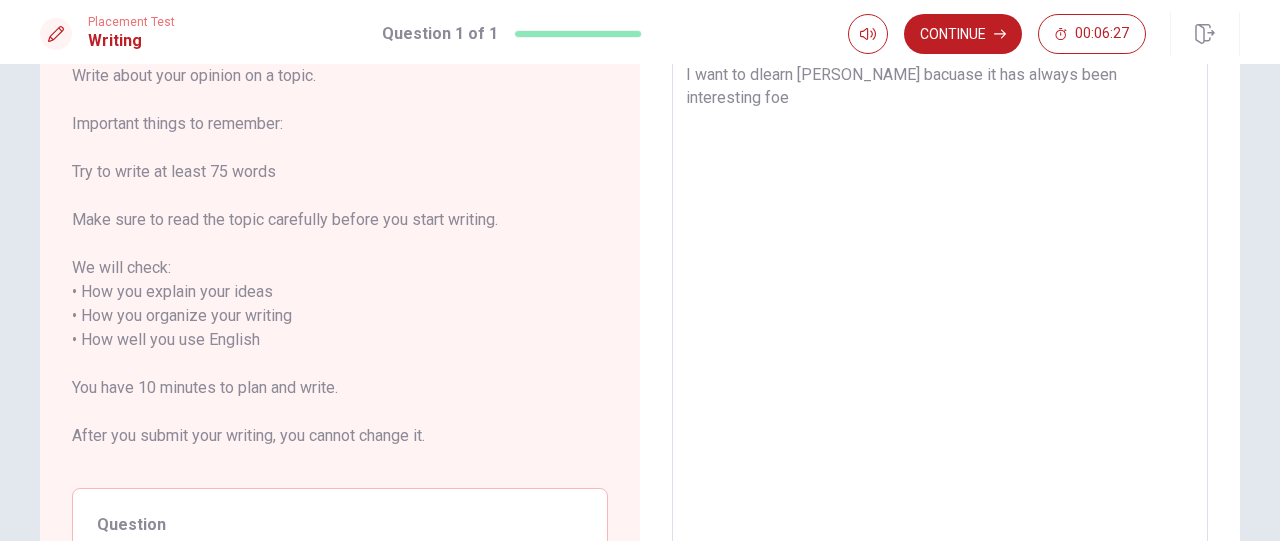 type on "x" 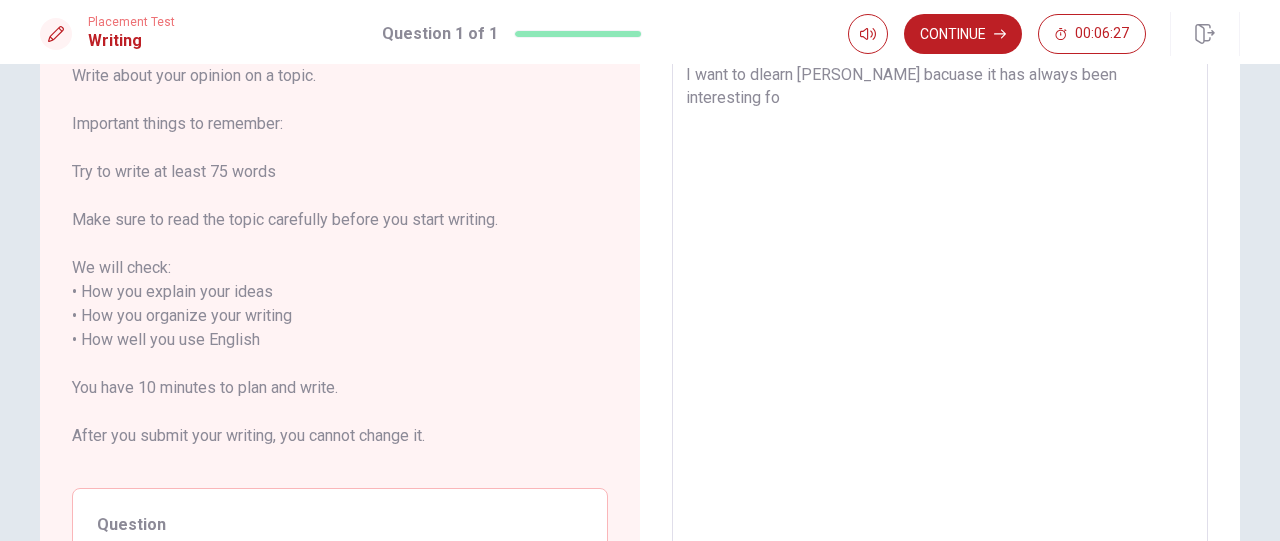 type on "x" 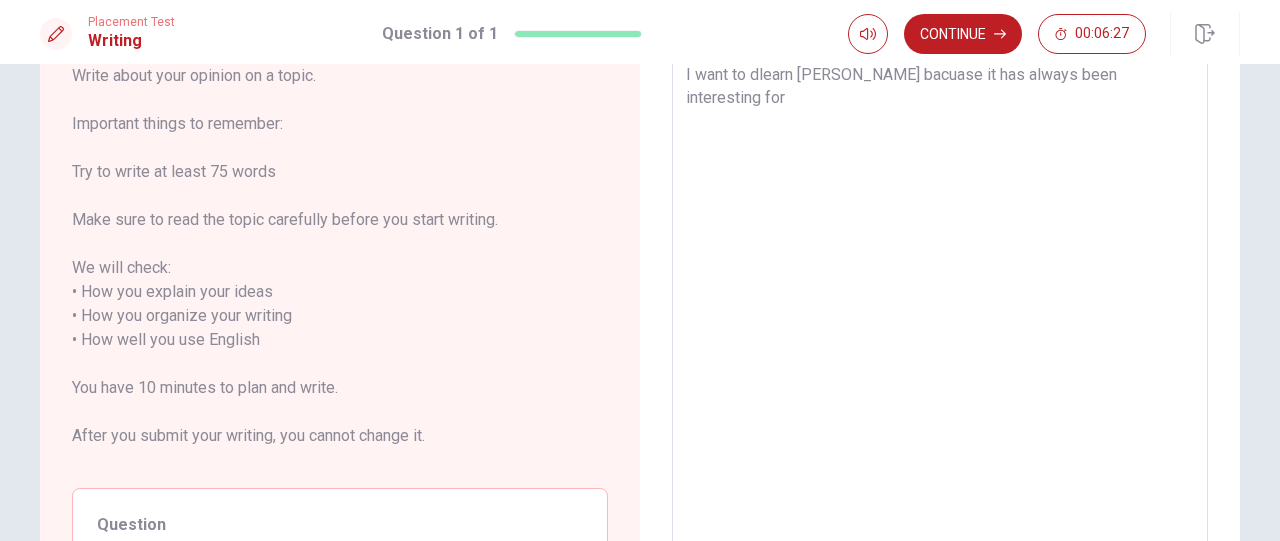 type on "x" 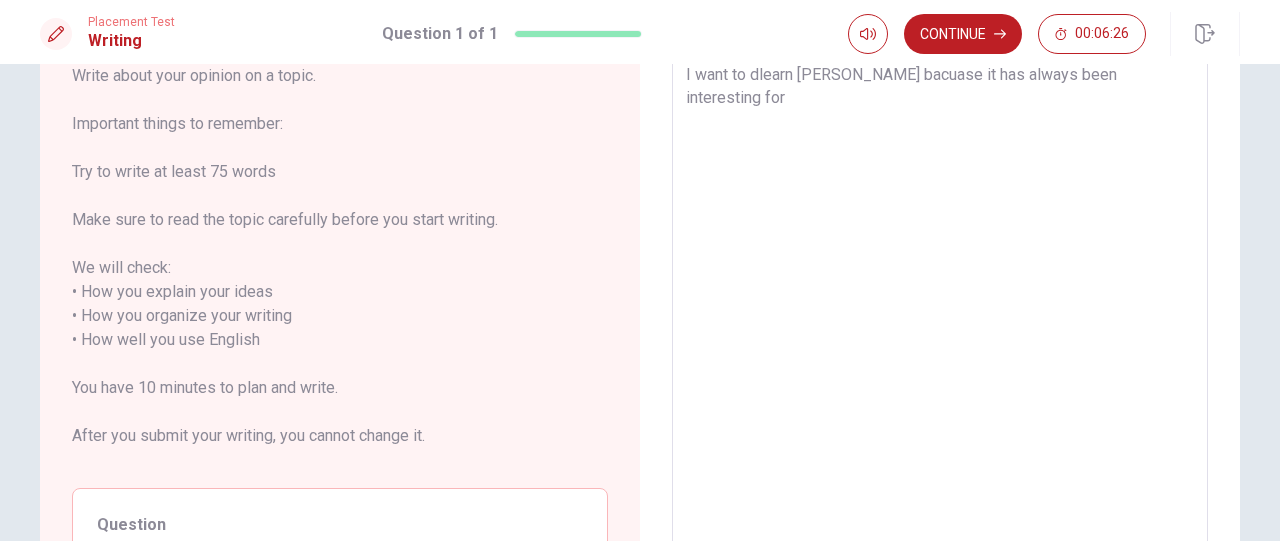 type on "I want to dlearn [PERSON_NAME] bacuase it has always been interesting for" 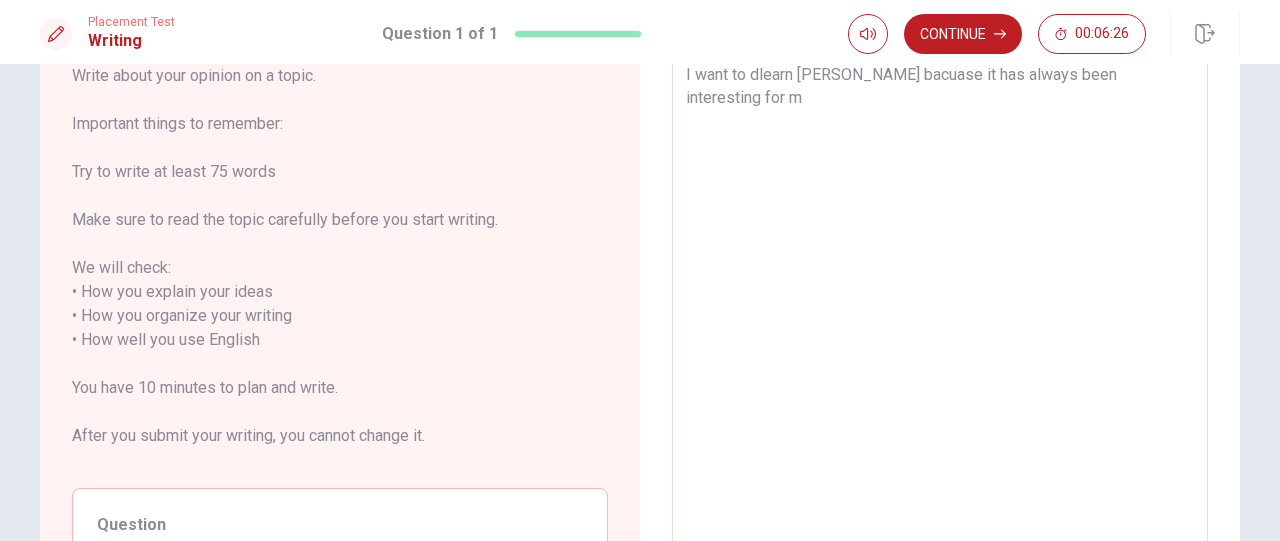 type 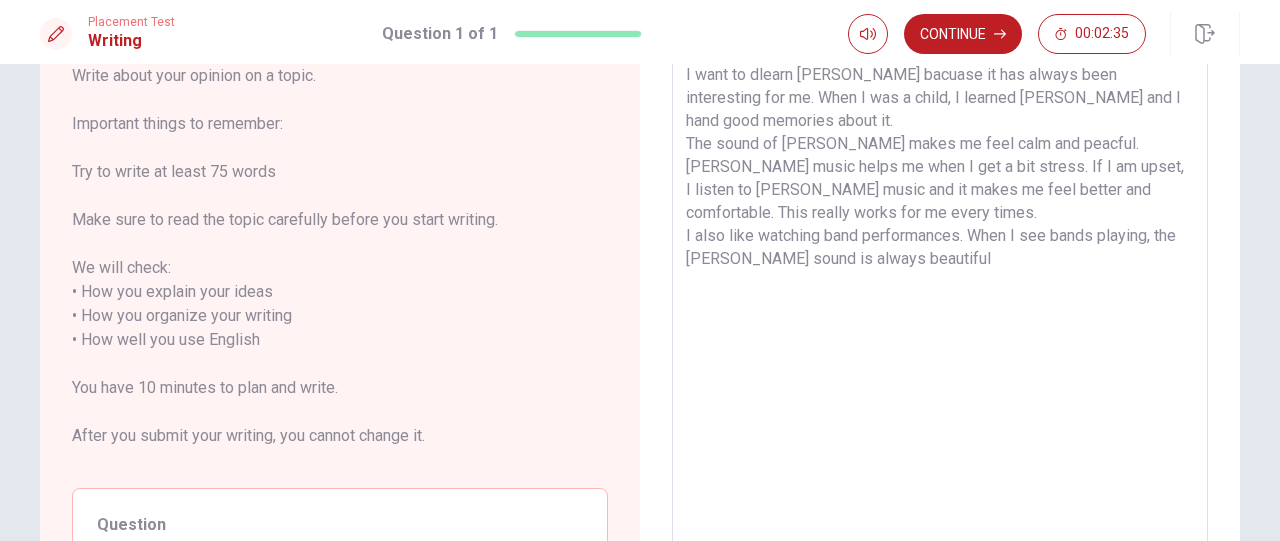 click on "I want to dlearn [PERSON_NAME] bacuase it has always been interesting for me. When I was a child, I learned [PERSON_NAME] and I hand good memories about it.
The sound of [PERSON_NAME] makes me feel calm and peacful. [PERSON_NAME] music helps me when I get a bit stress. If I am upset, I listen to [PERSON_NAME] music and it makes me feel better and comfortable. This really works for me every times.
I also like watching band performances. When I see bands playing, the [PERSON_NAME] sound is always beautiful" at bounding box center (940, 340) 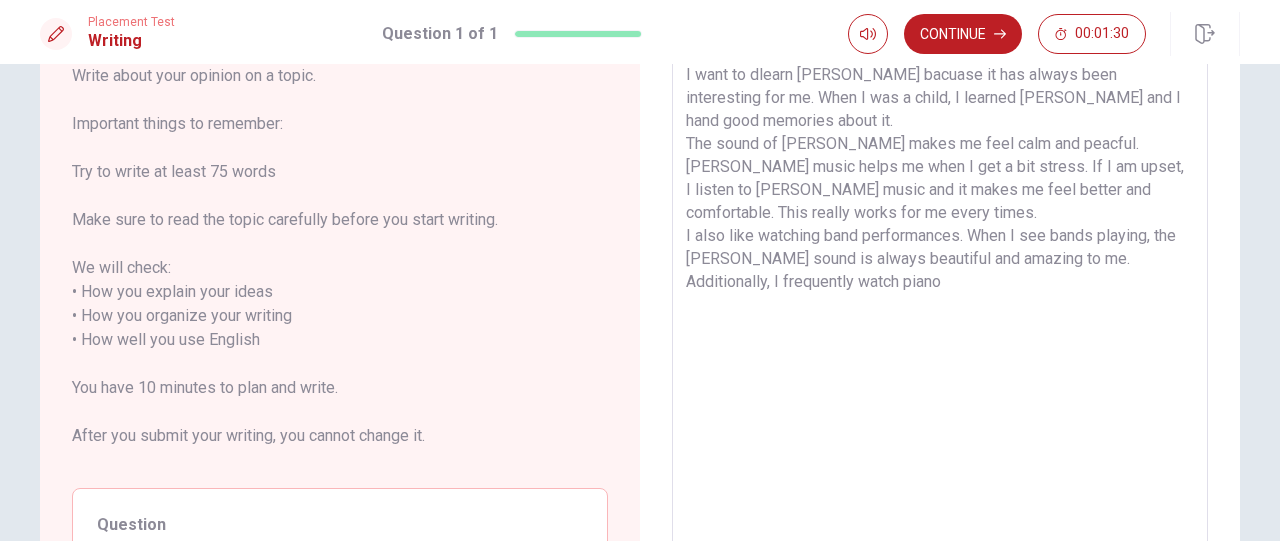 click on "I want to dlearn [PERSON_NAME] bacuase it has always been interesting for me. When I was a child, I learned [PERSON_NAME] and I hand good memories about it.
The sound of [PERSON_NAME] makes me feel calm and peacful. [PERSON_NAME] music helps me when I get a bit stress. If I am upset, I listen to [PERSON_NAME] music and it makes me feel better and comfortable. This really works for me every times.
I also like watching band performances. When I see bands playing, the [PERSON_NAME] sound is always beautiful and amazing to me. Additionally, I frequently watch piano" at bounding box center [940, 340] 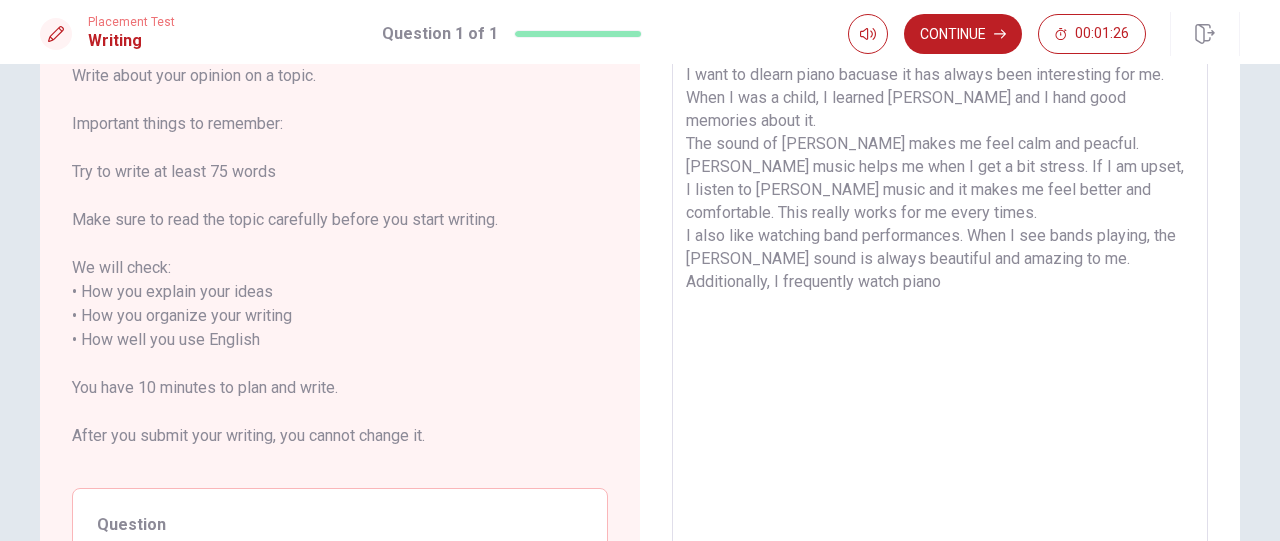 click on "I want to dlearn piano bacuase it has always been interesting for me. When I was a child, I learned [PERSON_NAME] and I hand good memories about it.
The sound of [PERSON_NAME] makes me feel calm and peacful. [PERSON_NAME] music helps me when I get a bit stress. If I am upset, I listen to [PERSON_NAME] music and it makes me feel better and comfortable. This really works for me every times.
I also like watching band performances. When I see bands playing, the [PERSON_NAME] sound is always beautiful and amazing to me. Additionally, I frequently watch piano" at bounding box center (940, 340) 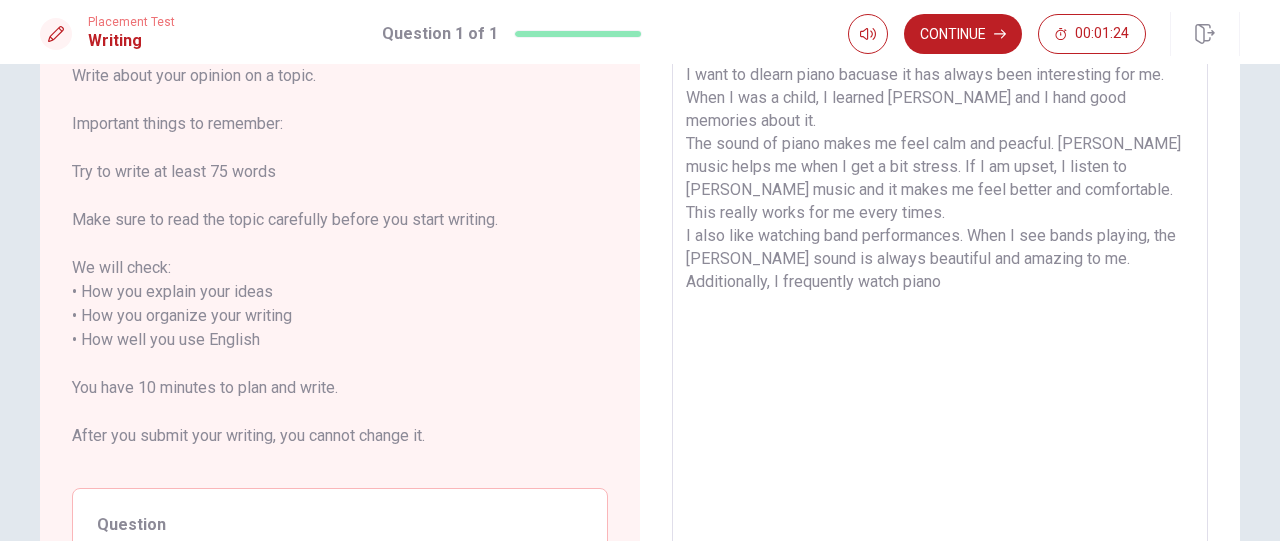 click on "I want to dlearn piano bacuase it has always been interesting for me. When I was a child, I learned [PERSON_NAME] and I hand good memories about it.
The sound of piano makes me feel calm and peacful. [PERSON_NAME] music helps me when I get a bit stress. If I am upset, I listen to [PERSON_NAME] music and it makes me feel better and comfortable. This really works for me every times.
I also like watching band performances. When I see bands playing, the [PERSON_NAME] sound is always beautiful and amazing to me. Additionally, I frequently watch piano" at bounding box center [940, 340] 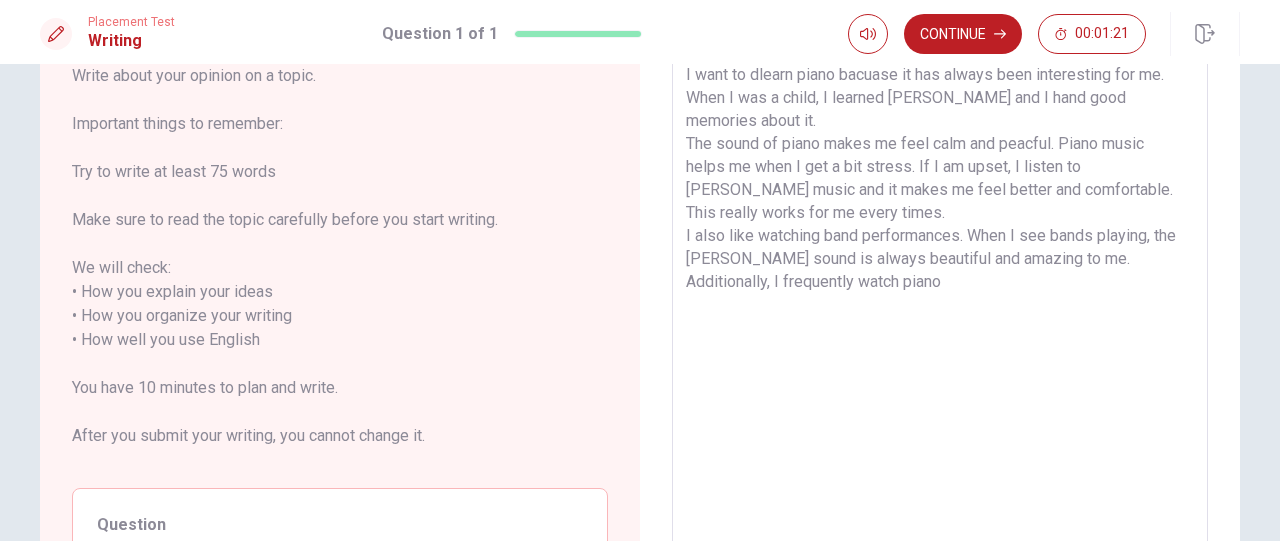 click on "I want to dlearn piano bacuase it has always been interesting for me. When I was a child, I learned [PERSON_NAME] and I hand good memories about it.
The sound of piano makes me feel calm and peacful. Piano music helps me when I get a bit stress. If I am upset, I listen to [PERSON_NAME] music and it makes me feel better and comfortable. This really works for me every times.
I also like watching band performances. When I see bands playing, the [PERSON_NAME] sound is always beautiful and amazing to me. Additionally, I frequently watch piano" at bounding box center (940, 340) 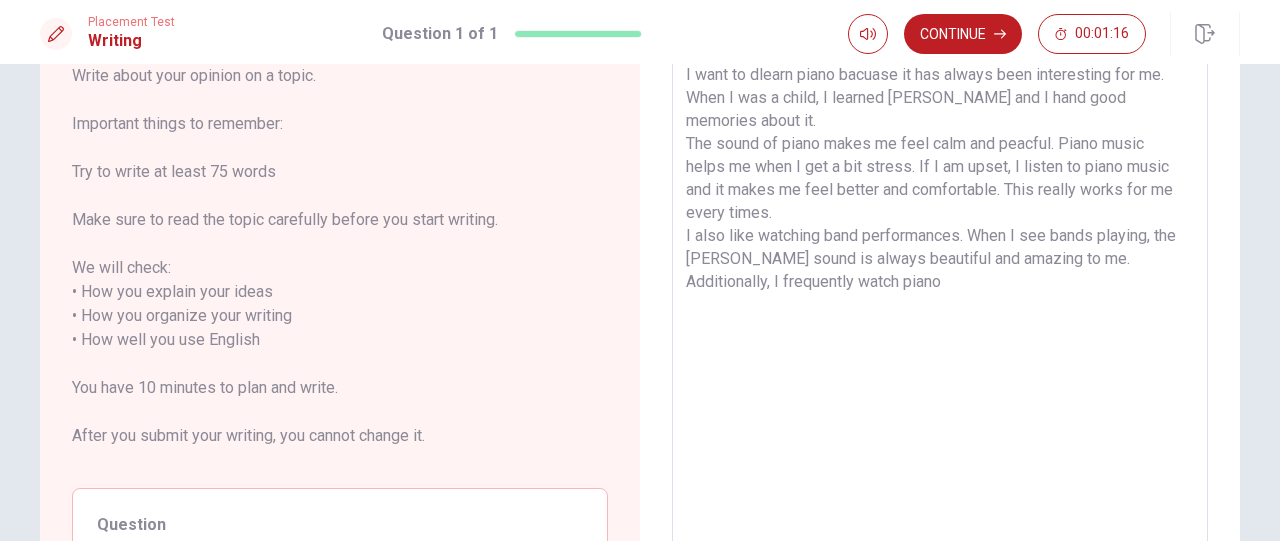 click on "I want to dlearn piano bacuase it has always been interesting for me. When I was a child, I learned [PERSON_NAME] and I hand good memories about it.
The sound of piano makes me feel calm and peacful. Piano music helps me when I get a bit stress. If I am upset, I listen to piano music and it makes me feel better and comfortable. This really works for me every times.
I also like watching band performances. When I see bands playing, the [PERSON_NAME] sound is always beautiful and amazing to me. Additionally, I frequently watch piano" at bounding box center [940, 340] 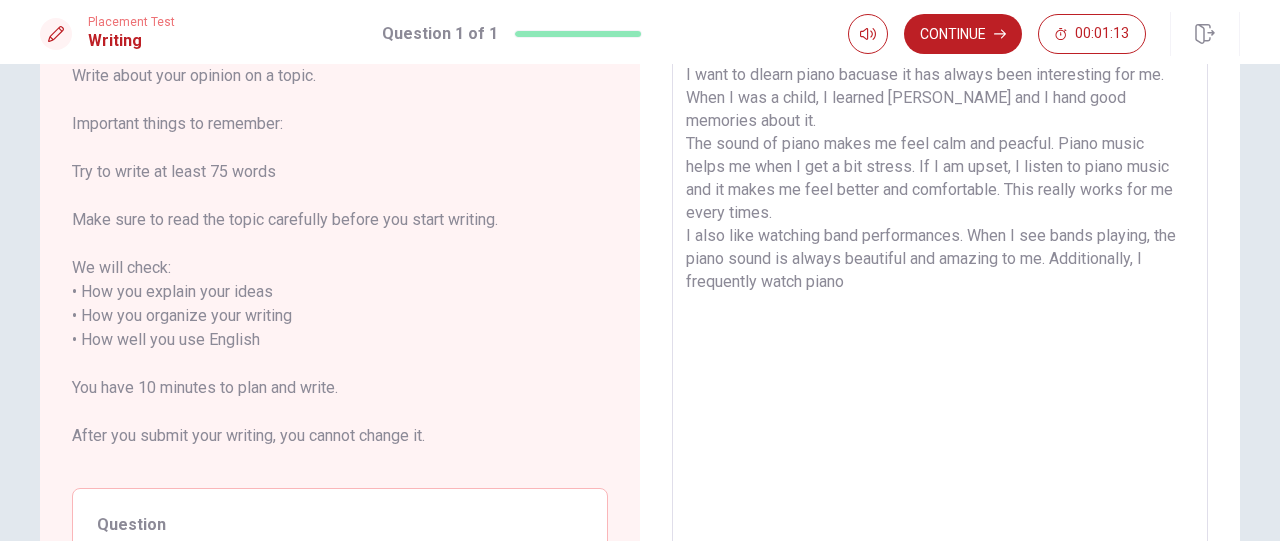 click on "I want to dlearn piano bacuase it has always been interesting for me. When I was a child, I learned [PERSON_NAME] and I hand good memories about it.
The sound of piano makes me feel calm and peacful. Piano music helps me when I get a bit stress. If I am upset, I listen to piano music and it makes me feel better and comfortable. This really works for me every times.
I also like watching band performances. When I see bands playing, the piano sound is always beautiful and amazing to me. Additionally, I frequently watch piano" at bounding box center [940, 340] 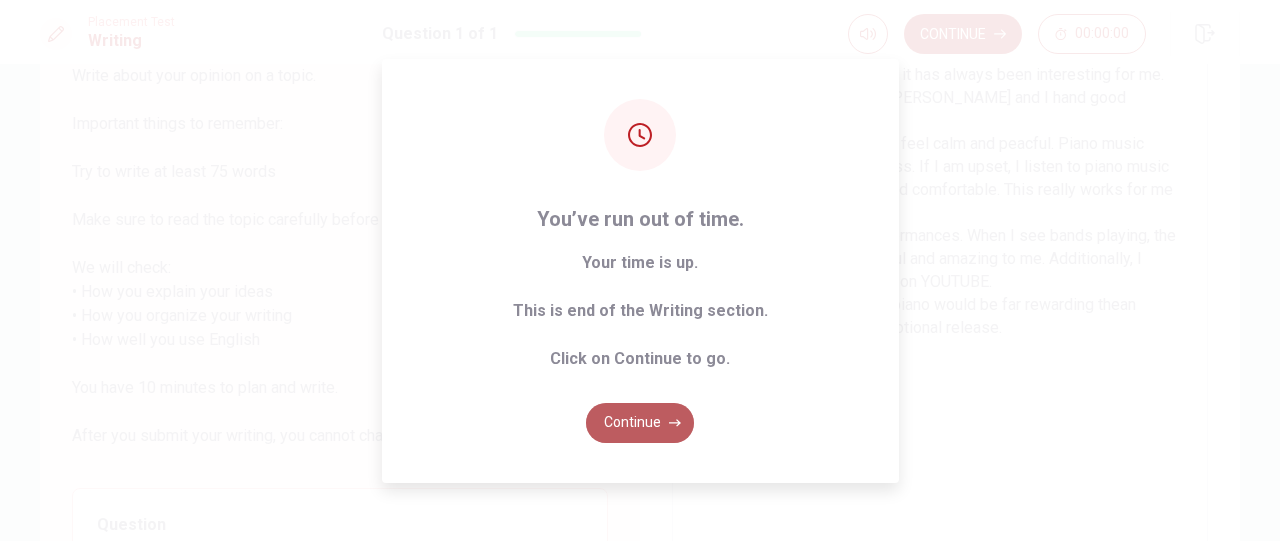 click on "Continue" at bounding box center [640, 423] 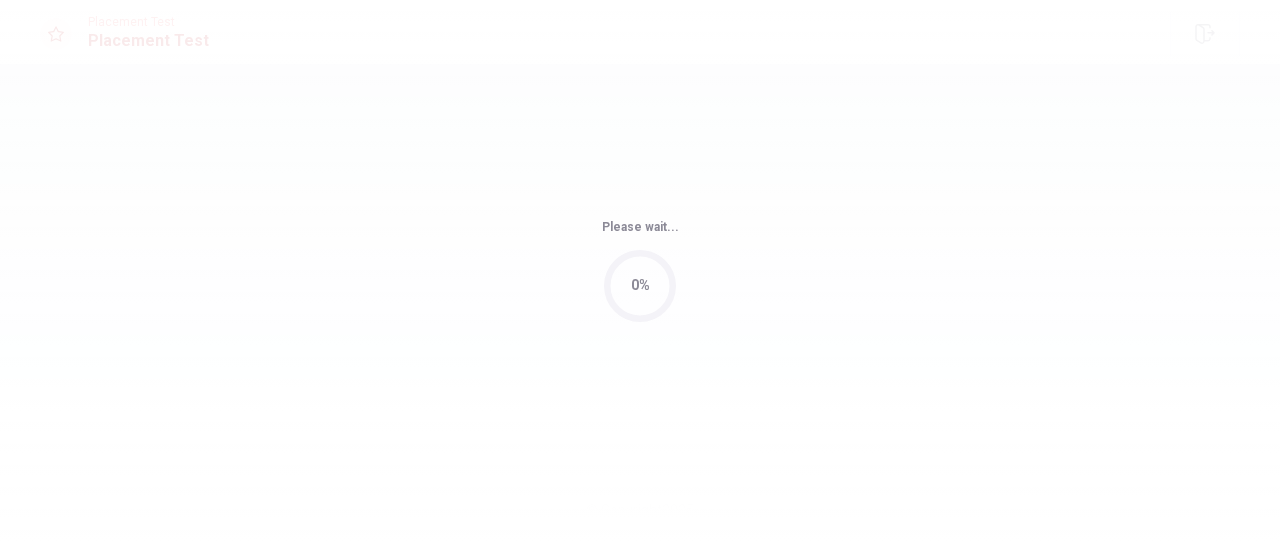 scroll, scrollTop: 0, scrollLeft: 0, axis: both 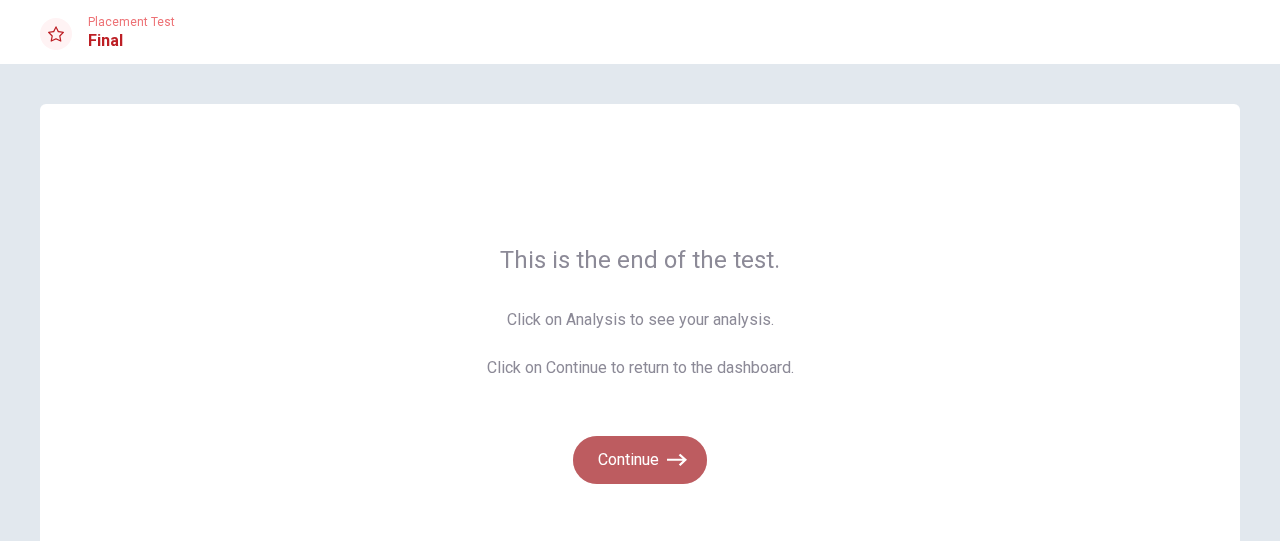 click on "Continue" at bounding box center (640, 460) 